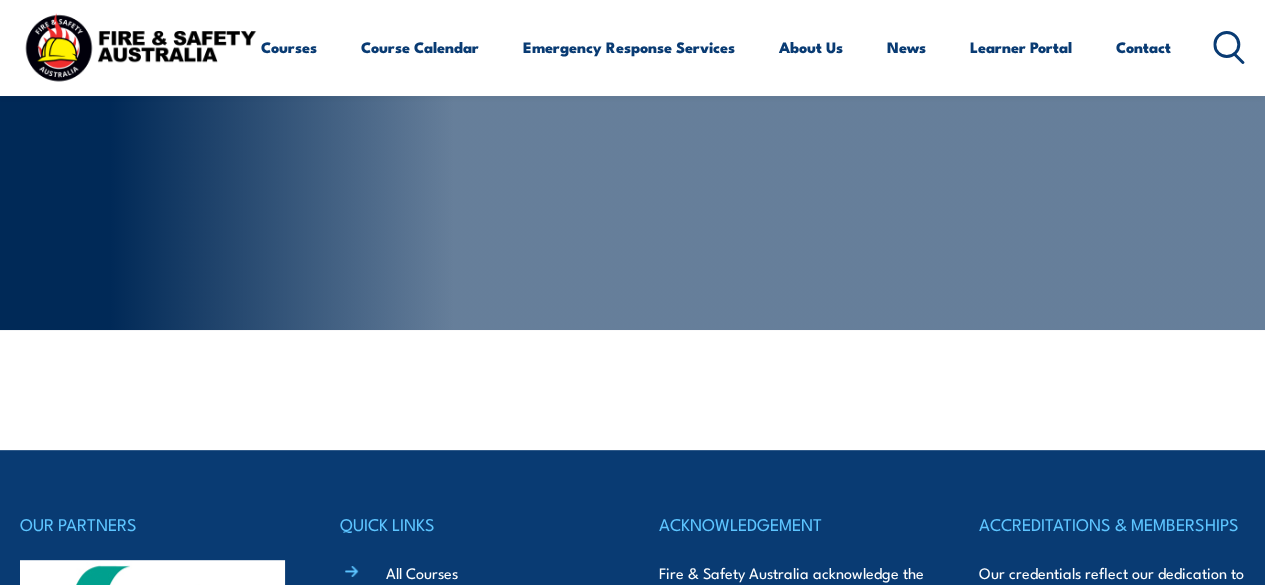 scroll, scrollTop: 0, scrollLeft: 0, axis: both 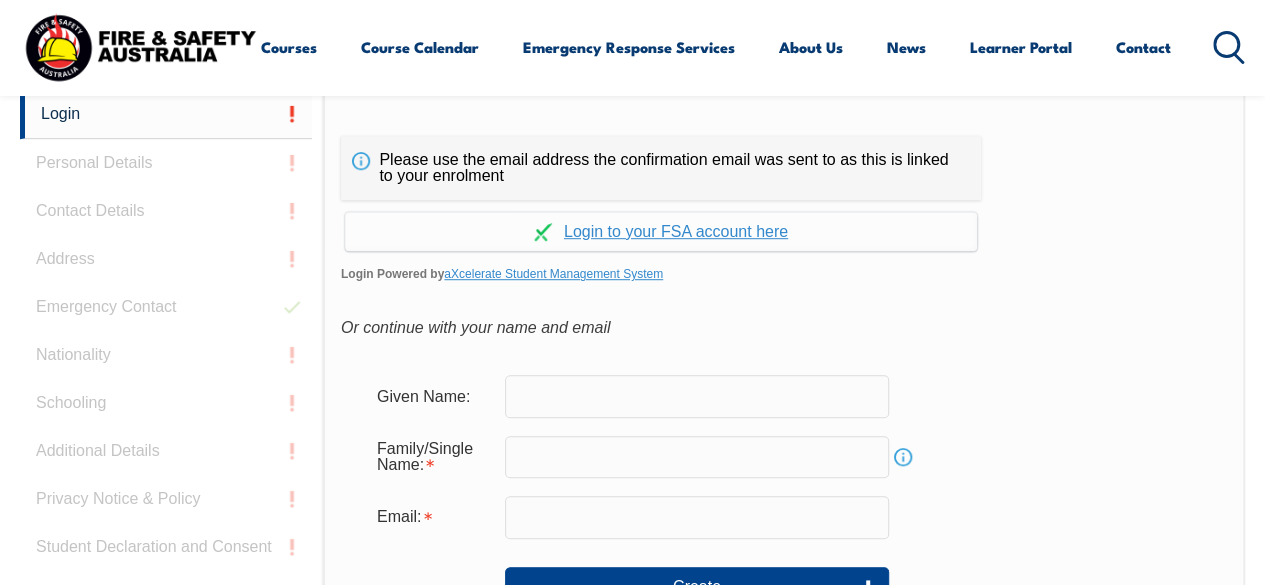 click at bounding box center (697, 396) 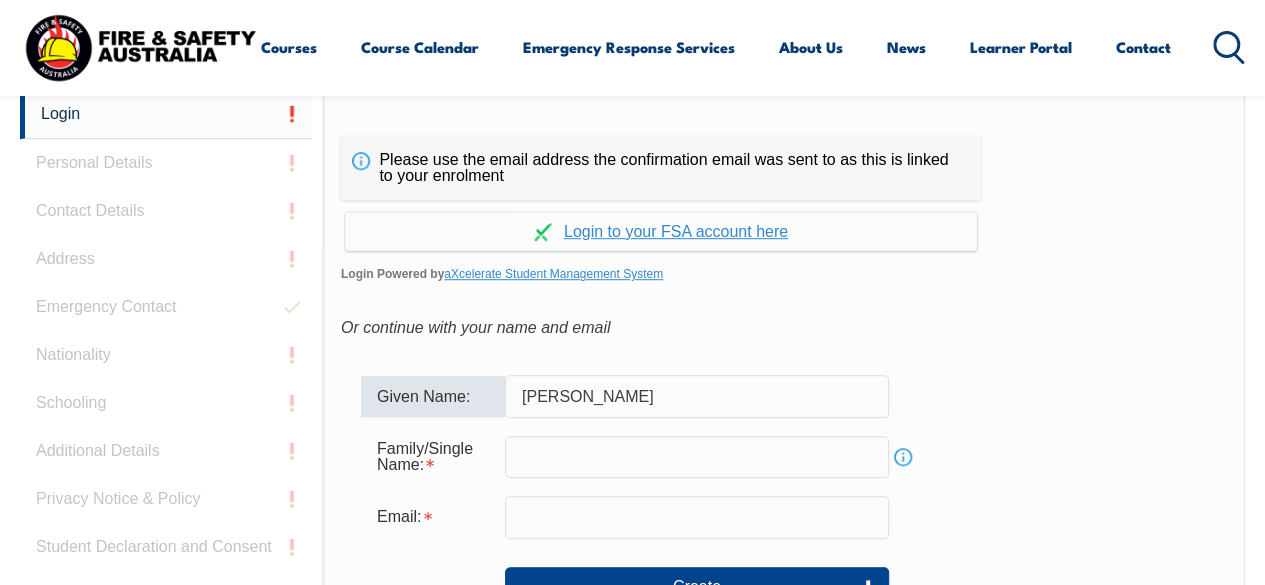 type on "[PERSON_NAME]" 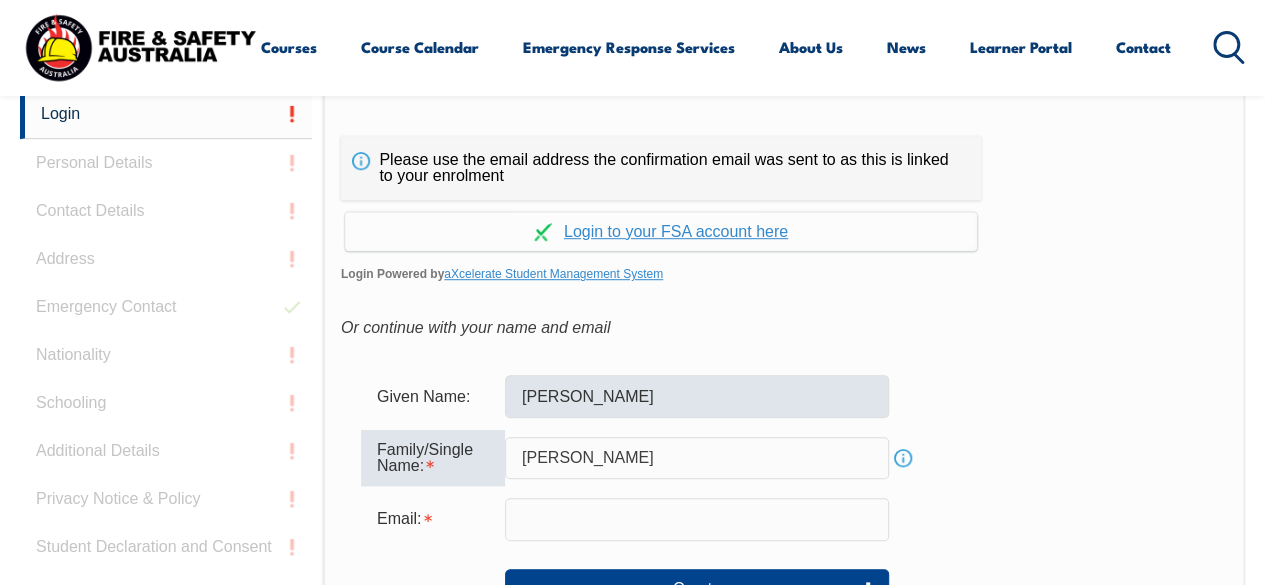 type on "[PERSON_NAME]" 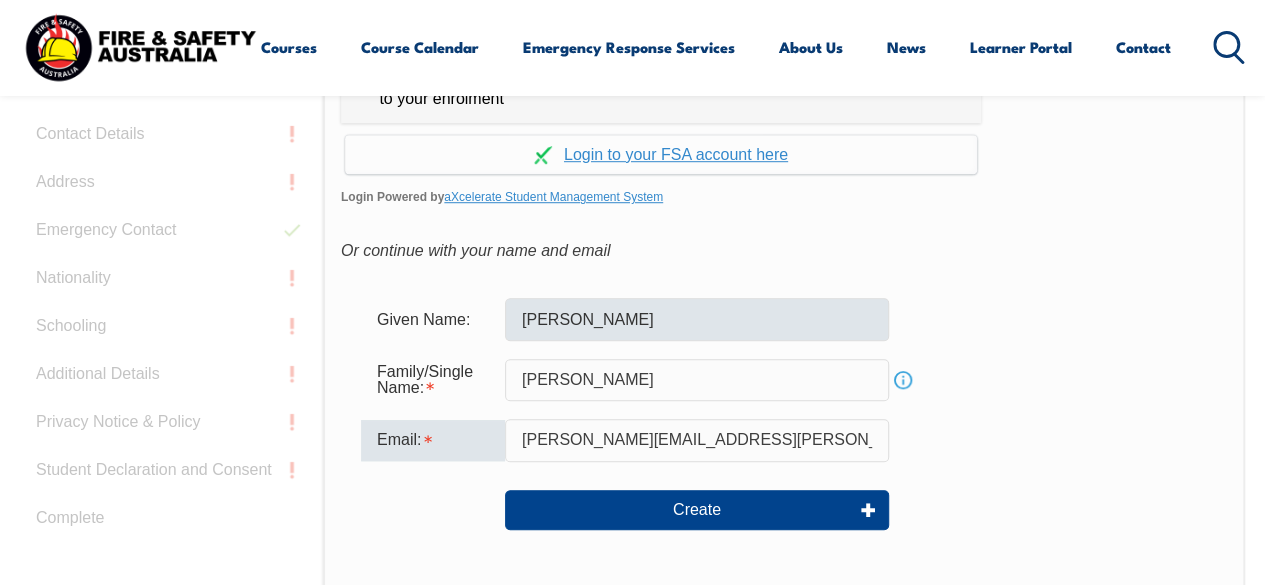 scroll, scrollTop: 593, scrollLeft: 0, axis: vertical 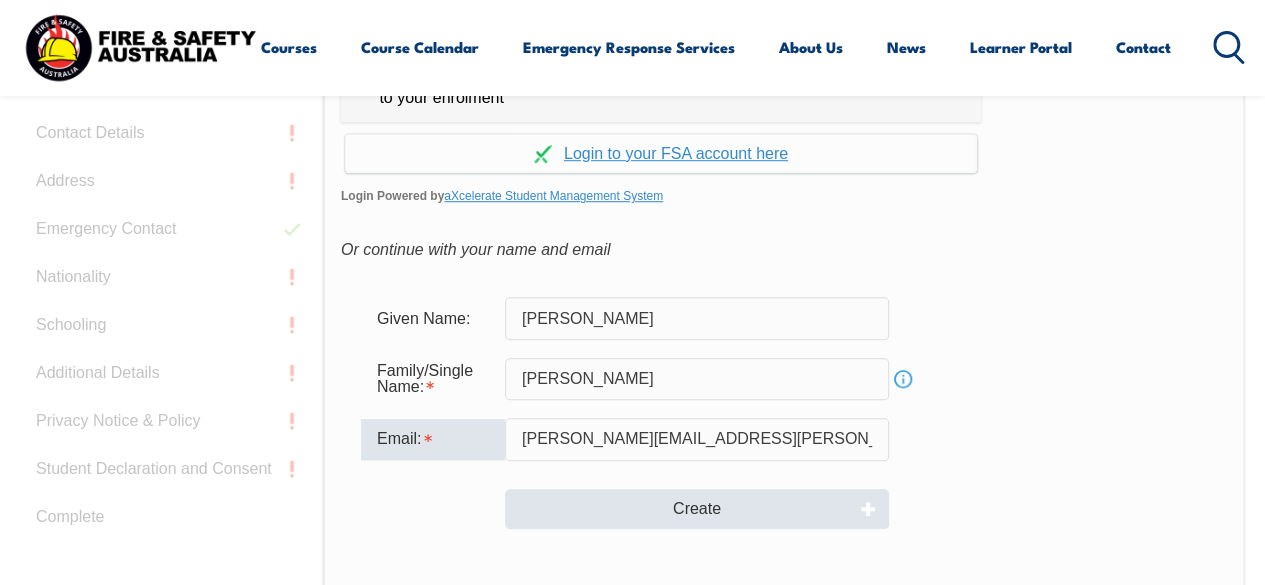 type on "d.sanders@murdoch.edu.au" 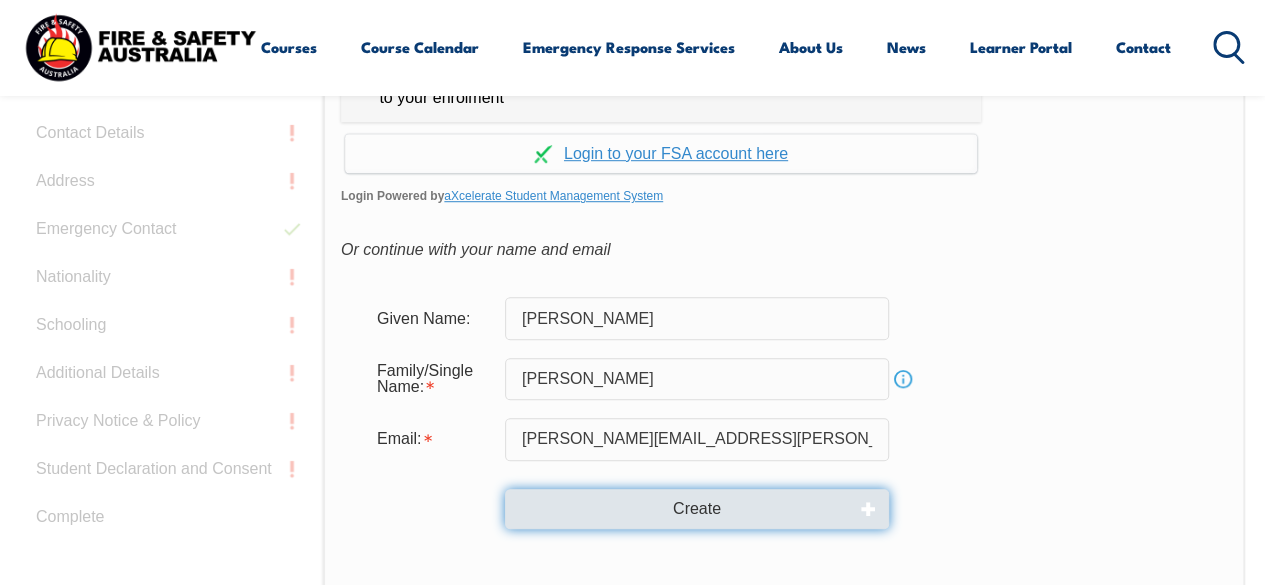 click on "Create" at bounding box center [697, 509] 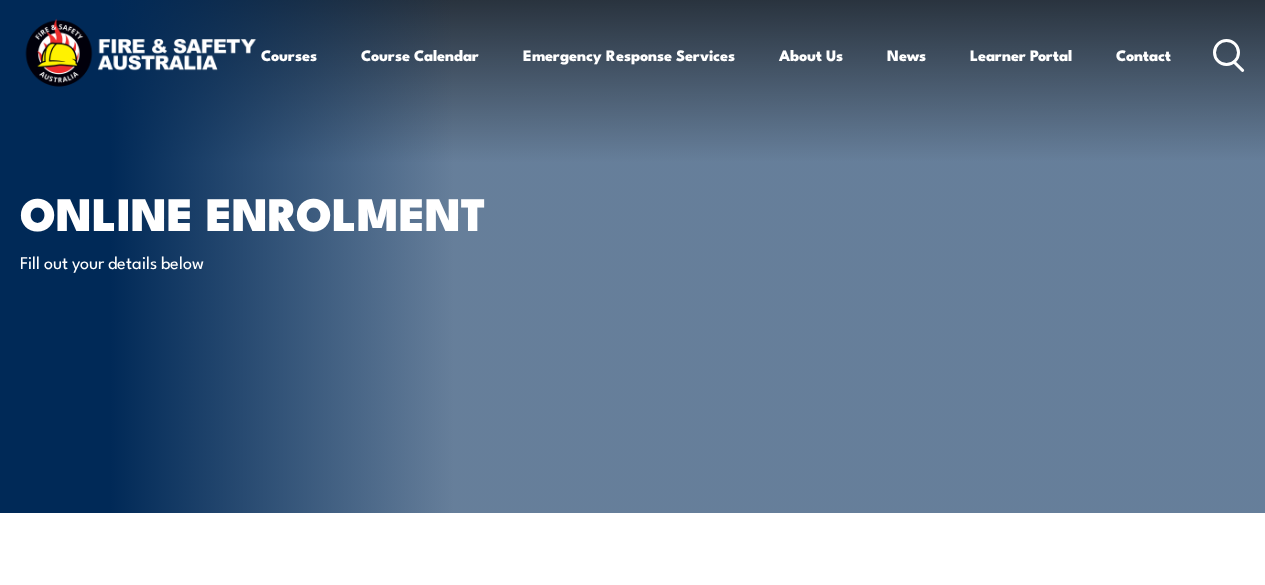 scroll, scrollTop: 0, scrollLeft: 0, axis: both 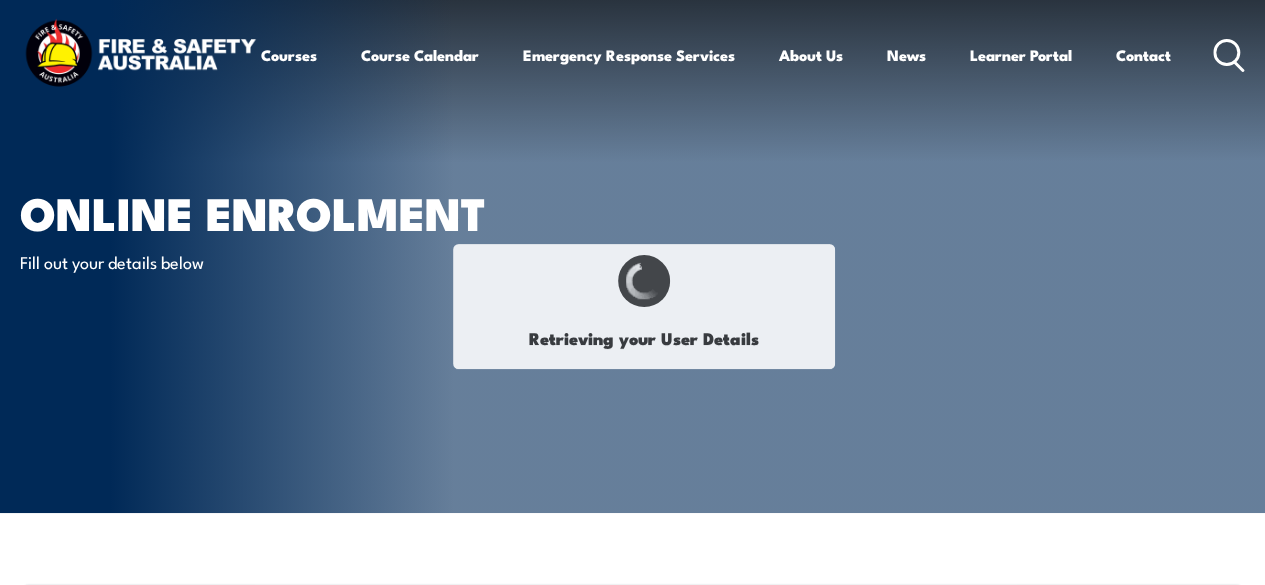 type on "[PERSON_NAME]" 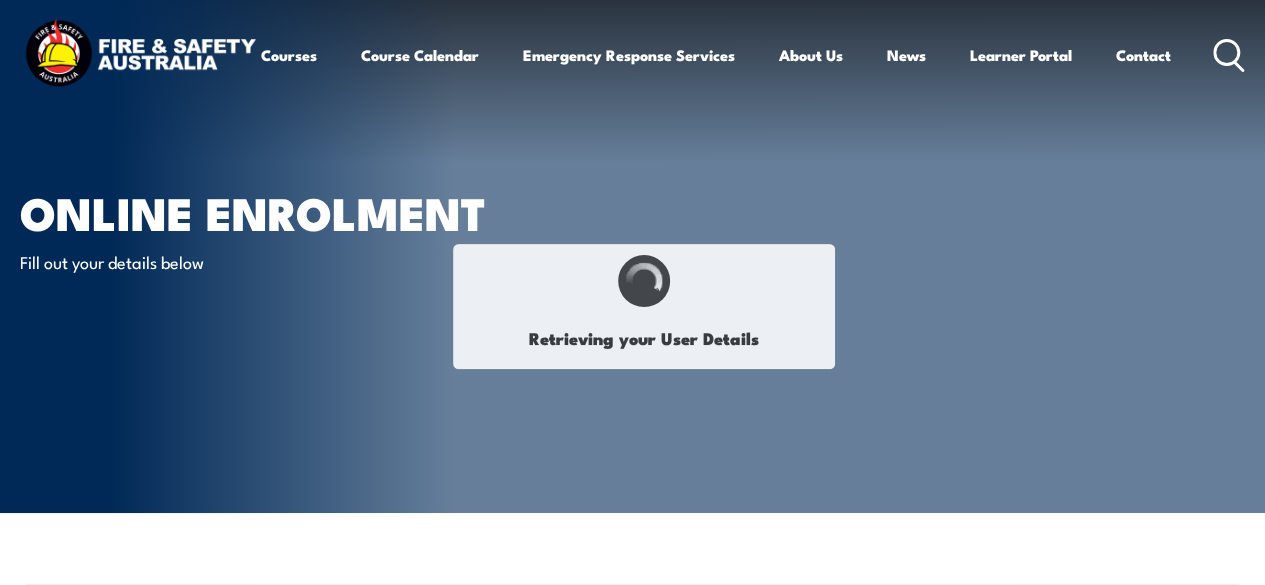 type on "[PERSON_NAME]" 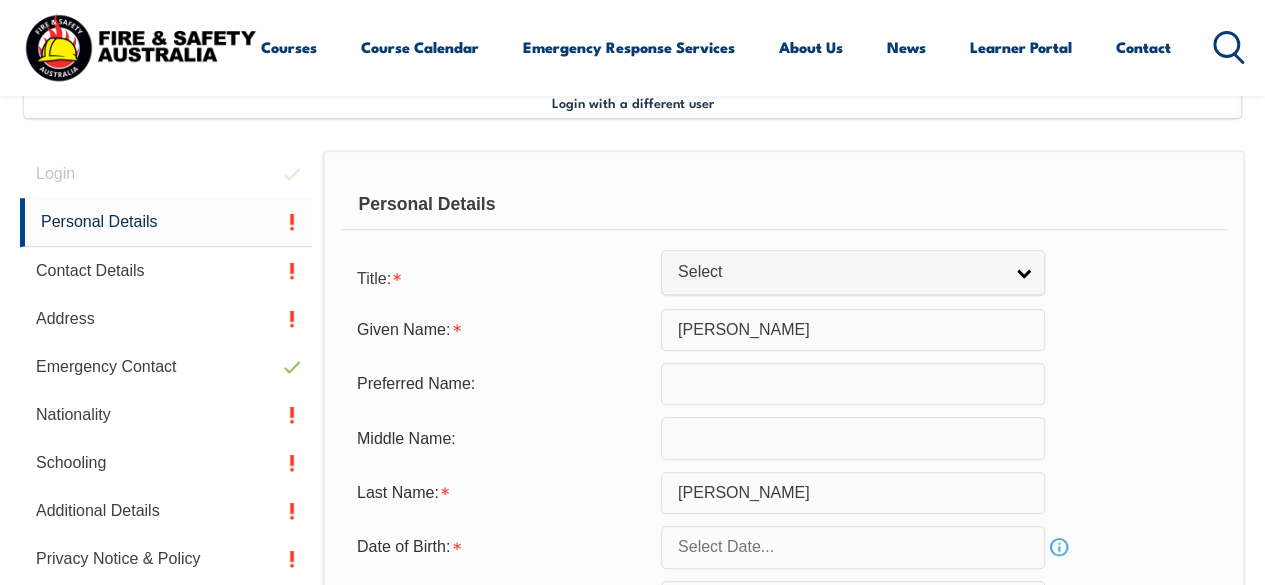 scroll, scrollTop: 501, scrollLeft: 0, axis: vertical 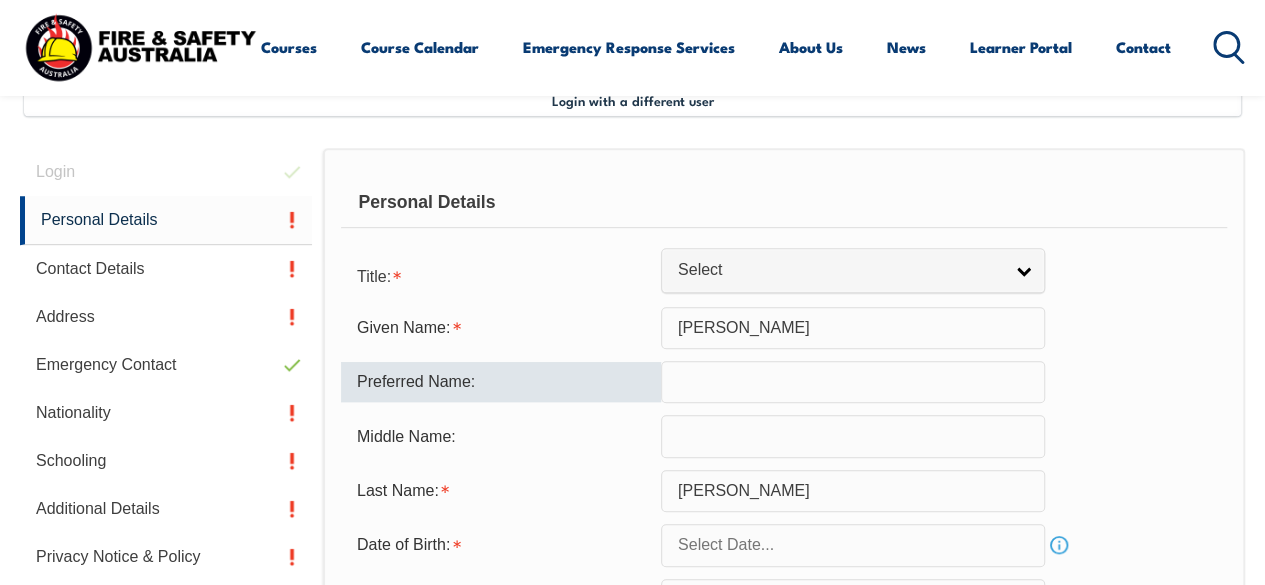 click at bounding box center [853, 382] 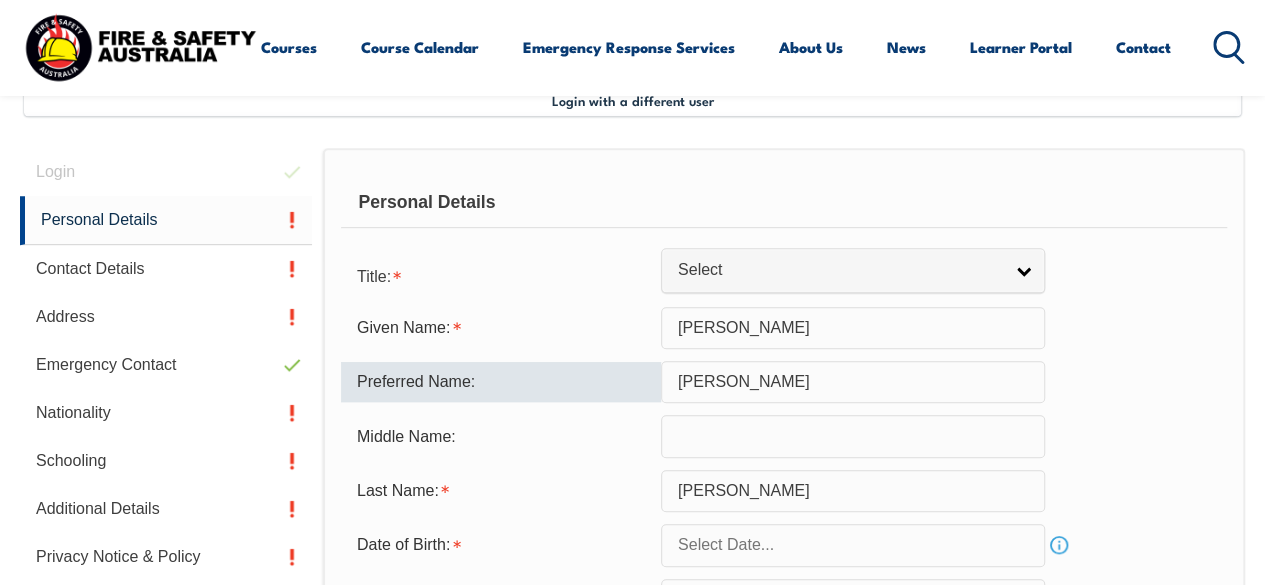 type on "[PERSON_NAME]" 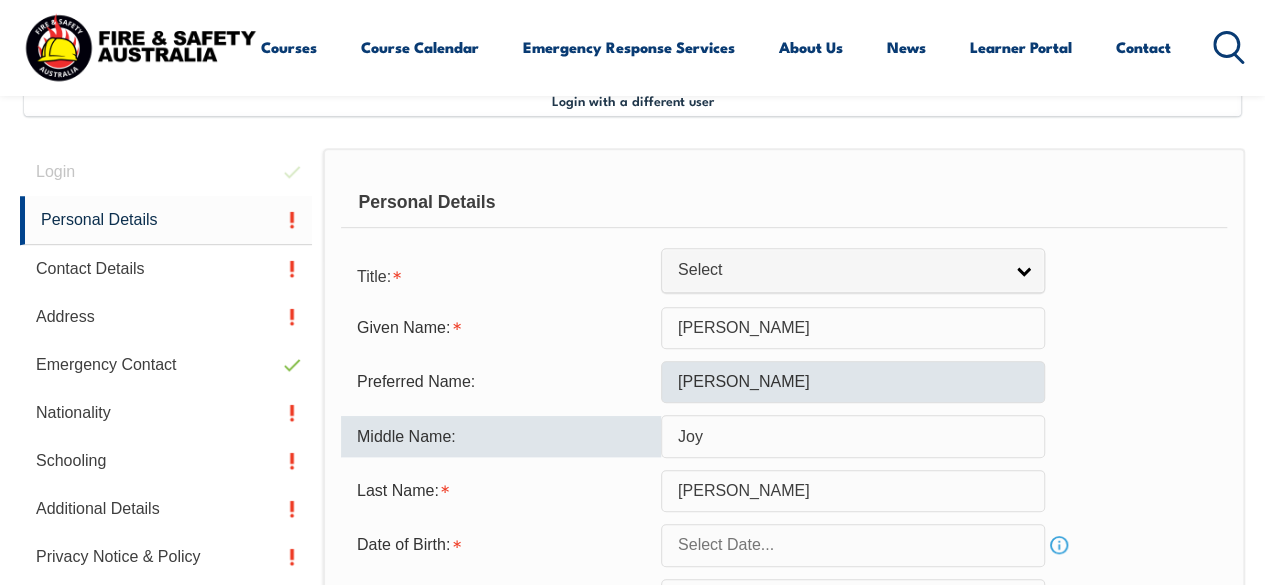 type on "Joy" 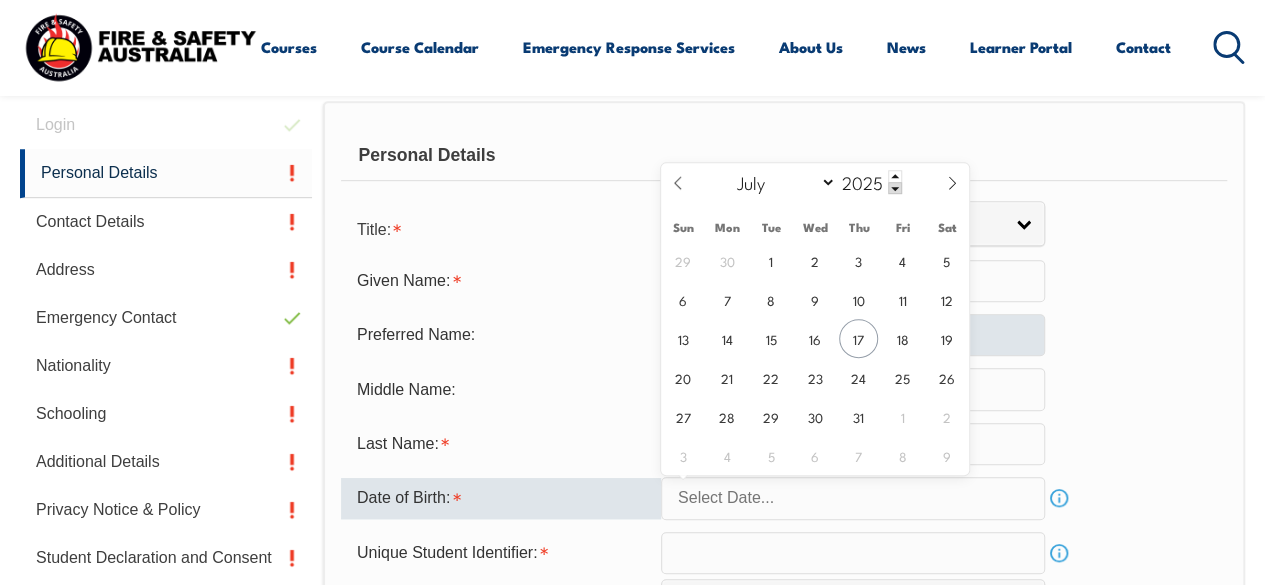 scroll, scrollTop: 549, scrollLeft: 0, axis: vertical 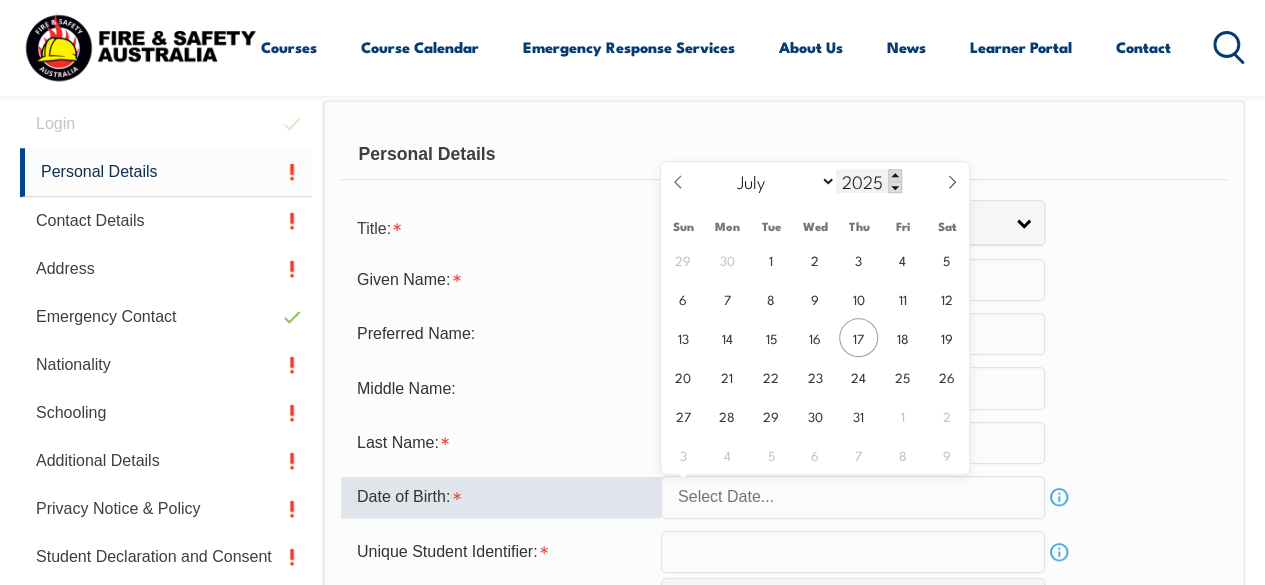 click at bounding box center [895, 175] 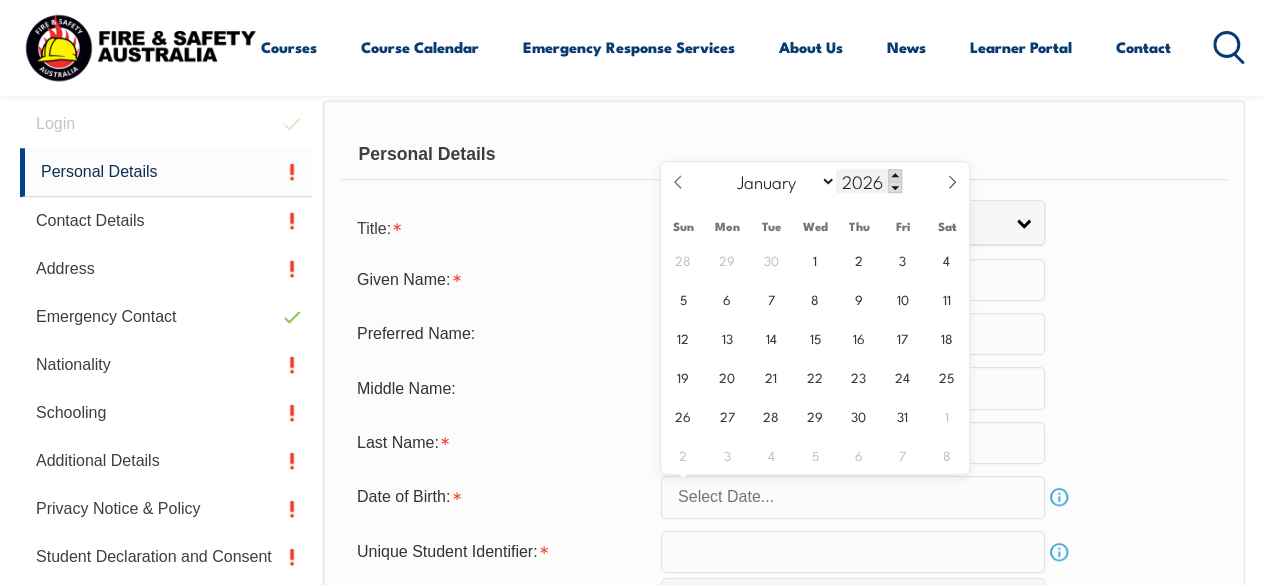 click at bounding box center [895, 175] 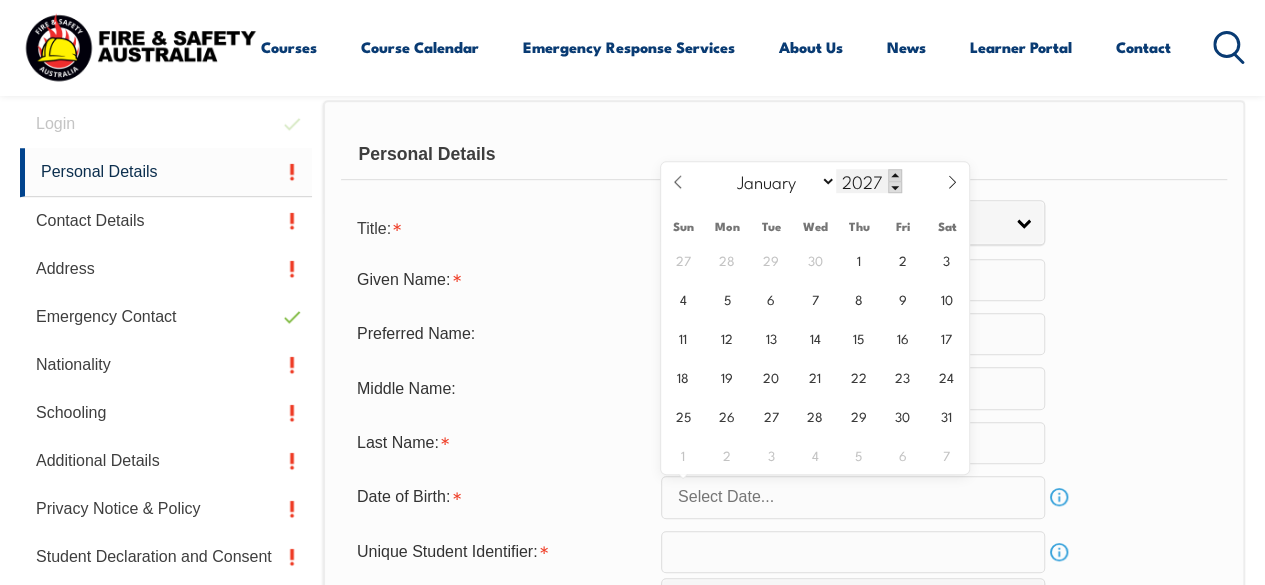 click at bounding box center (895, 175) 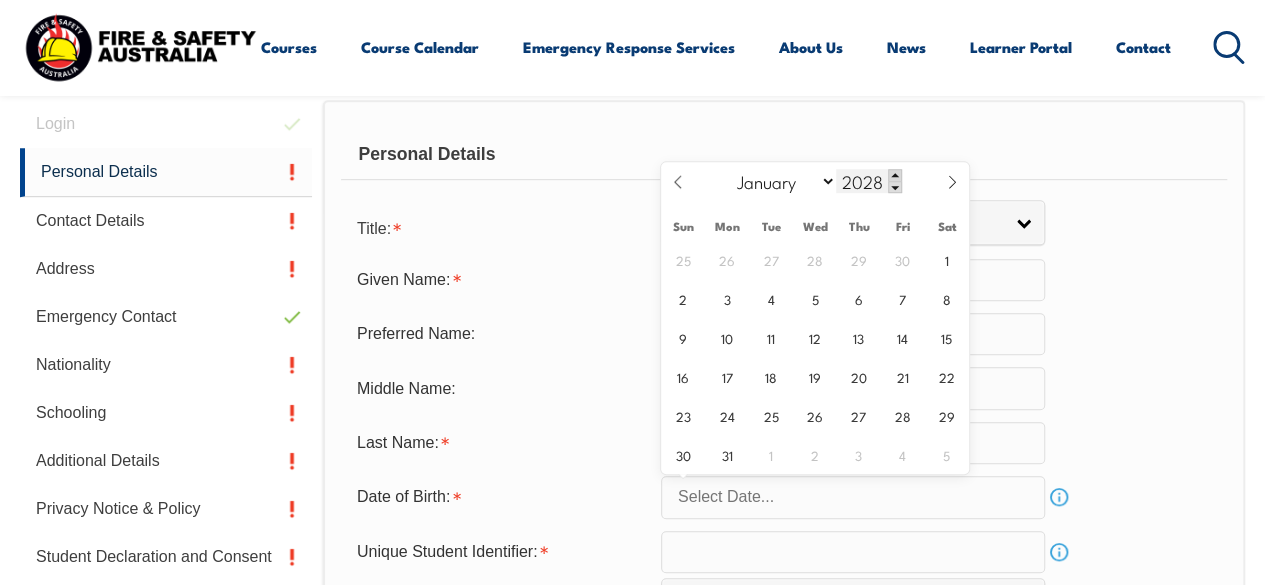 click at bounding box center [895, 175] 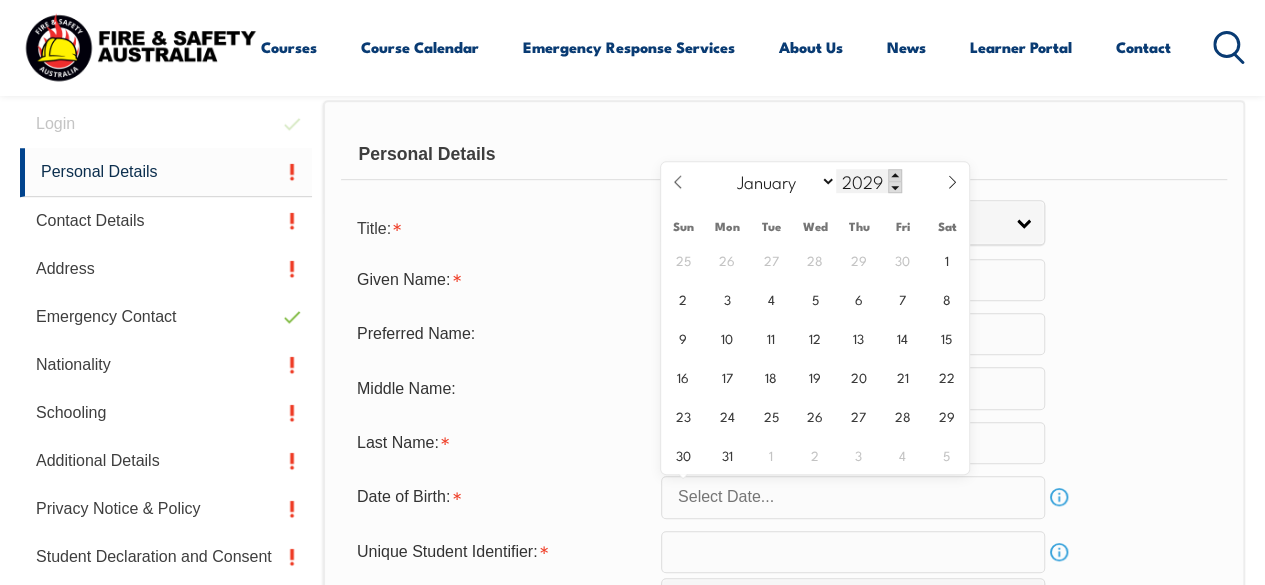 click at bounding box center (895, 175) 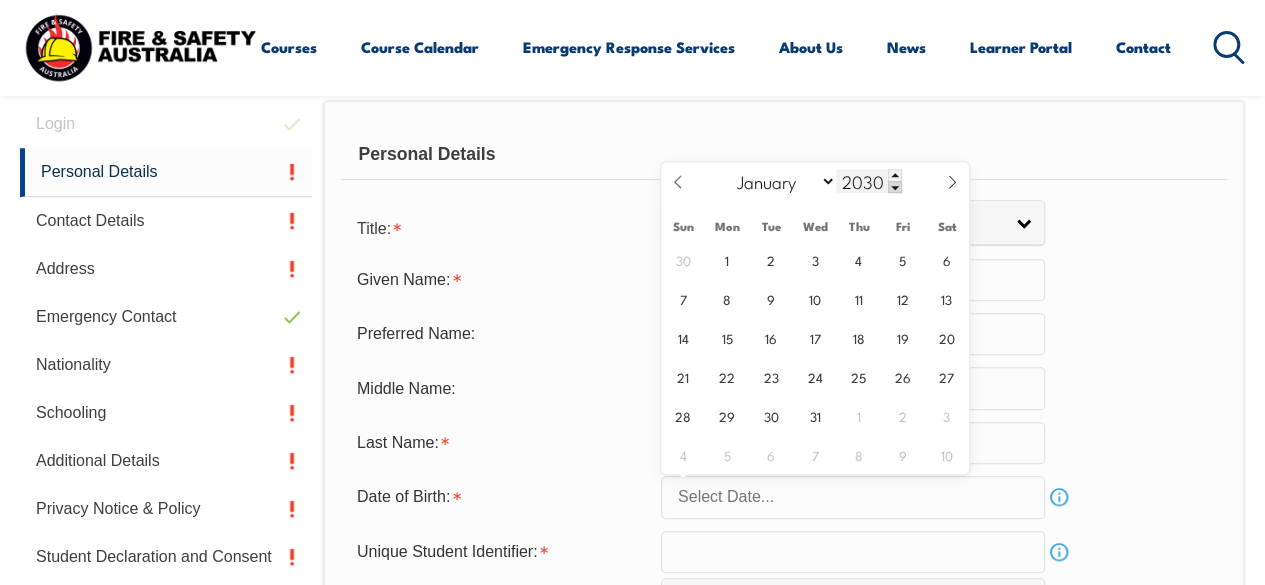 click at bounding box center [895, 187] 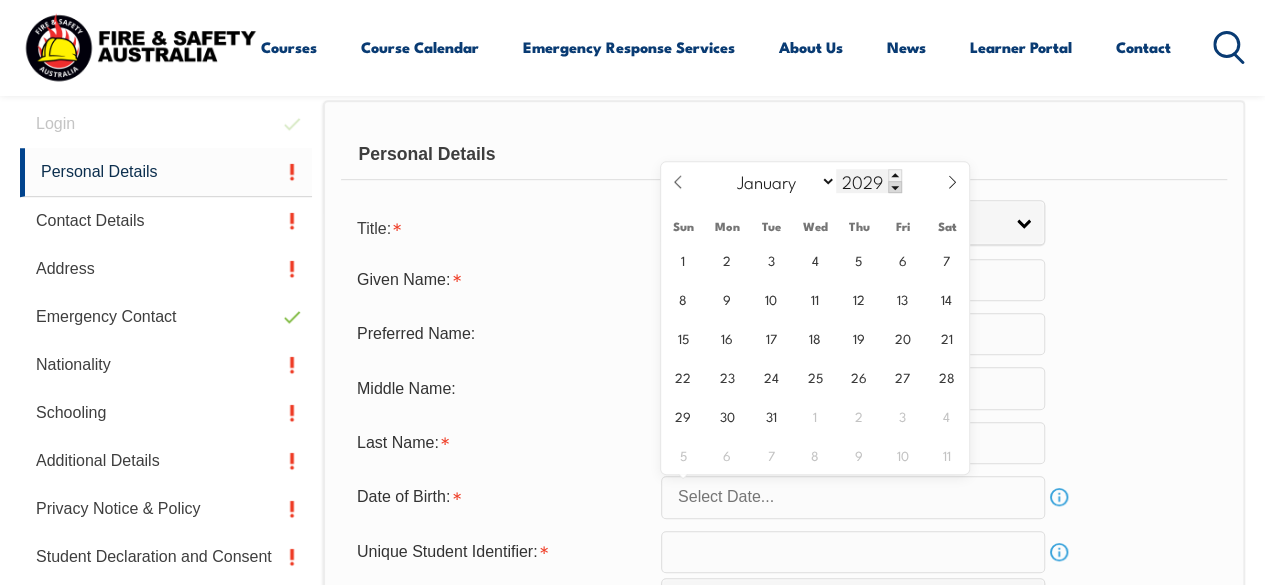 click at bounding box center [895, 187] 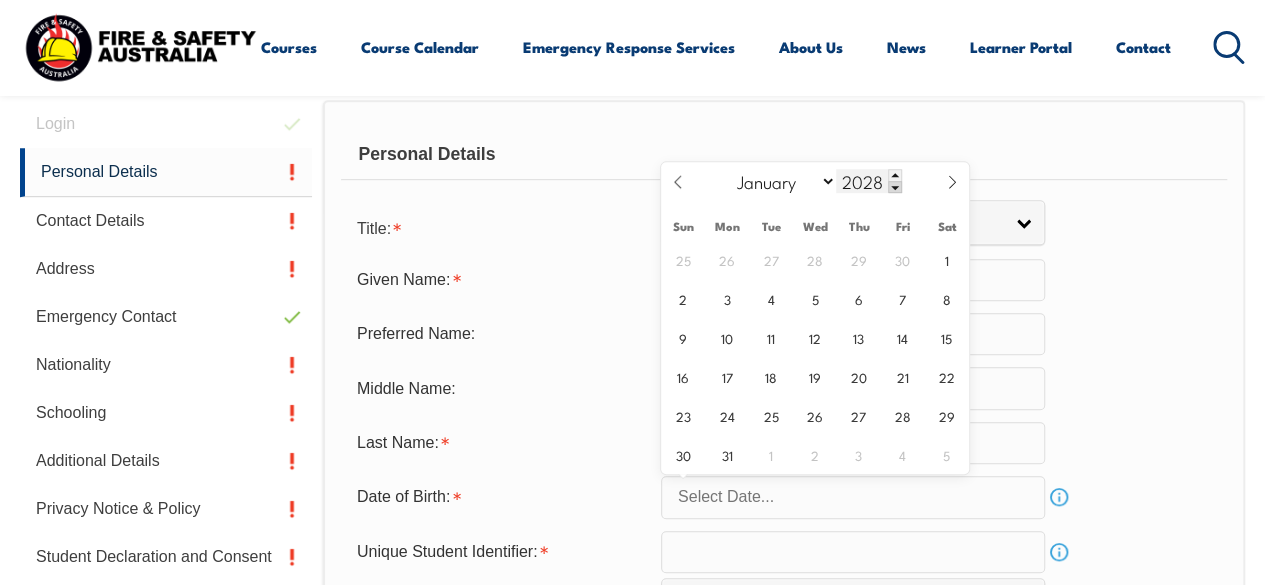 click at bounding box center (895, 187) 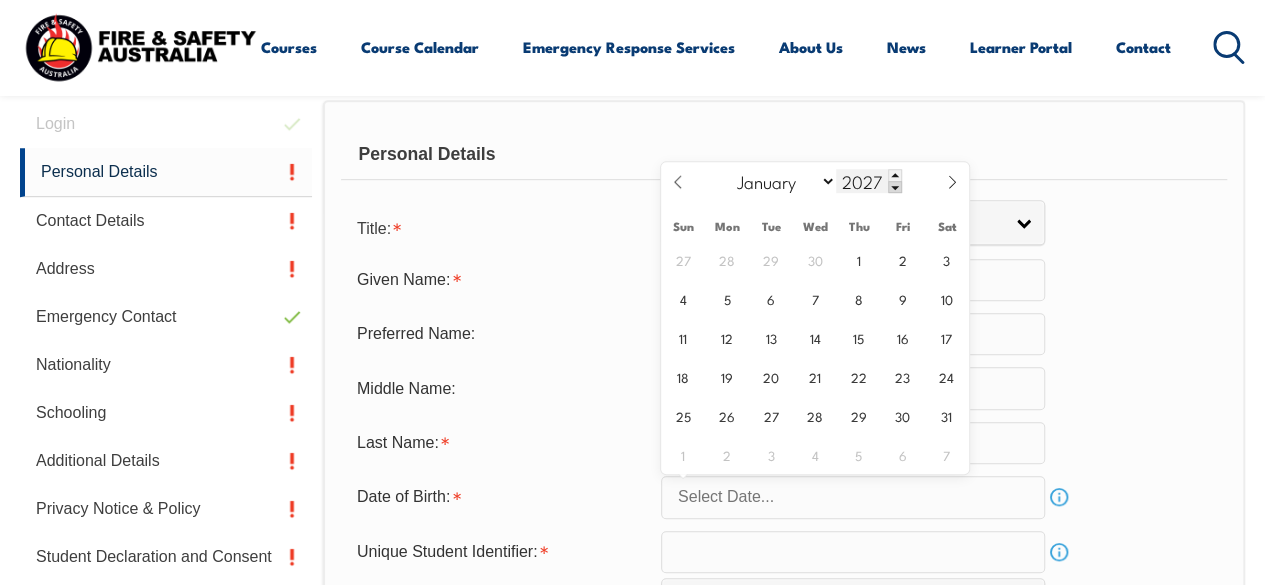 click at bounding box center [895, 187] 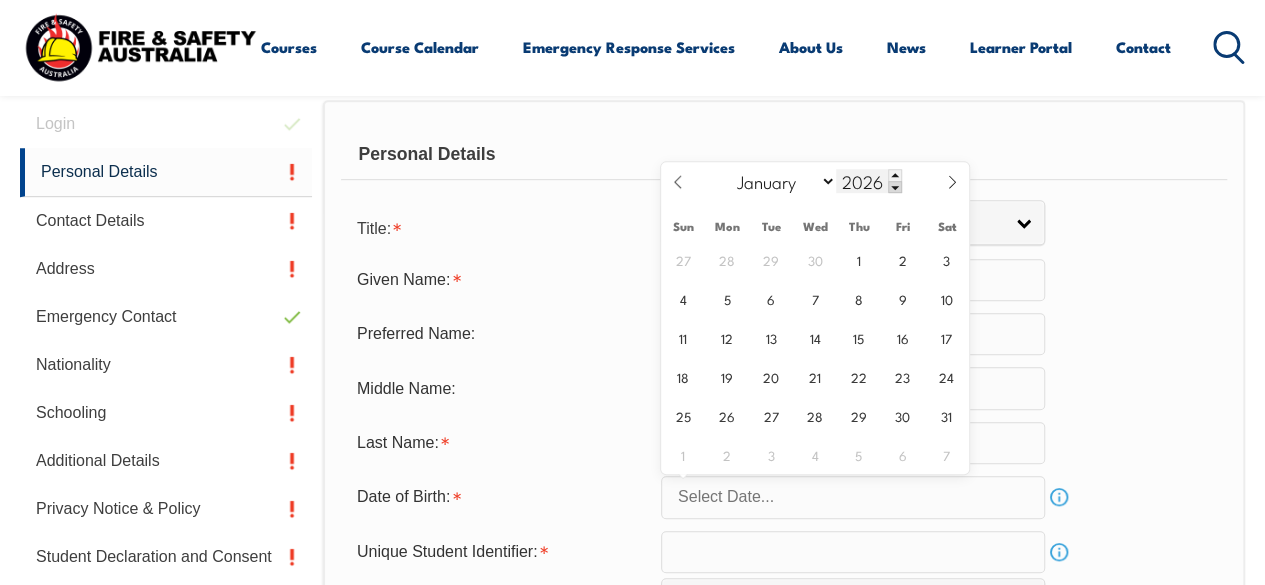 click at bounding box center (895, 187) 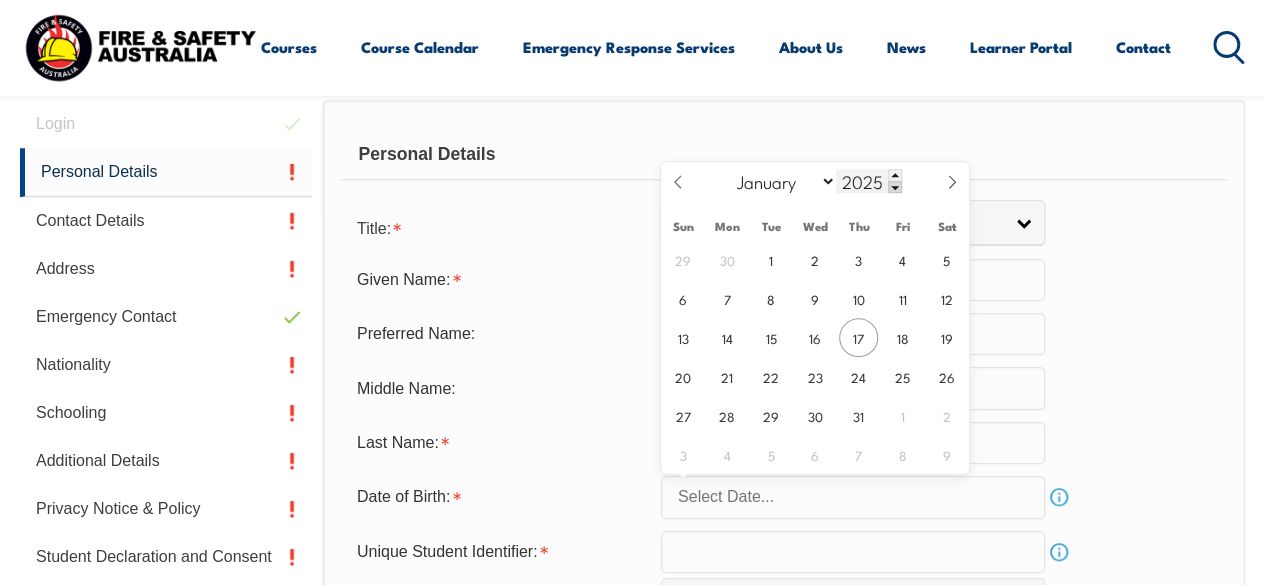 click at bounding box center [895, 187] 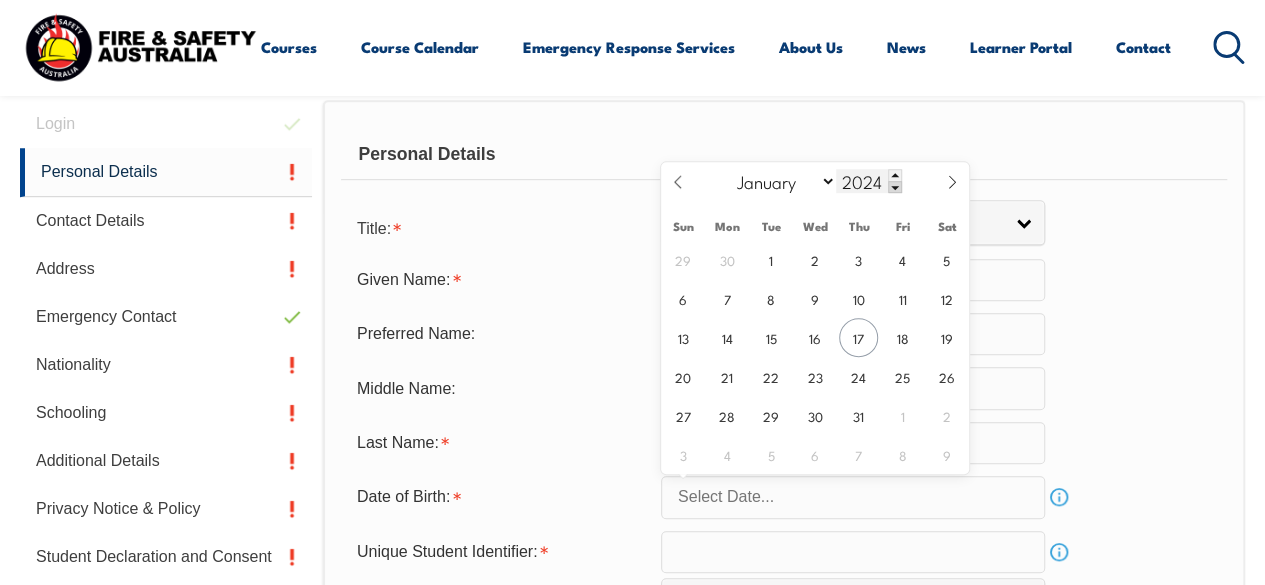 click at bounding box center (895, 187) 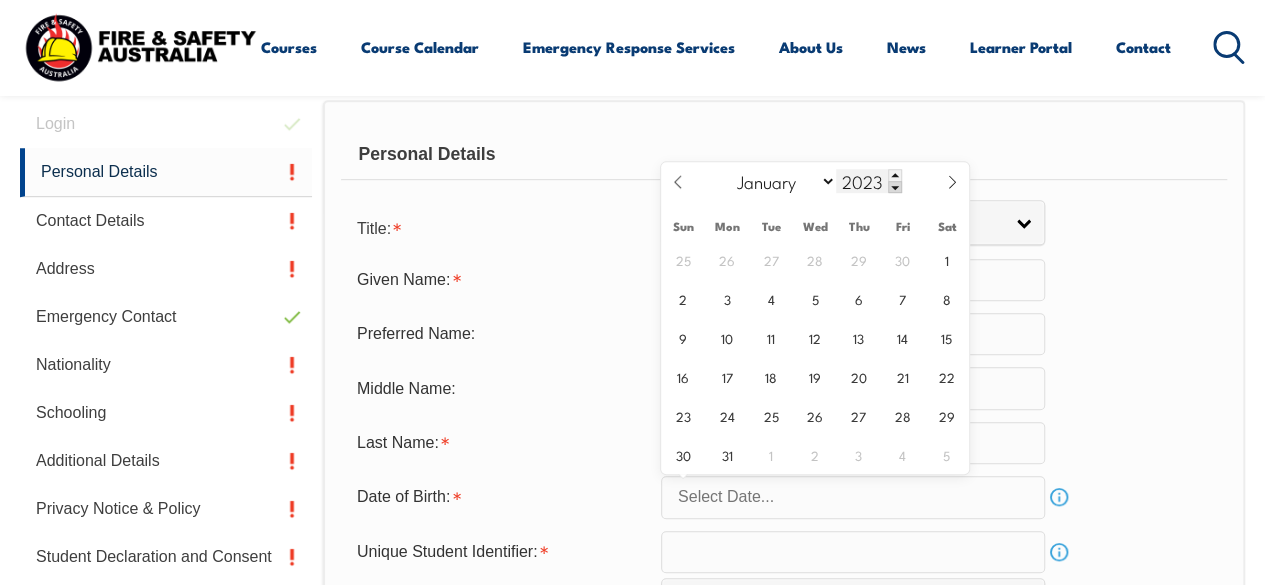 click at bounding box center [895, 187] 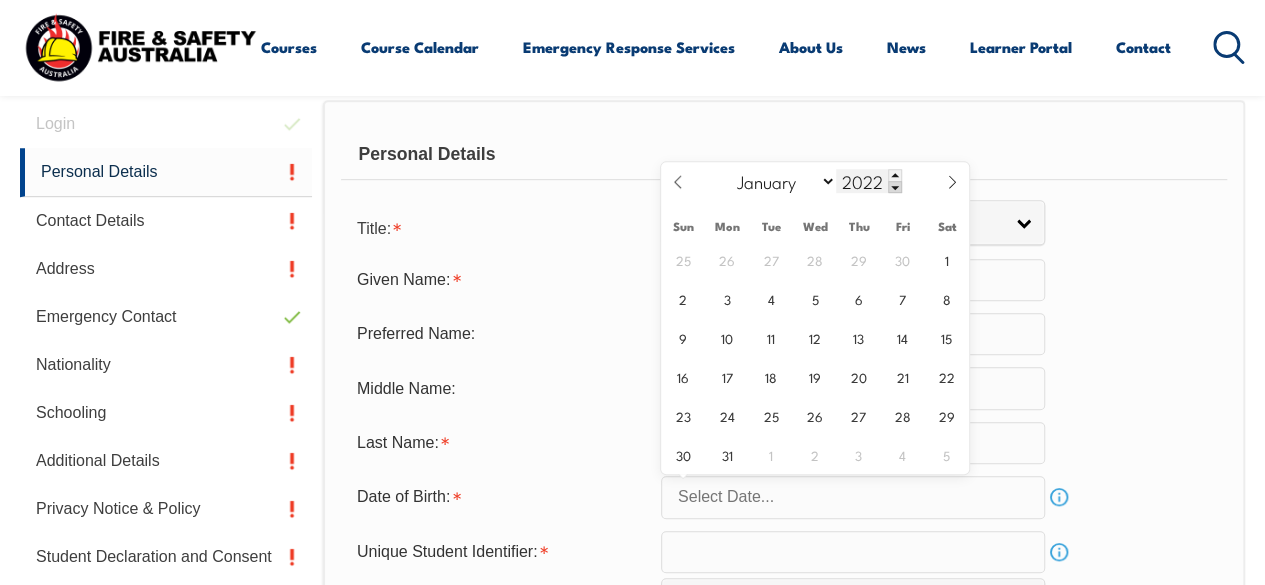 click at bounding box center [895, 187] 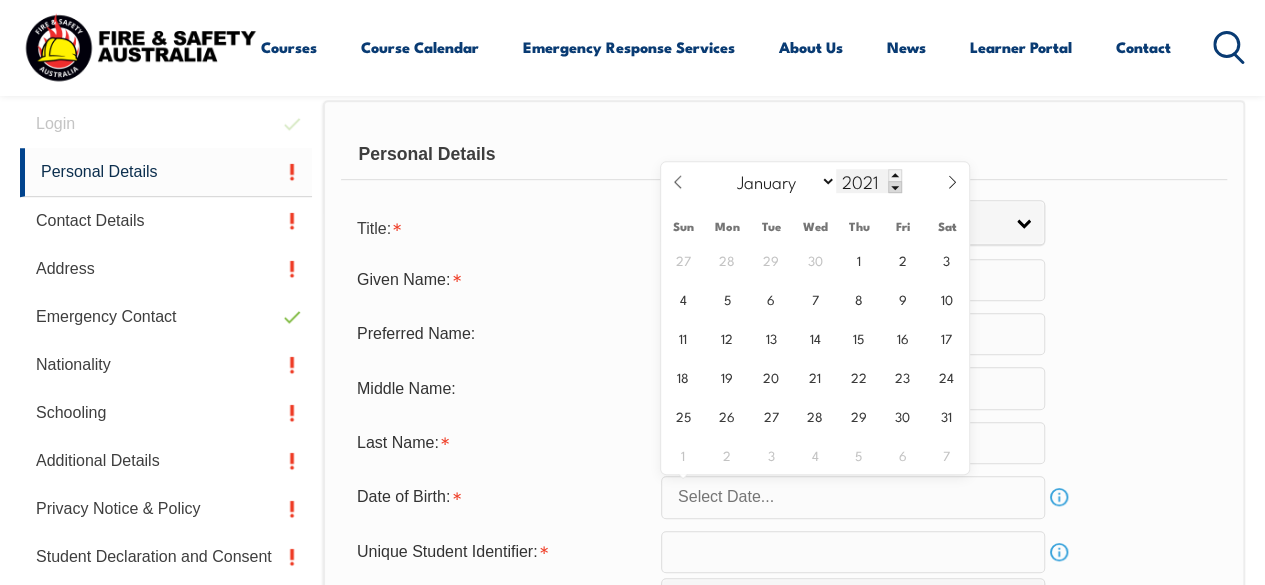 click at bounding box center [895, 187] 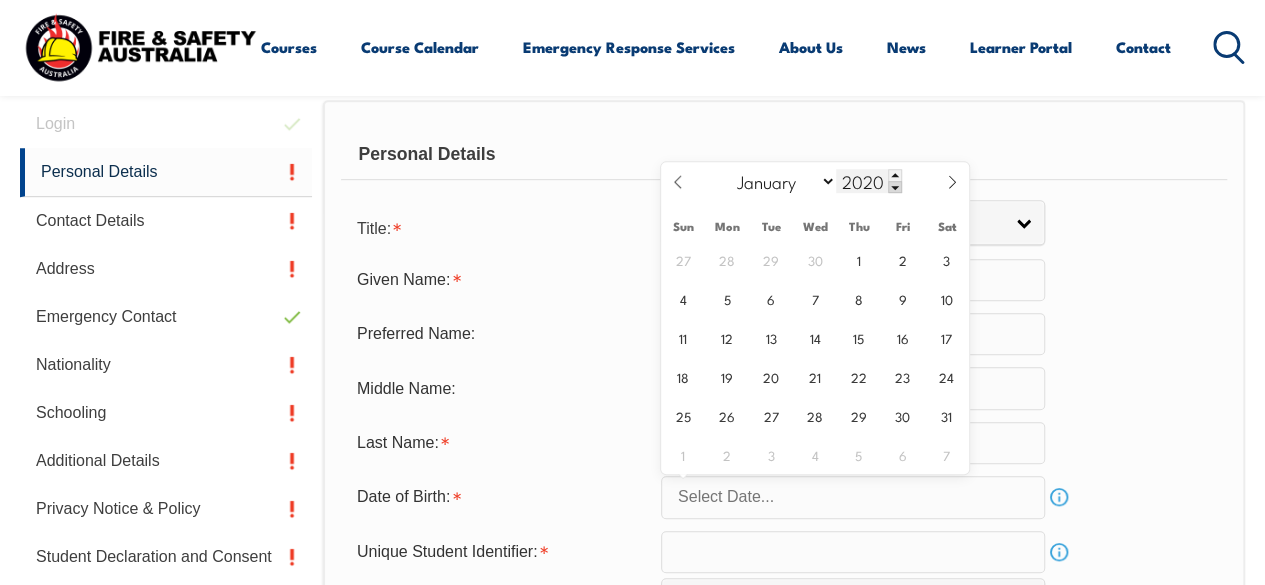 click at bounding box center (895, 187) 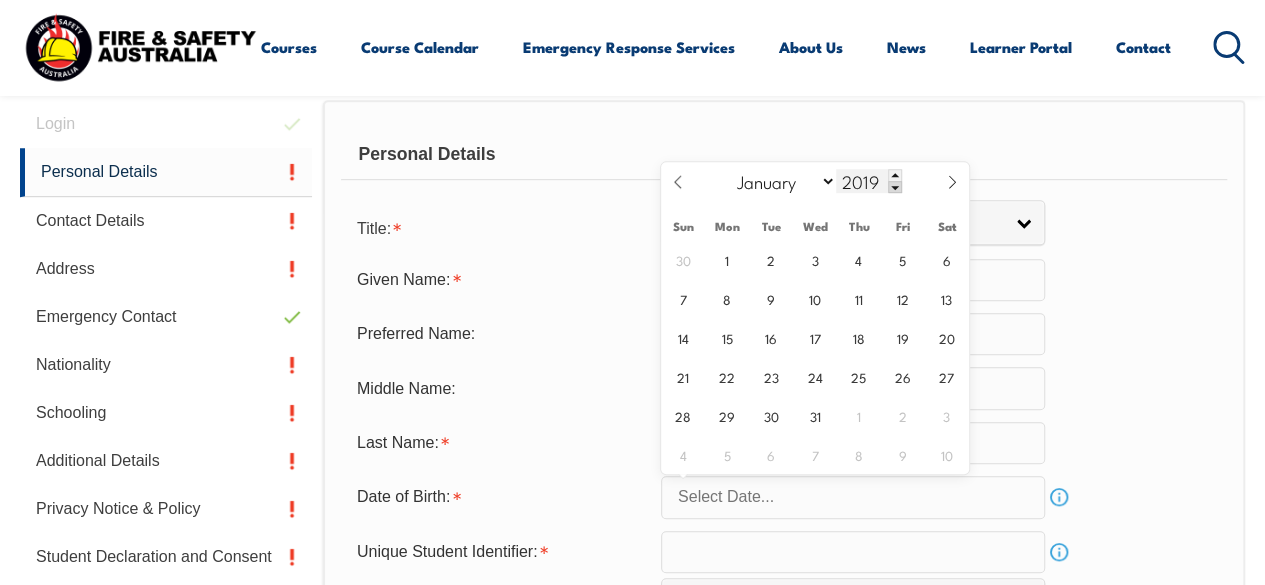 click at bounding box center [895, 187] 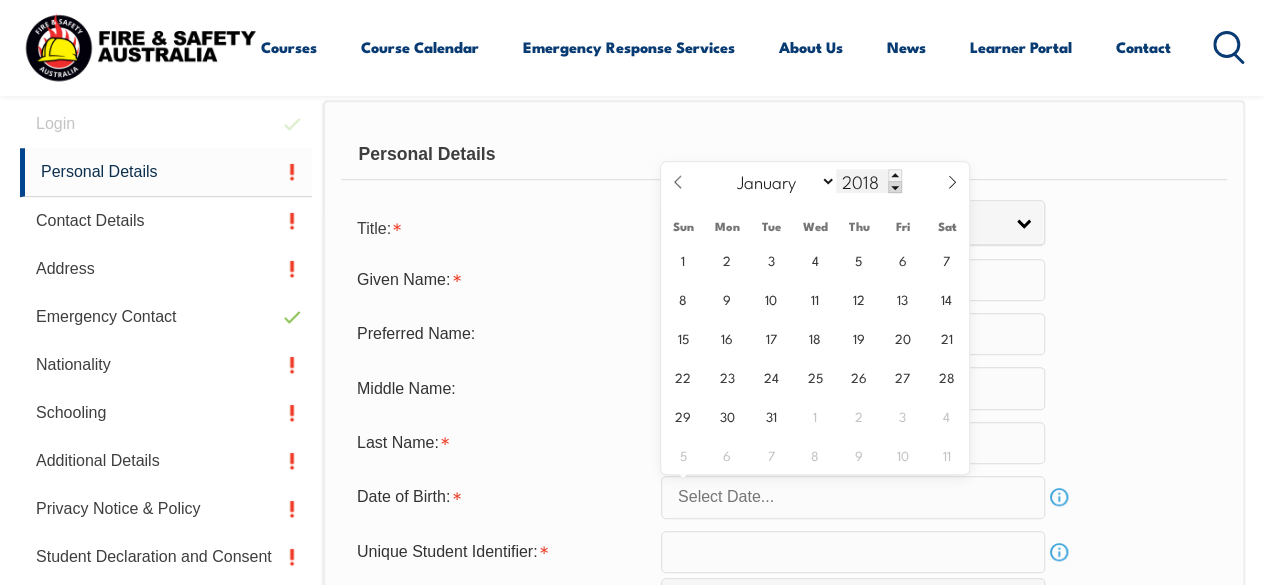 click at bounding box center (895, 187) 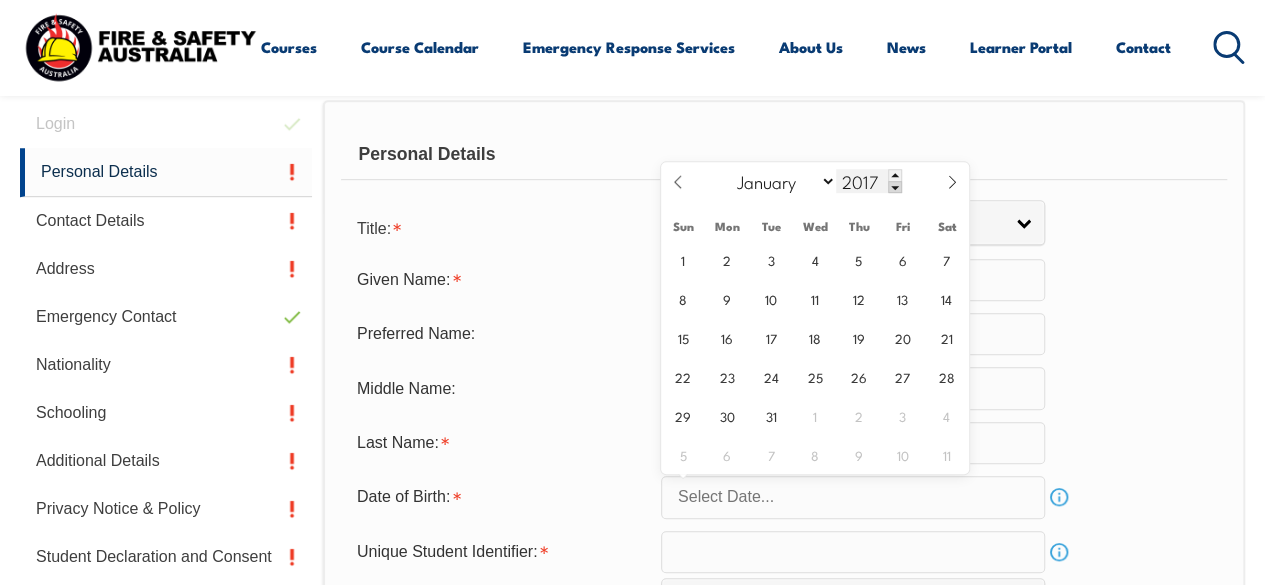 click at bounding box center (895, 187) 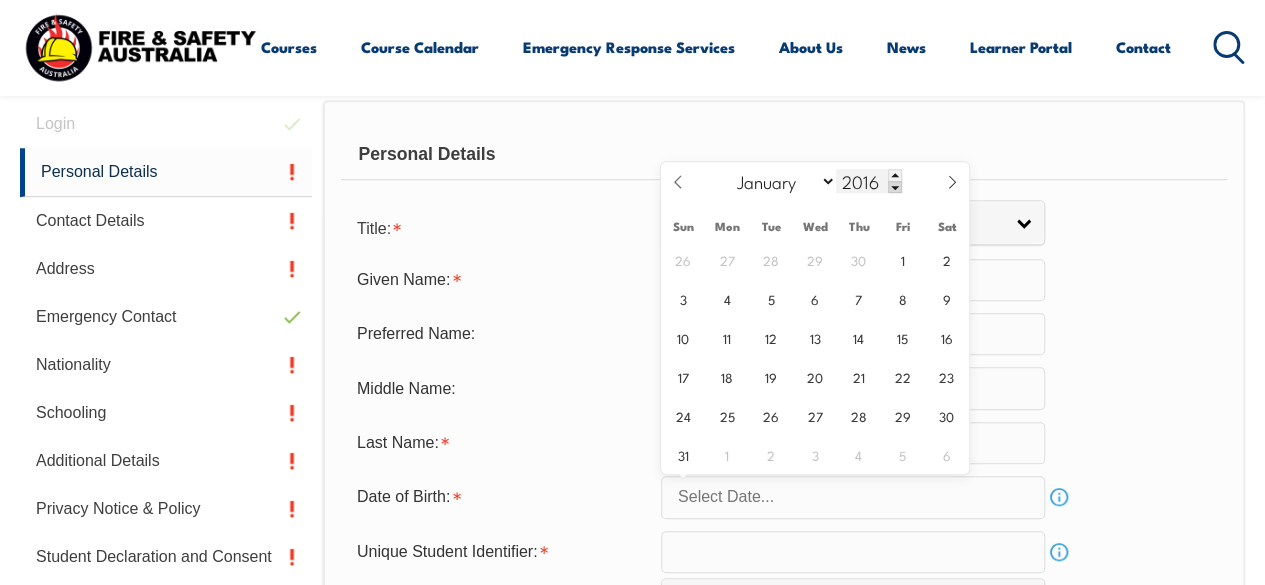click at bounding box center [895, 187] 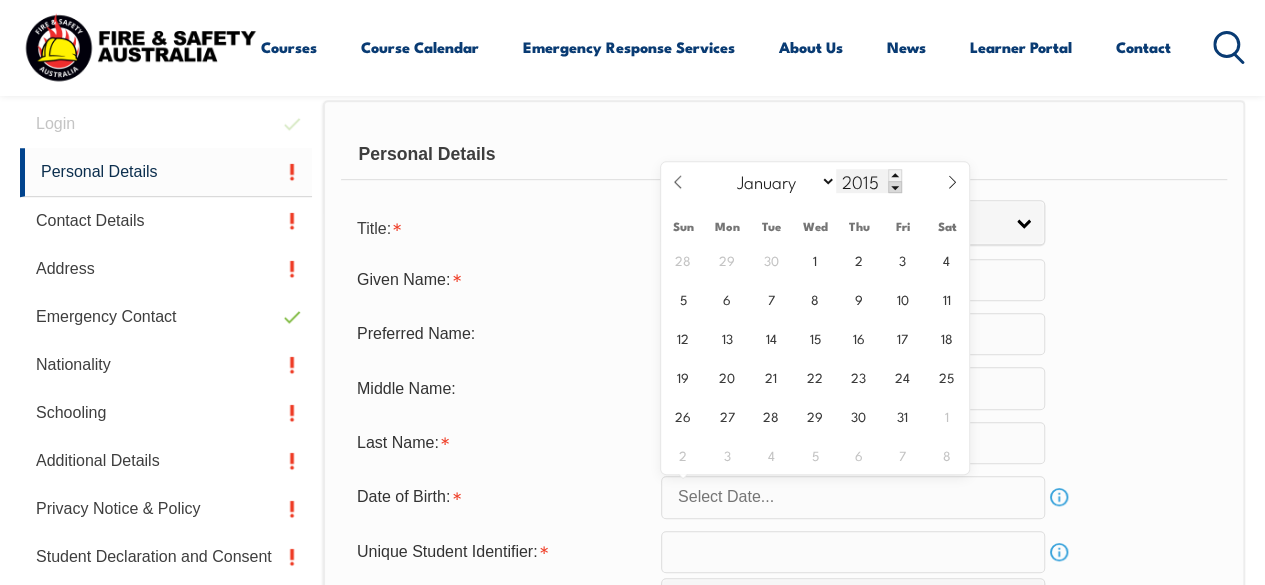 click at bounding box center [895, 187] 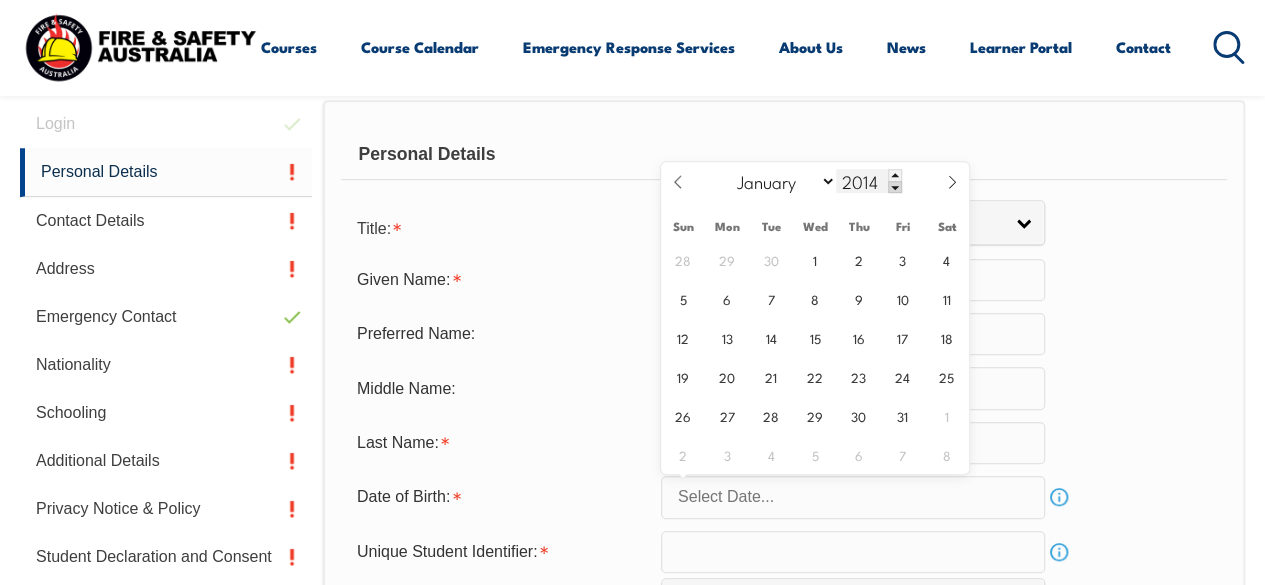 click at bounding box center [895, 187] 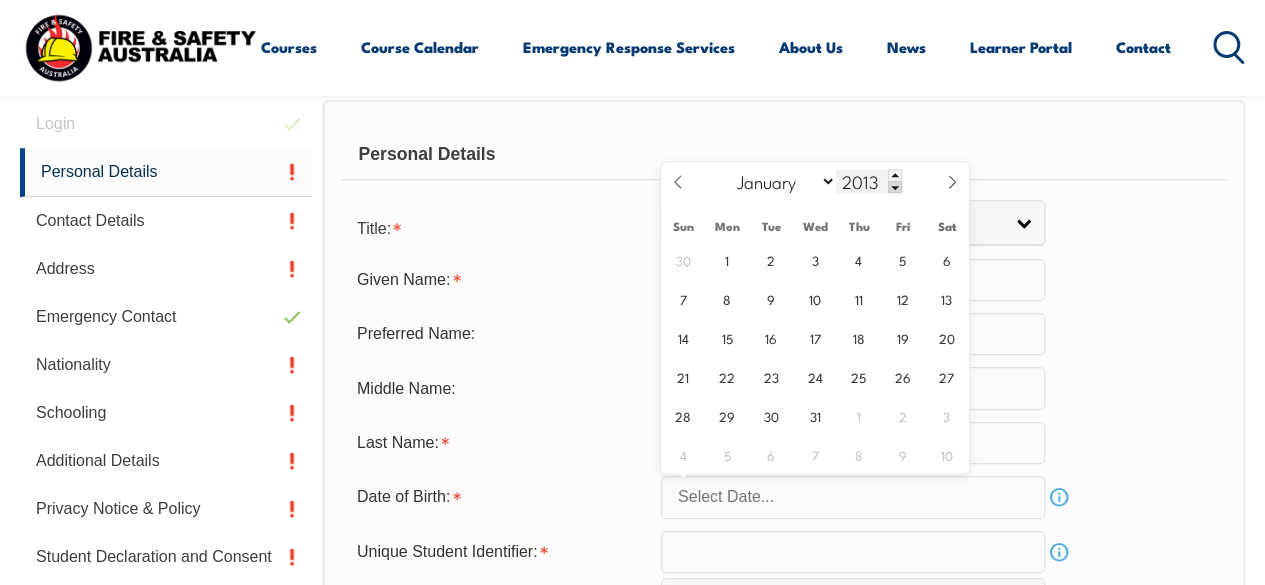 click at bounding box center [895, 187] 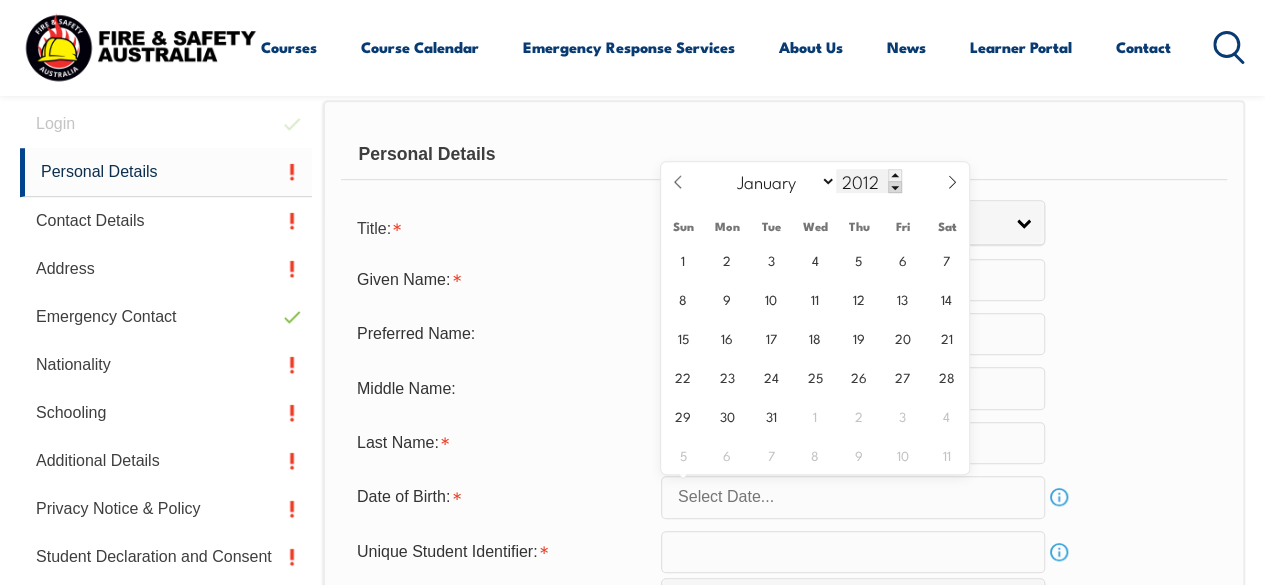 click at bounding box center [895, 187] 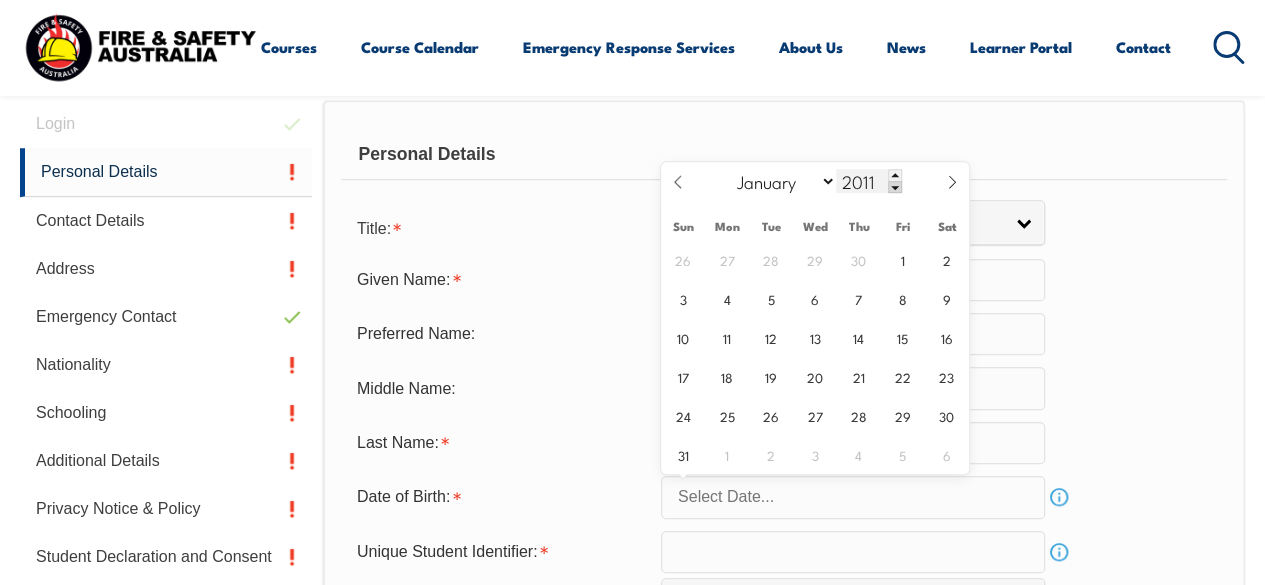 click at bounding box center [895, 187] 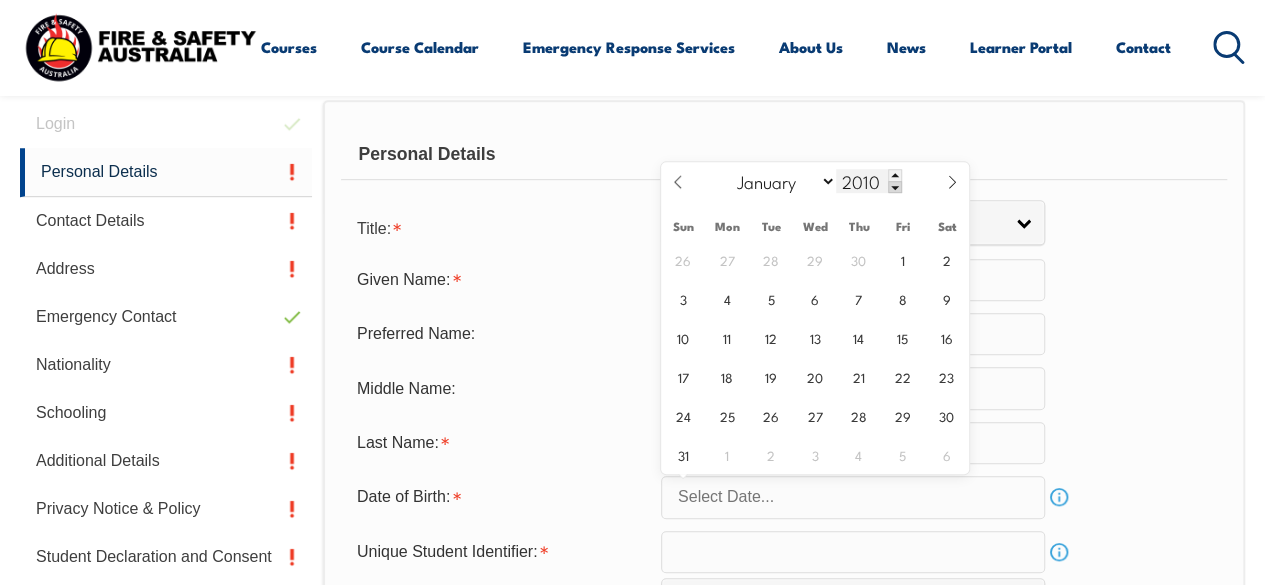click at bounding box center [895, 187] 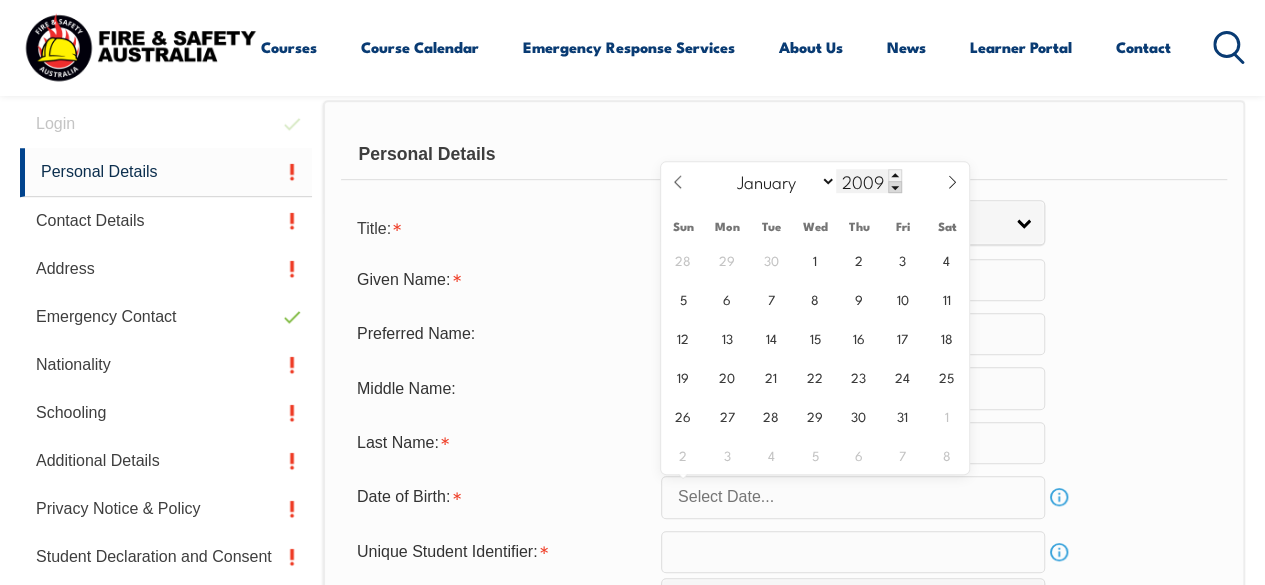 click at bounding box center [895, 187] 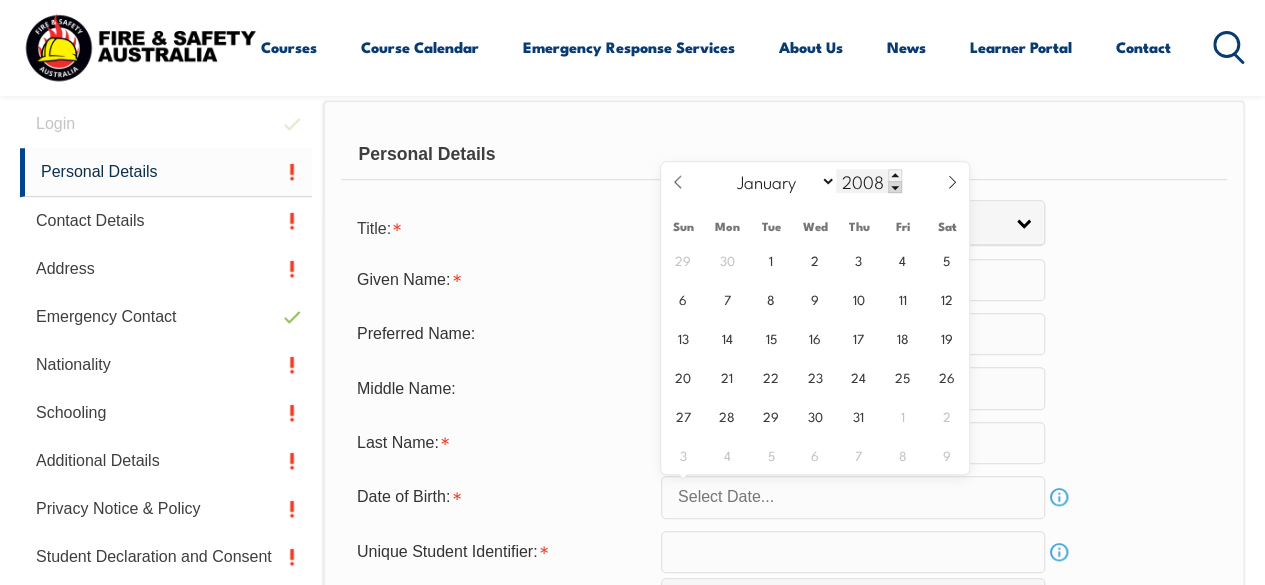 click at bounding box center [895, 187] 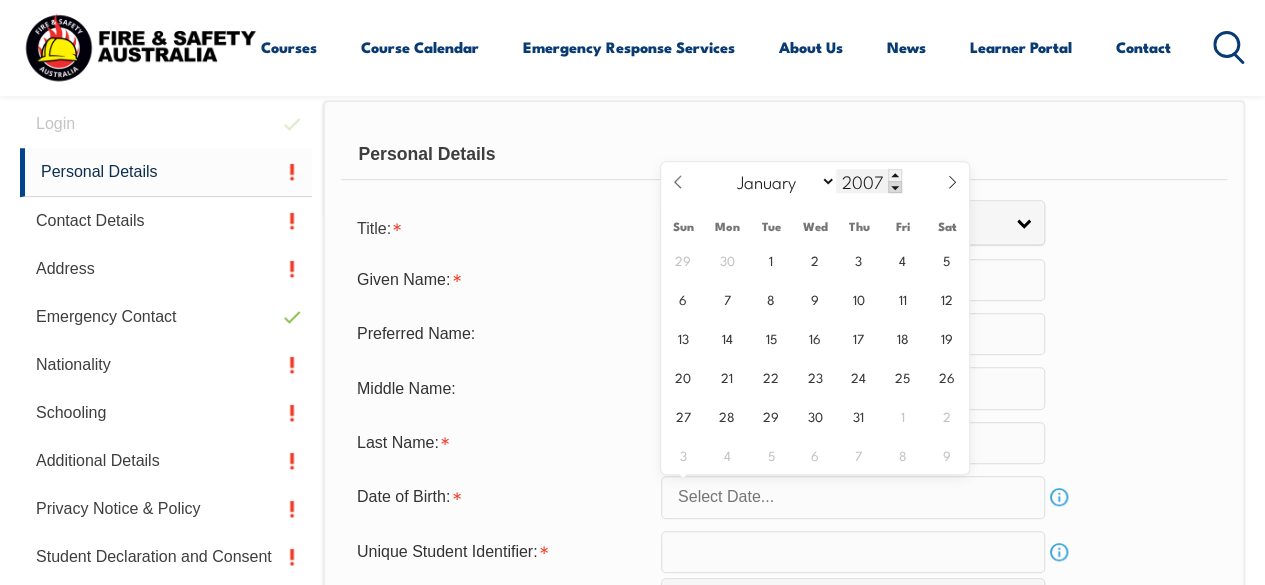 click at bounding box center (895, 187) 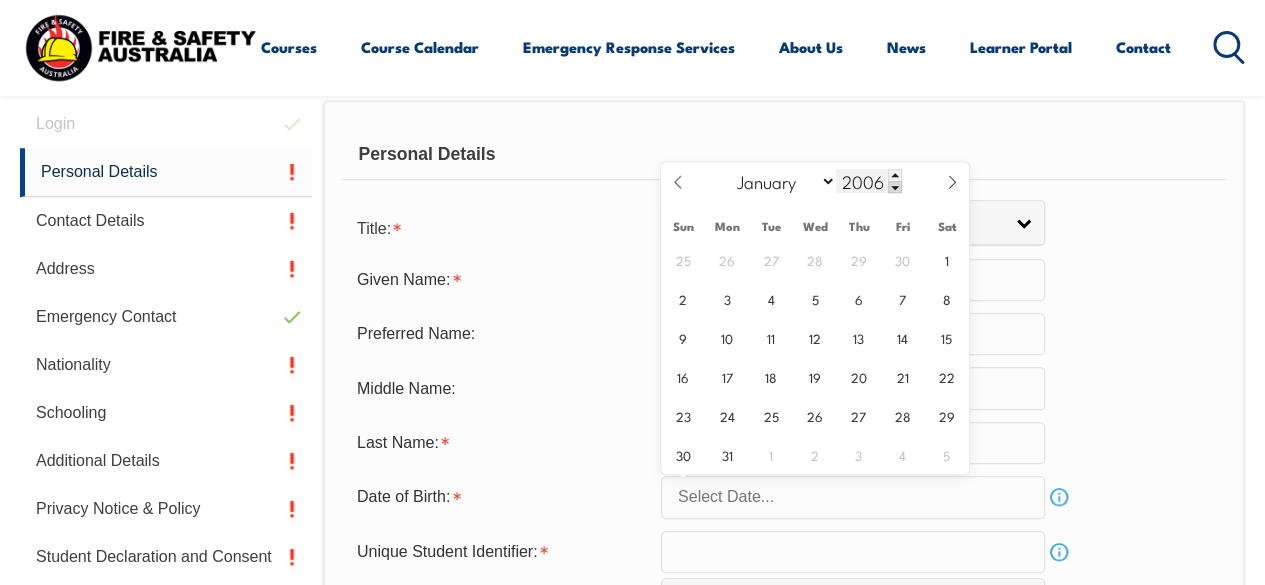 click at bounding box center (895, 187) 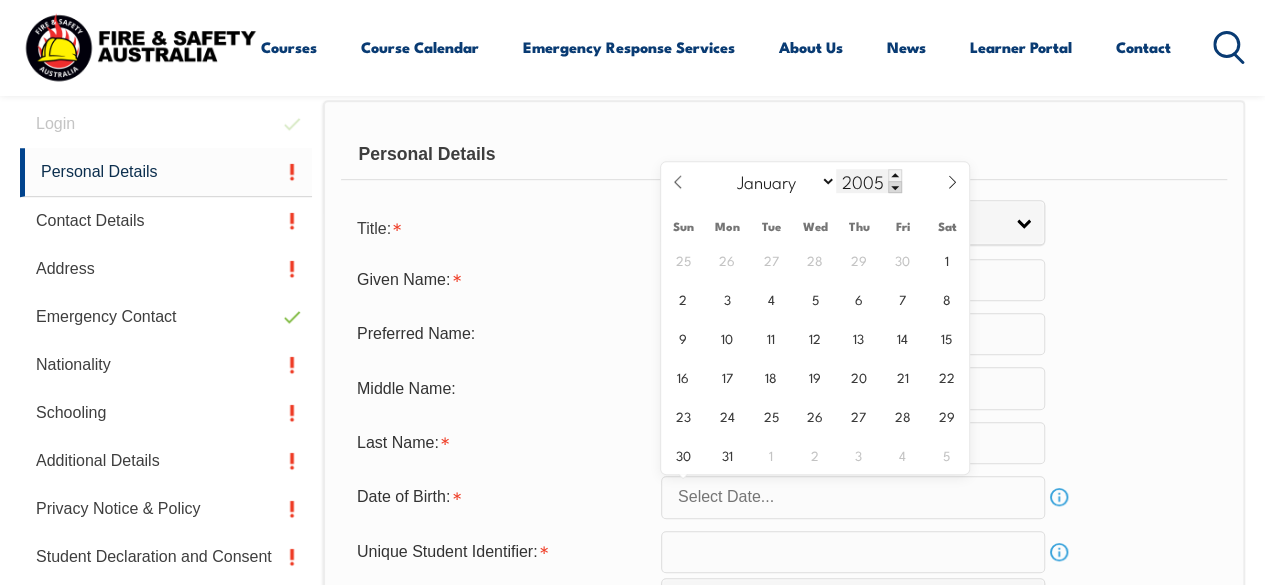 click at bounding box center [895, 187] 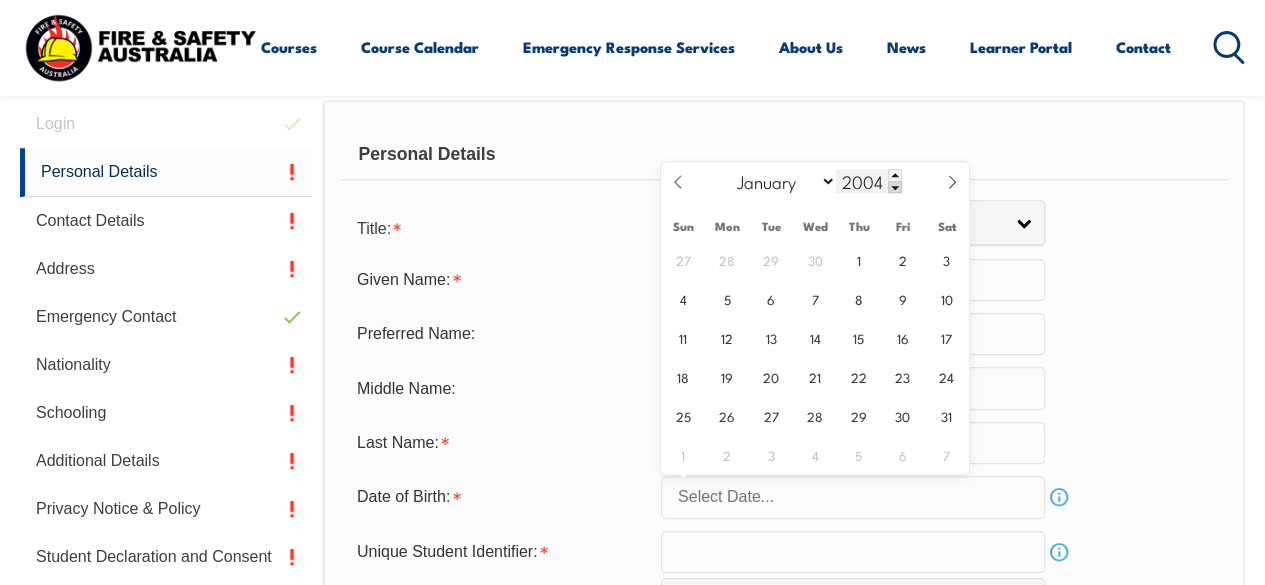 click at bounding box center [895, 187] 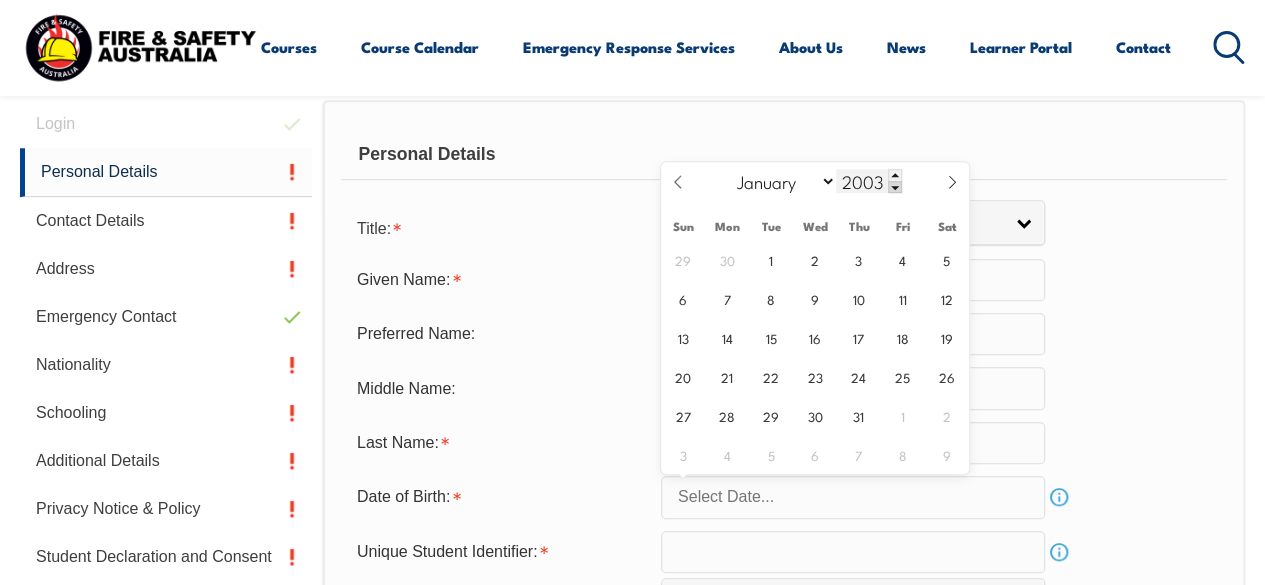click at bounding box center [895, 187] 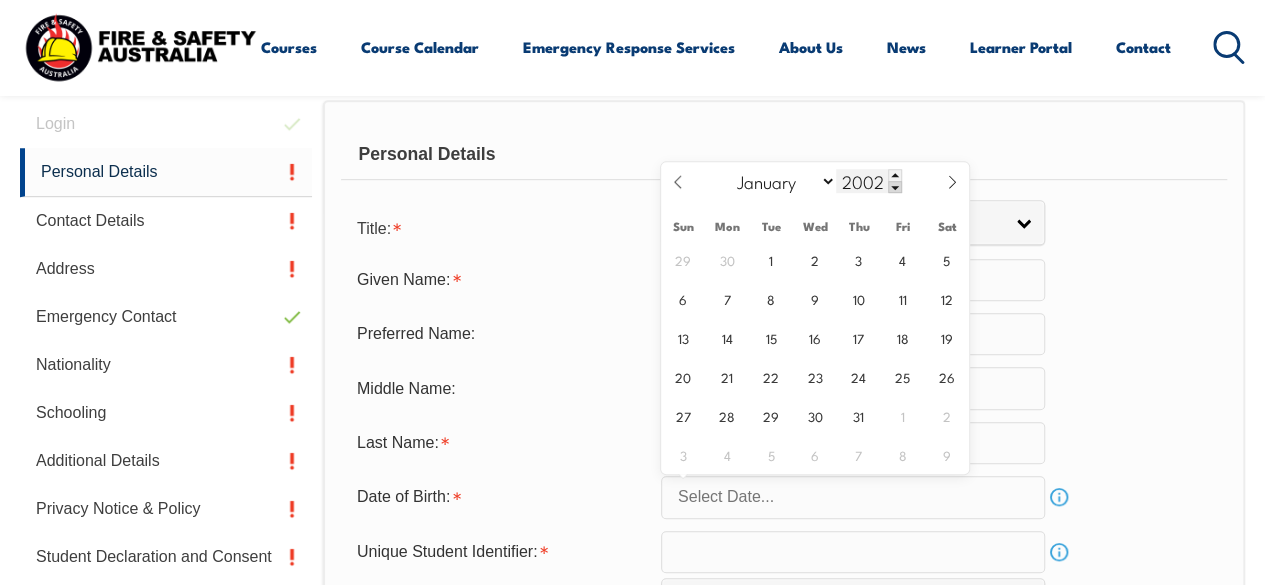 click at bounding box center (895, 187) 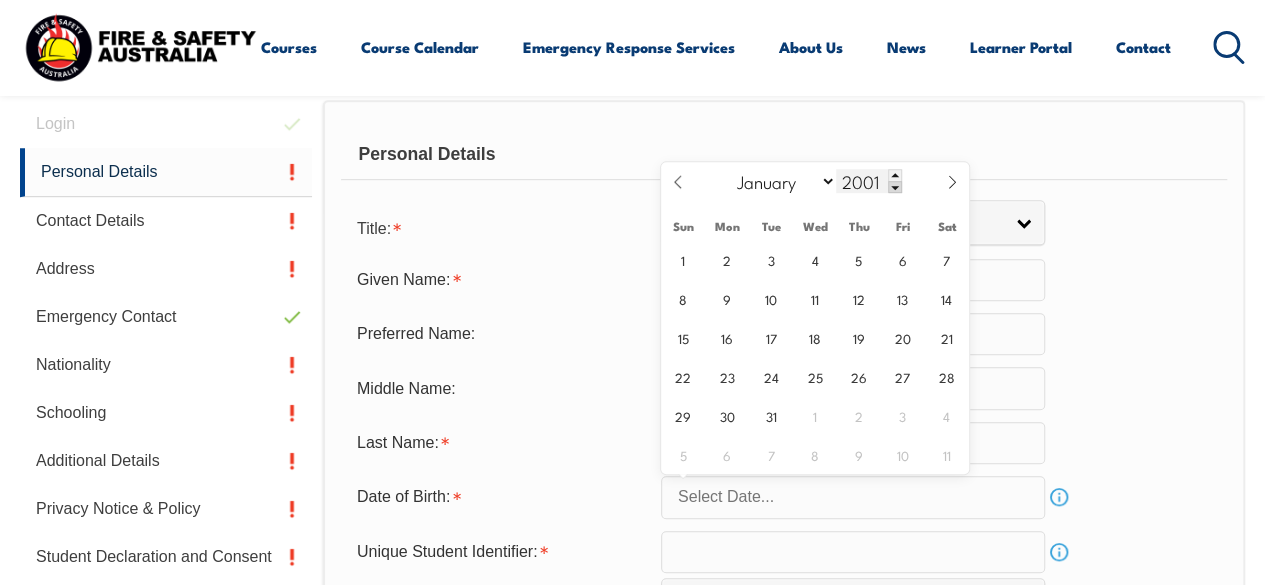 click at bounding box center (895, 187) 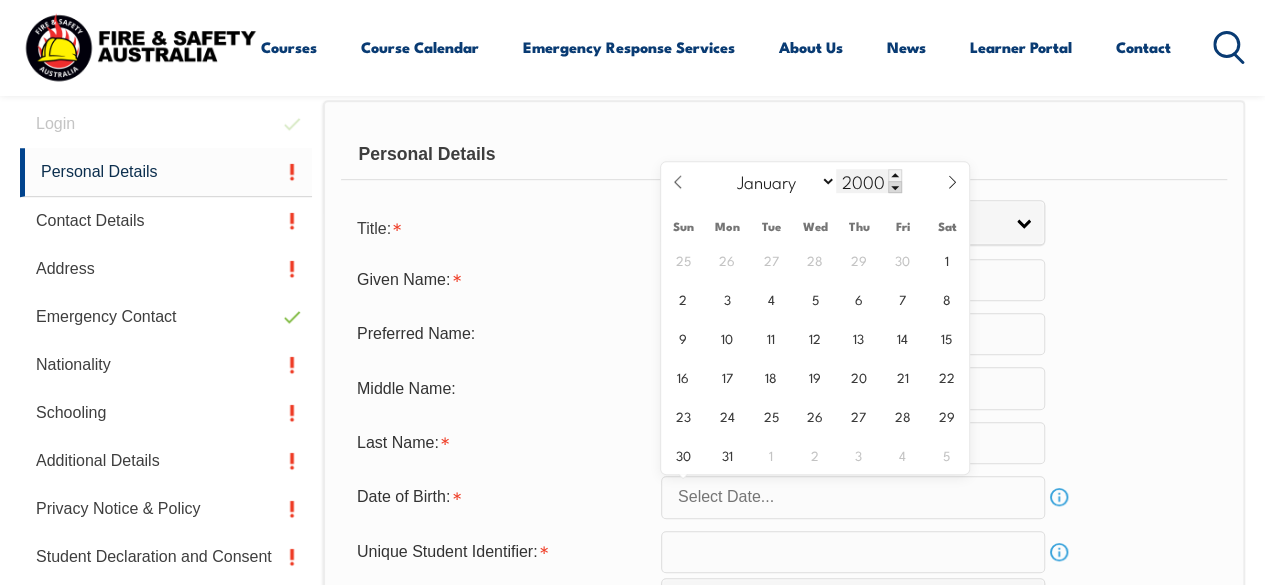 click at bounding box center (895, 187) 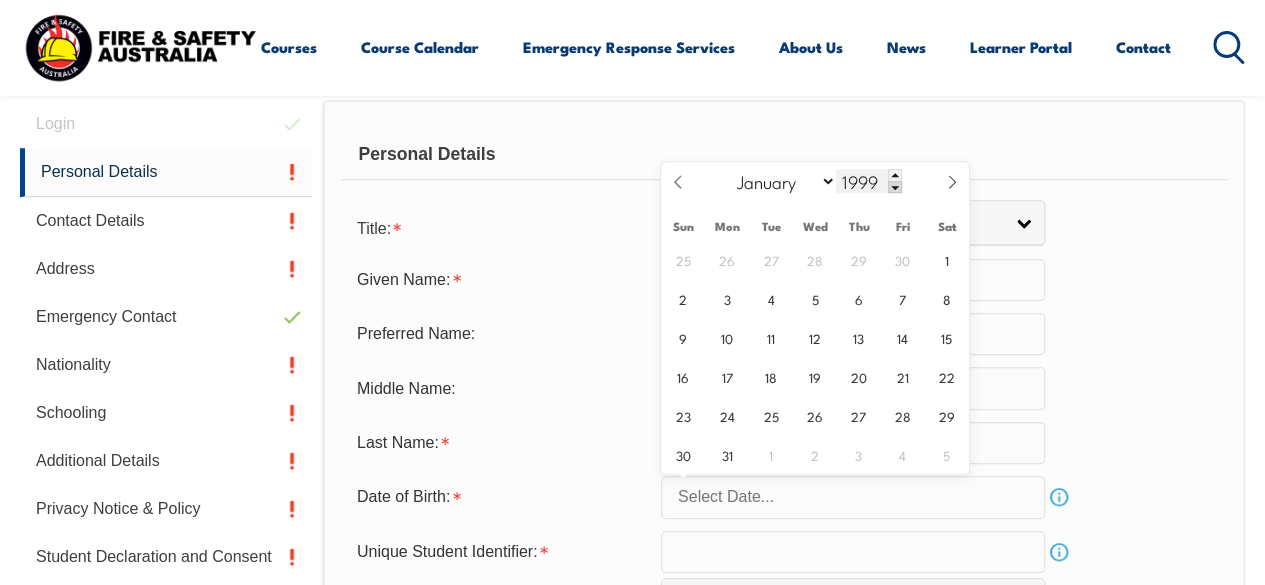click at bounding box center [895, 187] 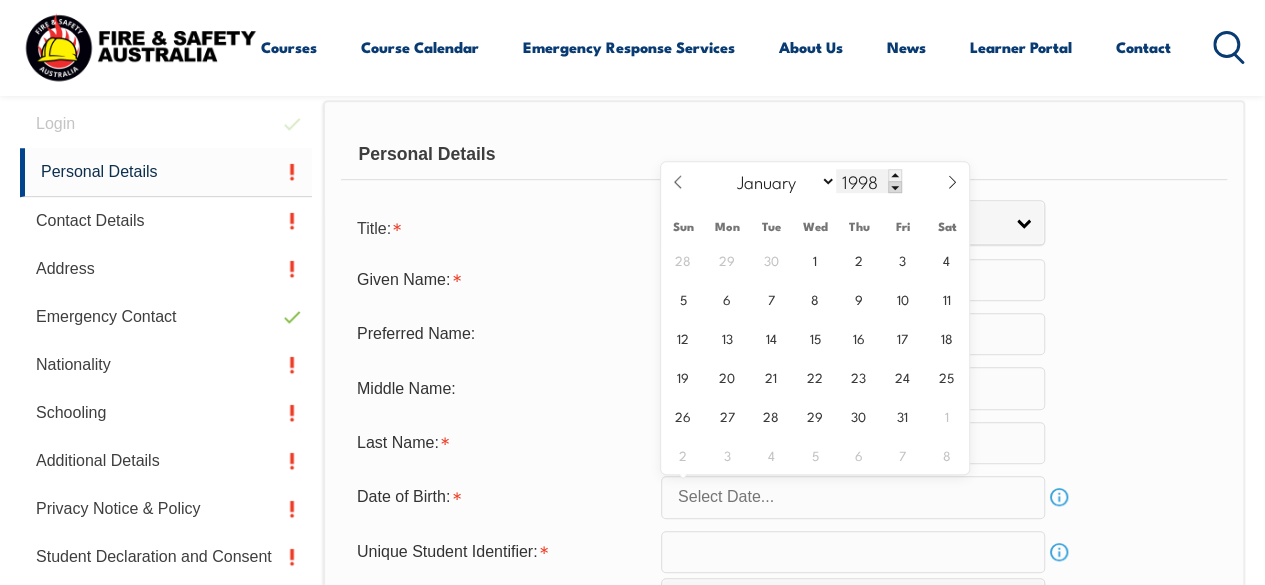 click at bounding box center [895, 187] 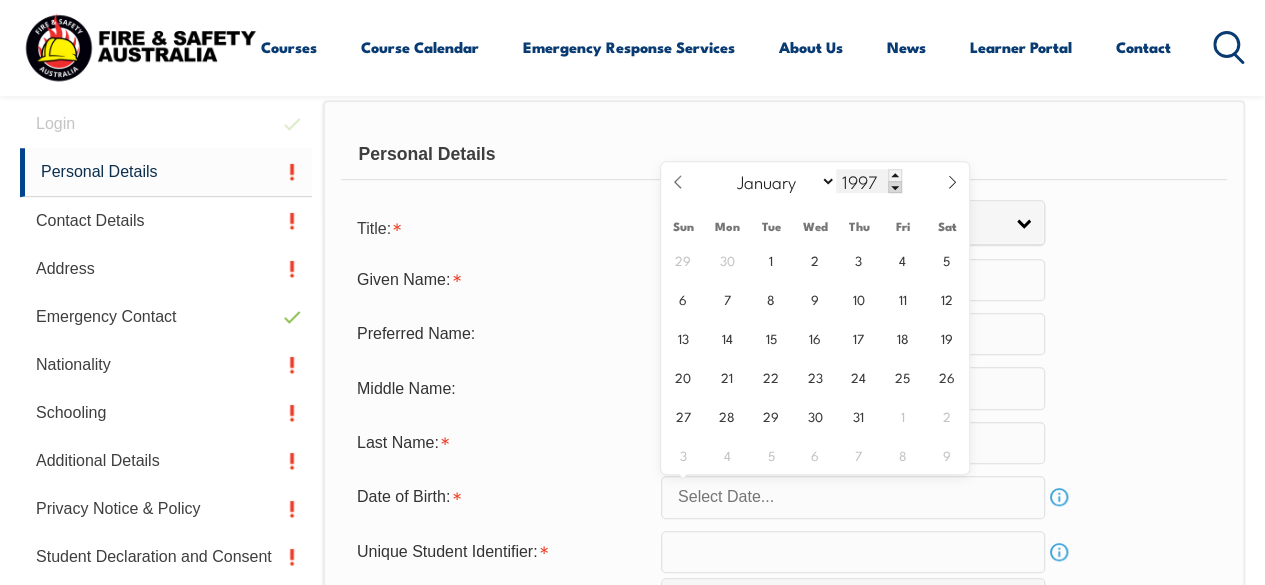 click at bounding box center (895, 187) 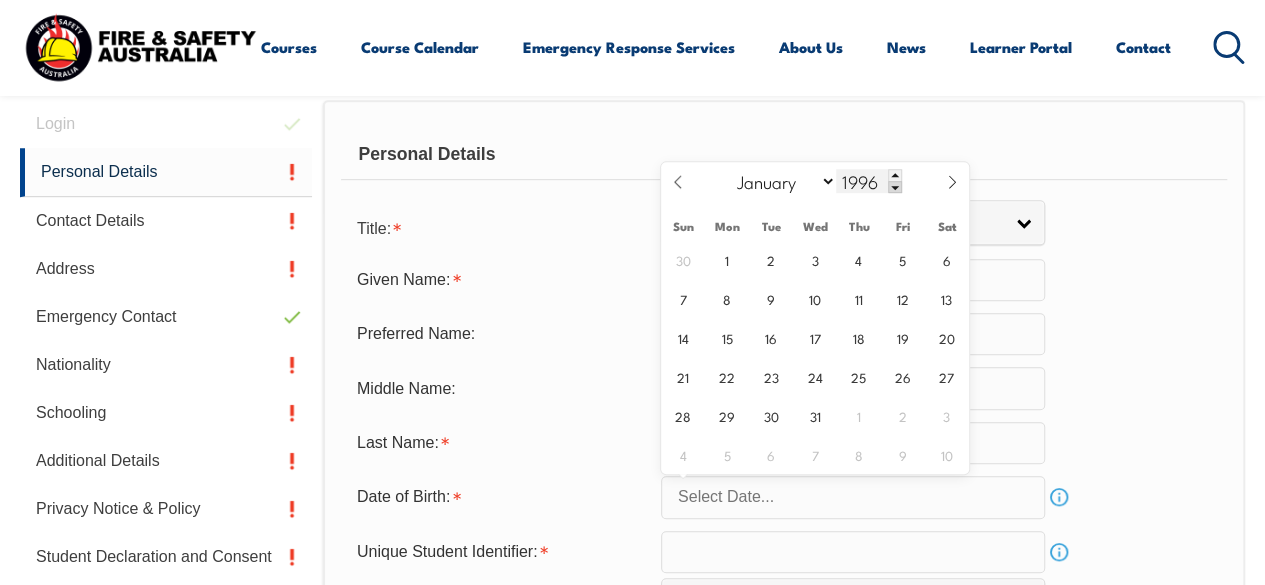 click at bounding box center [895, 187] 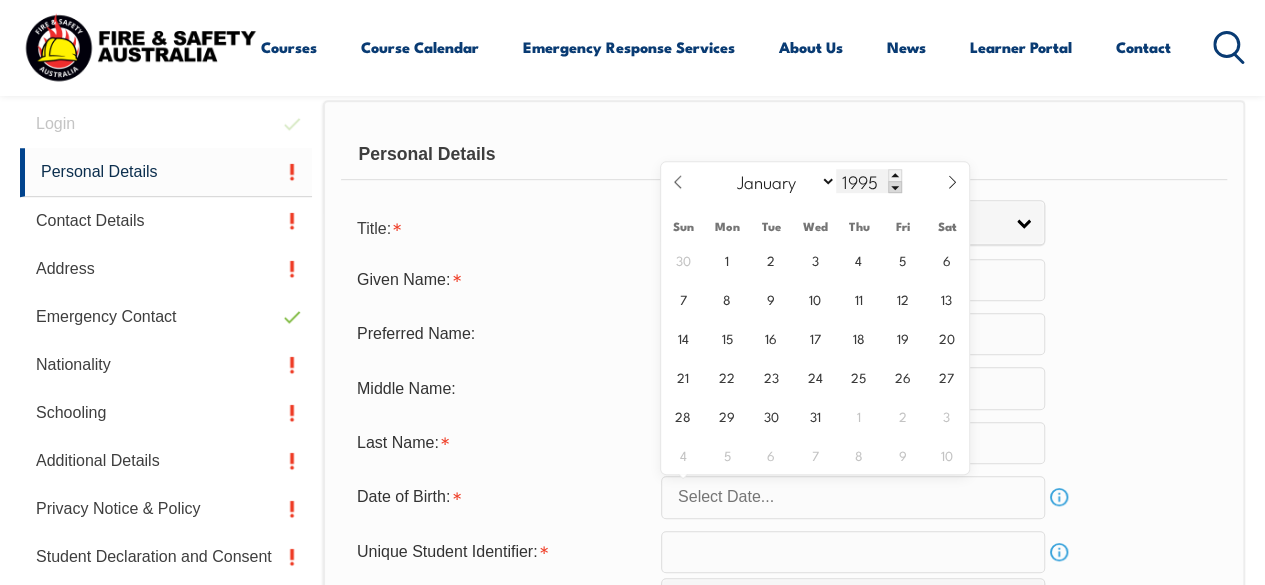 click at bounding box center [895, 187] 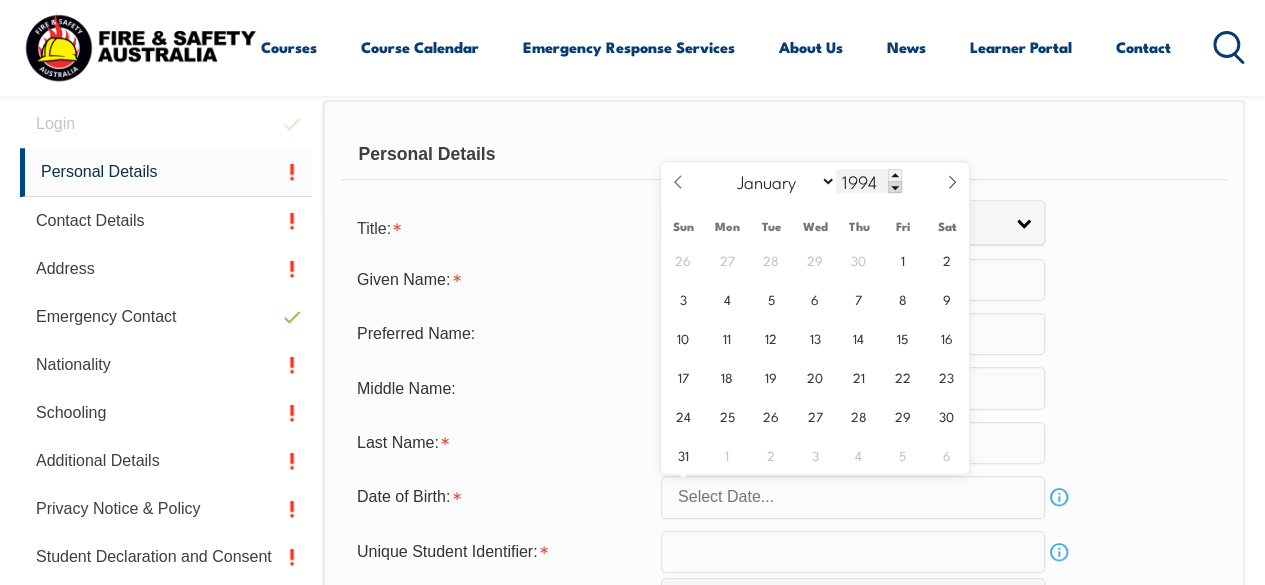 click at bounding box center [895, 187] 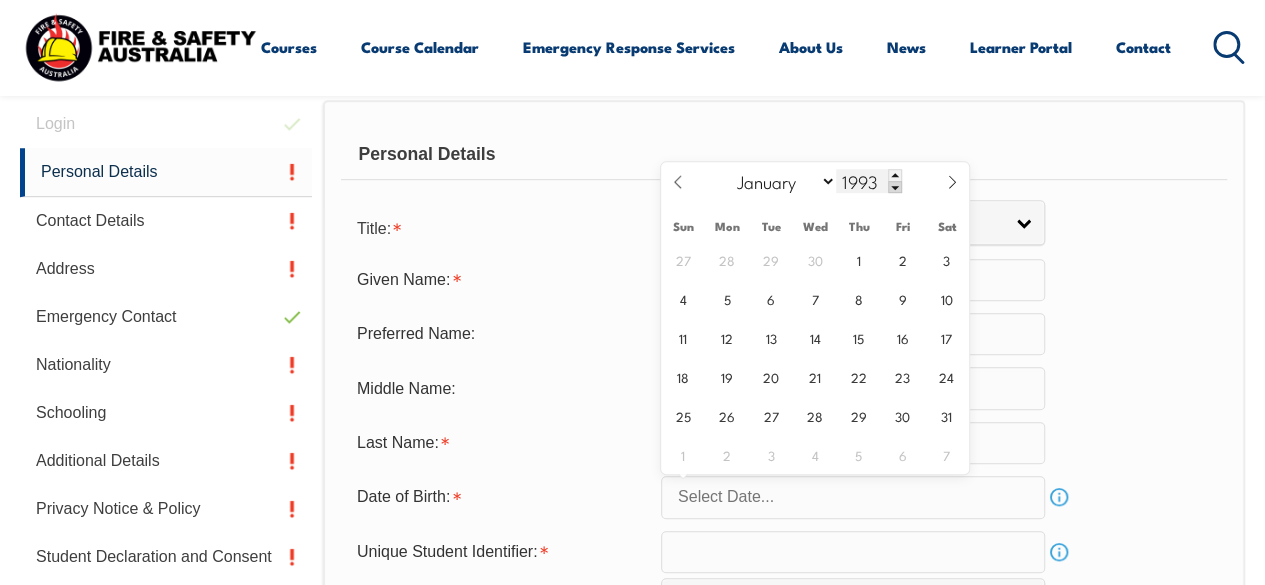 click at bounding box center (895, 187) 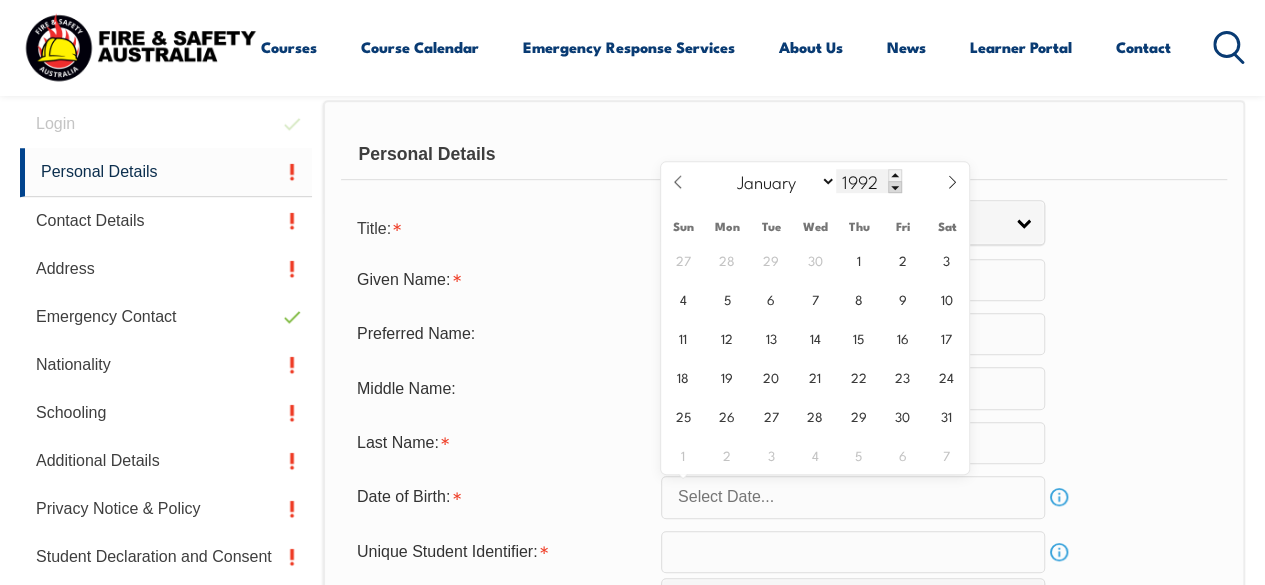click at bounding box center (895, 187) 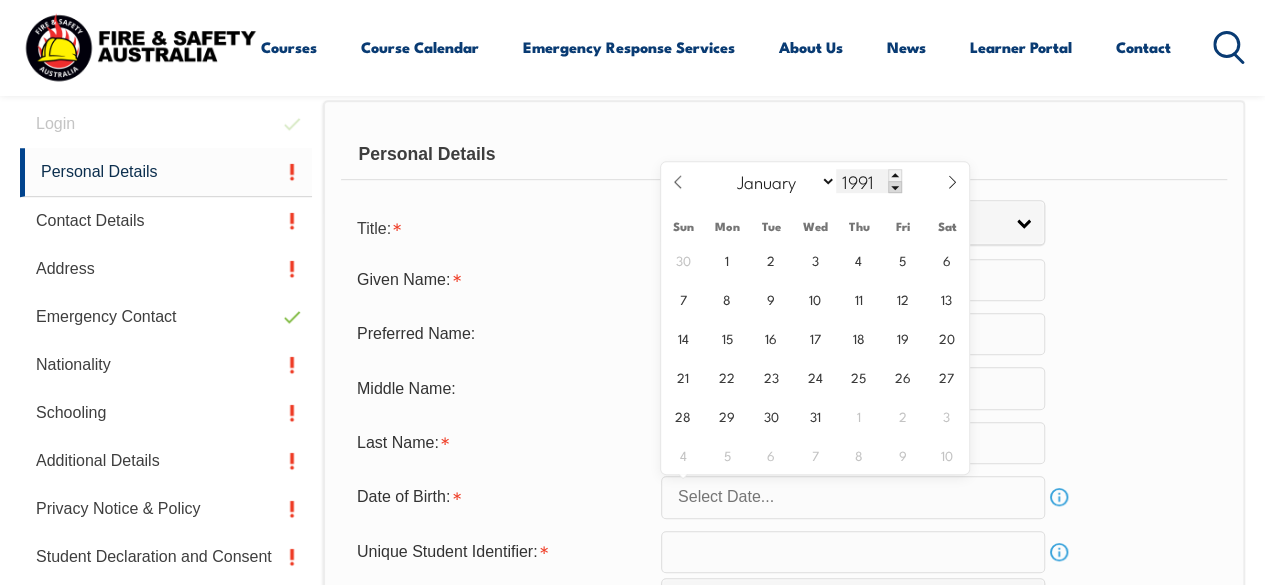click at bounding box center (895, 187) 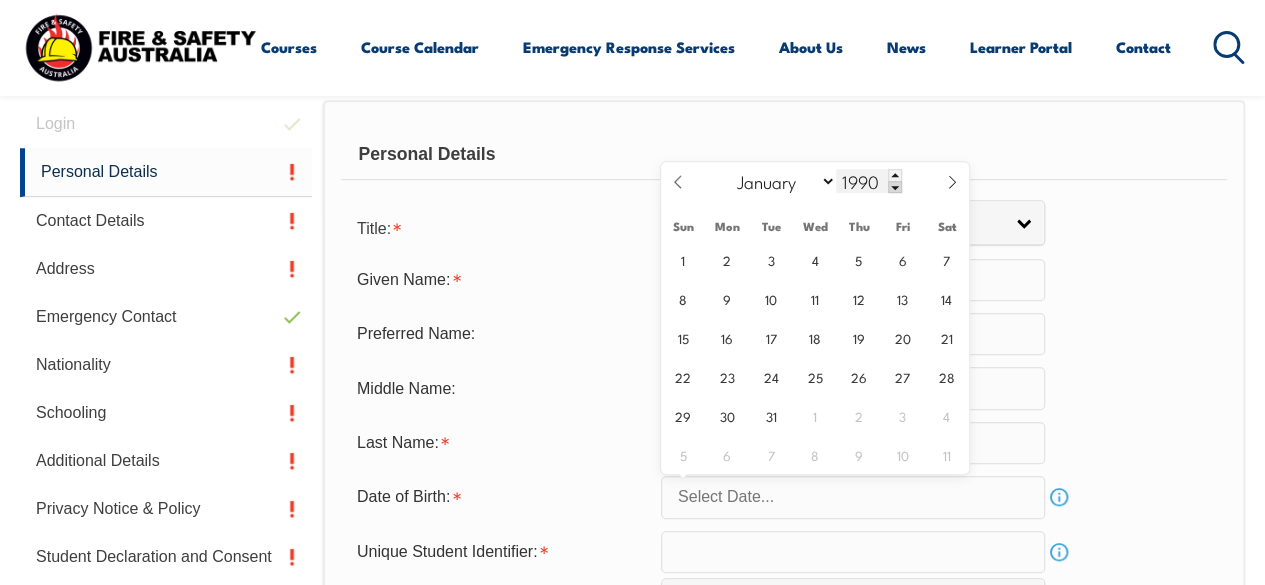 click at bounding box center (895, 187) 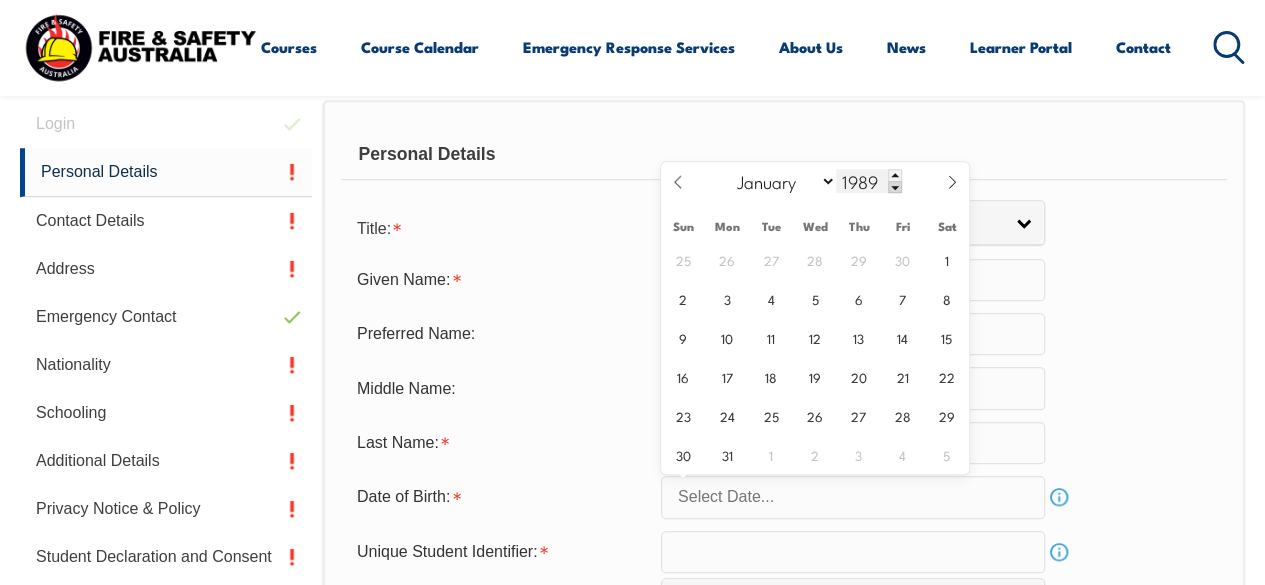 click at bounding box center [895, 187] 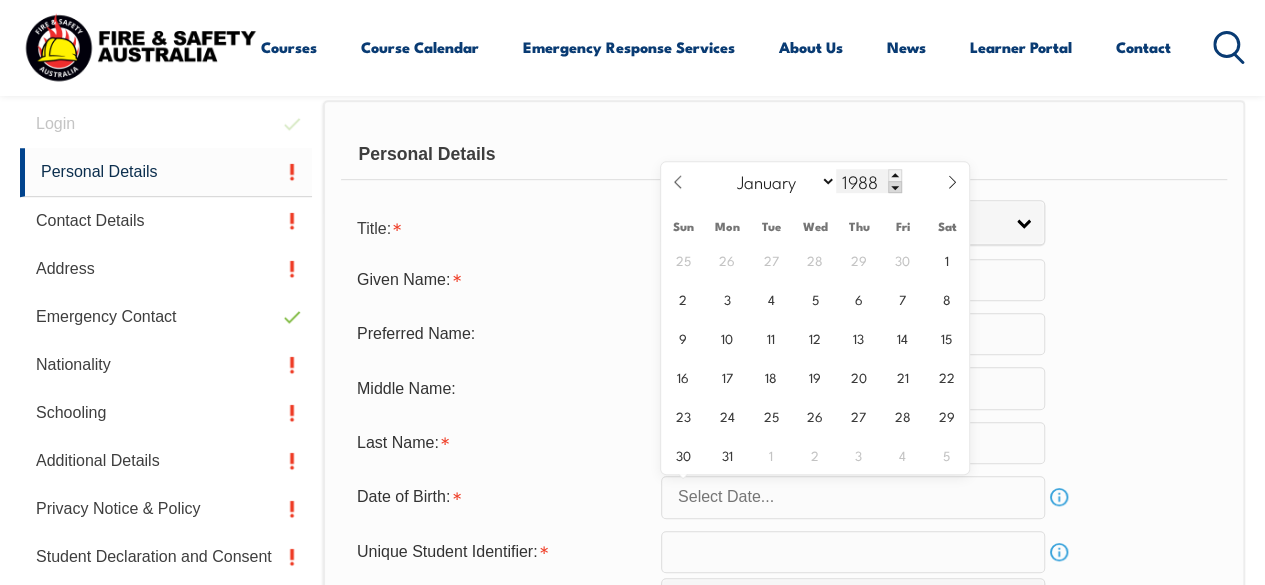 click at bounding box center [895, 187] 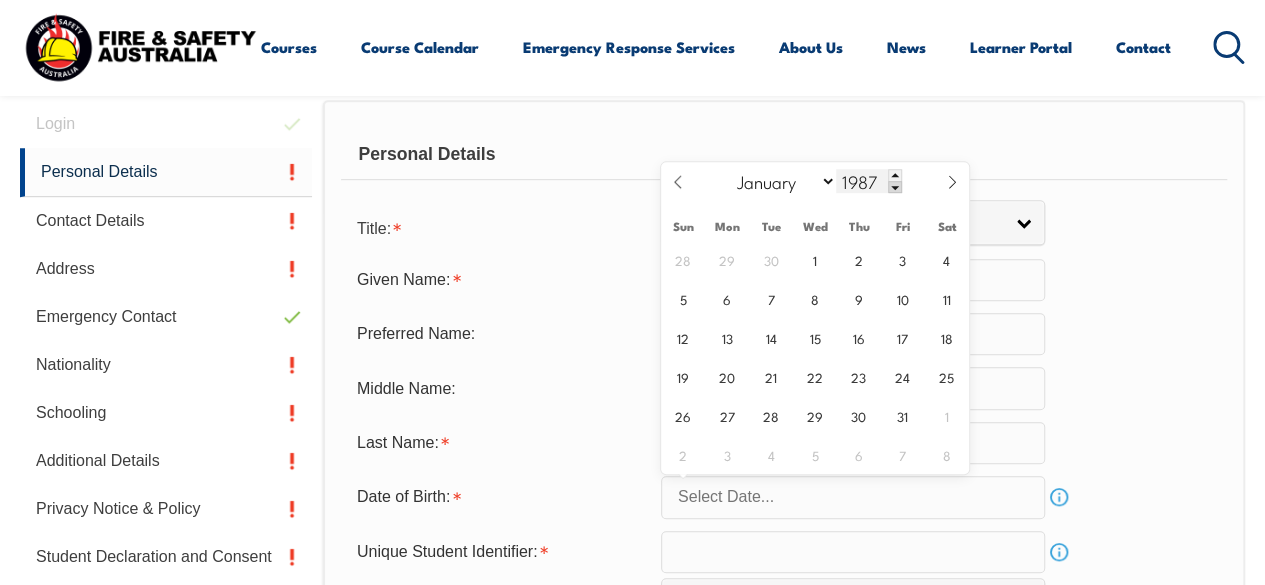 click at bounding box center (895, 187) 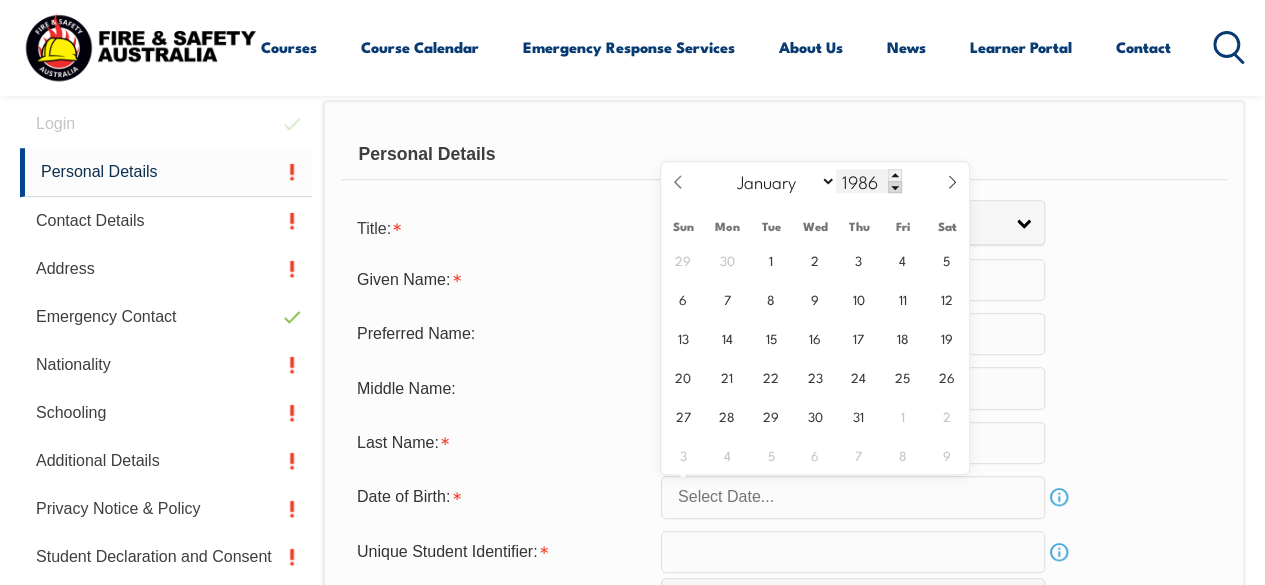 click at bounding box center (895, 187) 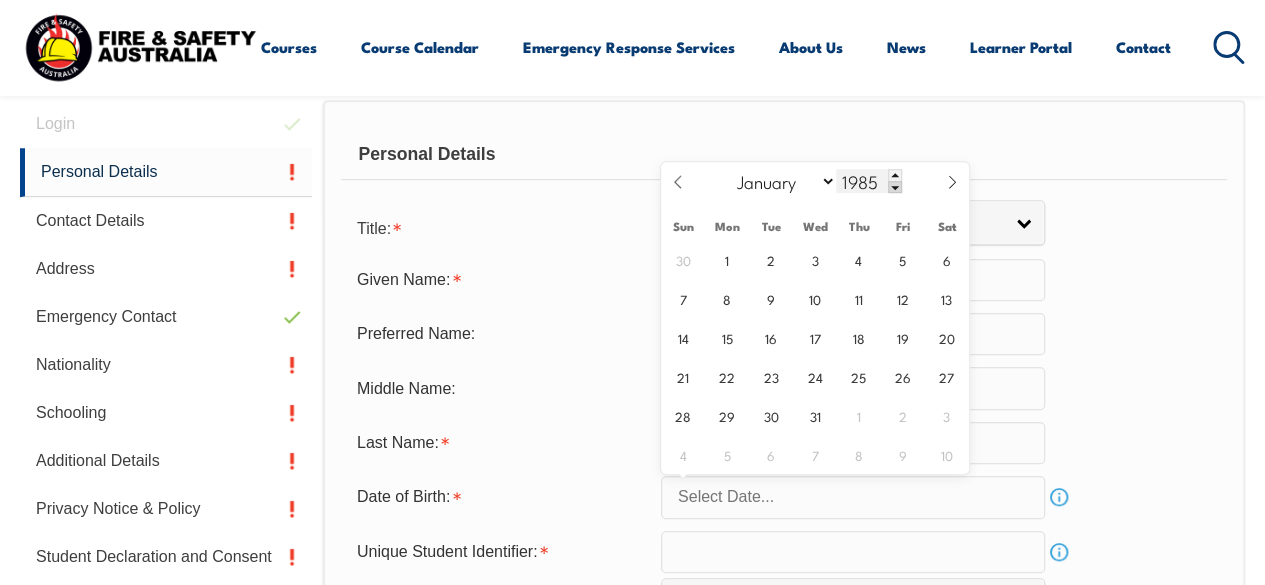 click at bounding box center (895, 187) 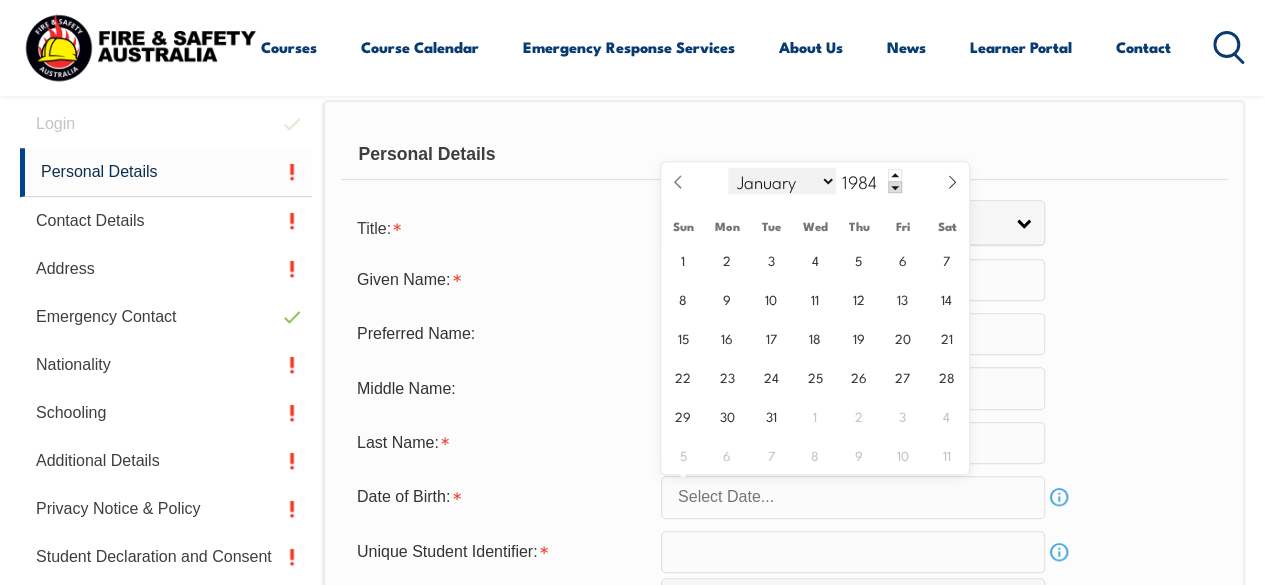click on "January February March April May June July August September October November December" at bounding box center [782, 181] 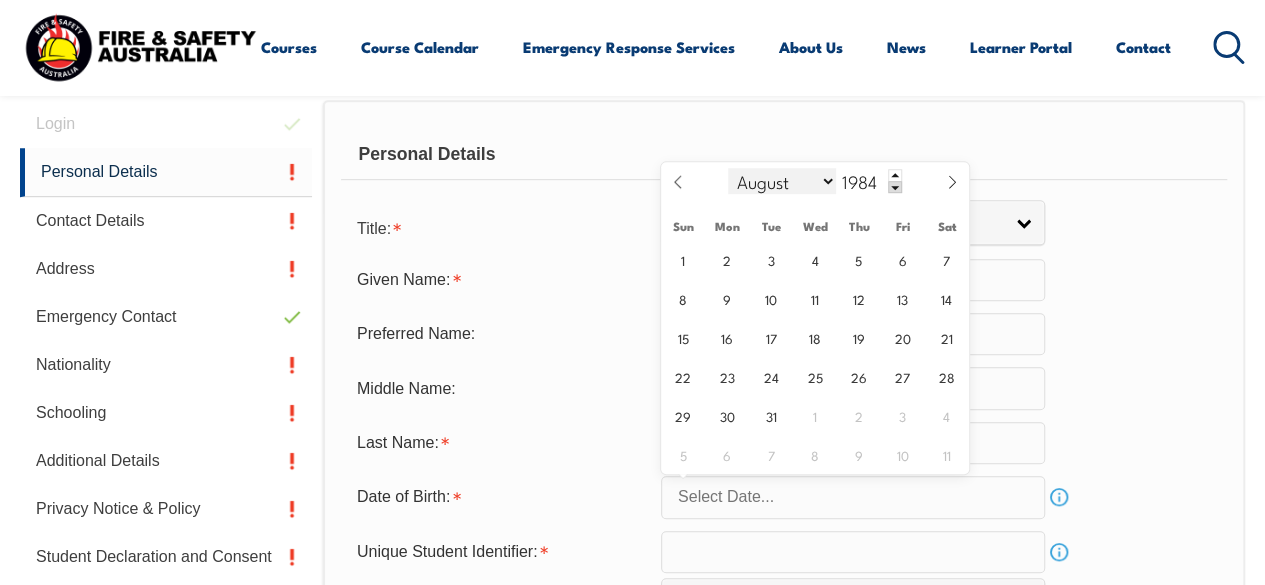 click on "January February March April May June July August September October November December" at bounding box center [782, 181] 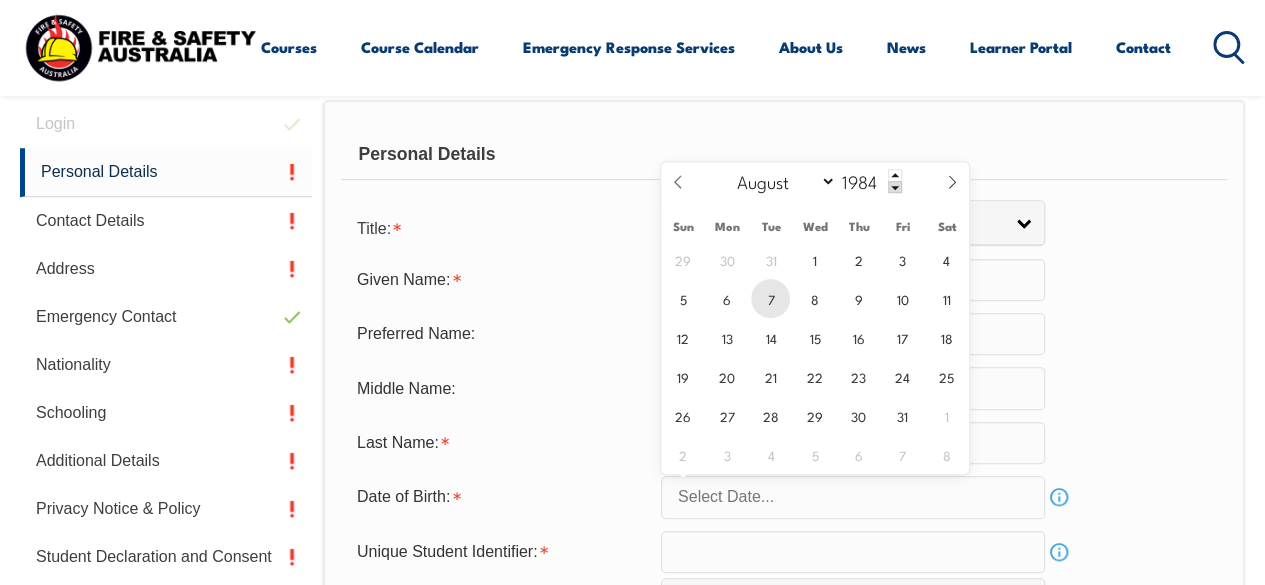 click on "7" at bounding box center [770, 298] 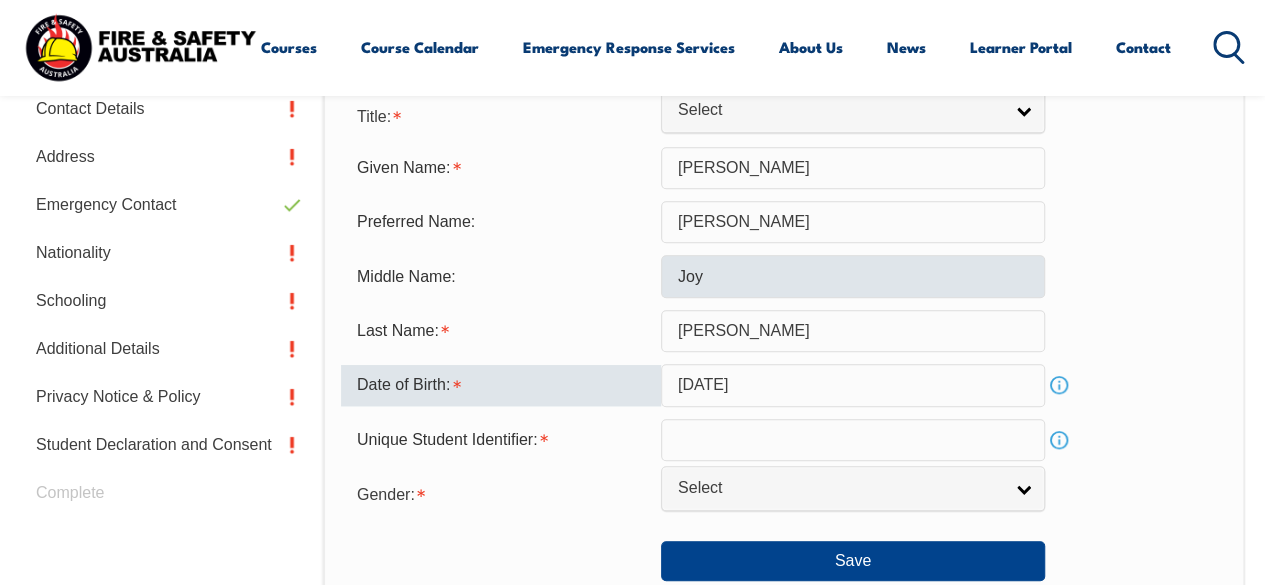 scroll, scrollTop: 711, scrollLeft: 0, axis: vertical 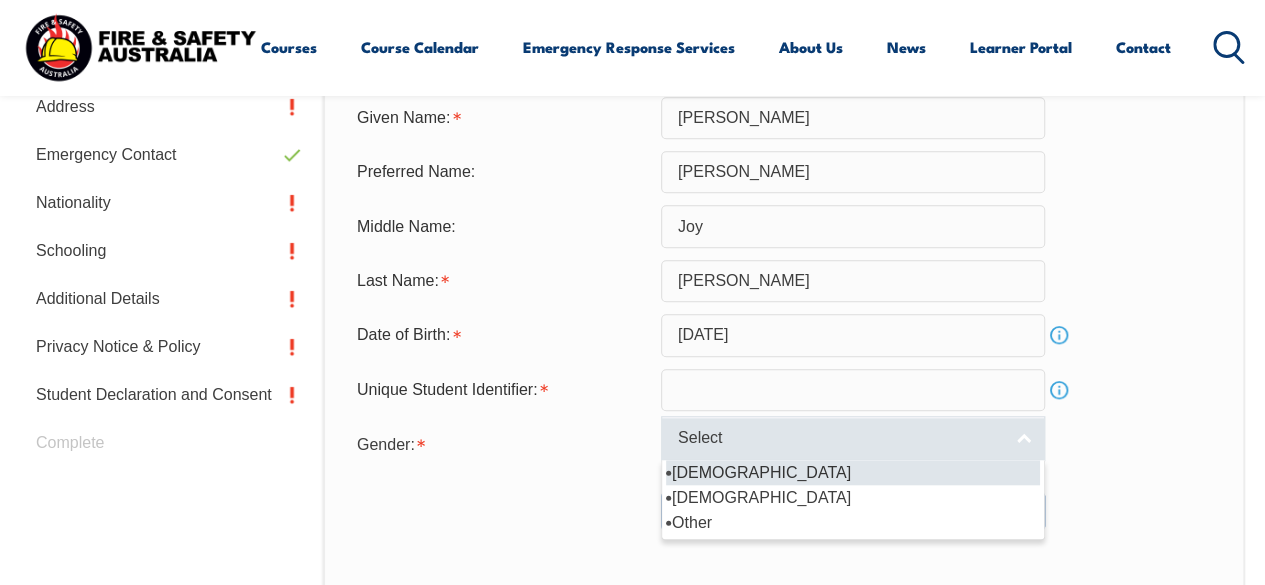 click on "Select" at bounding box center [853, 438] 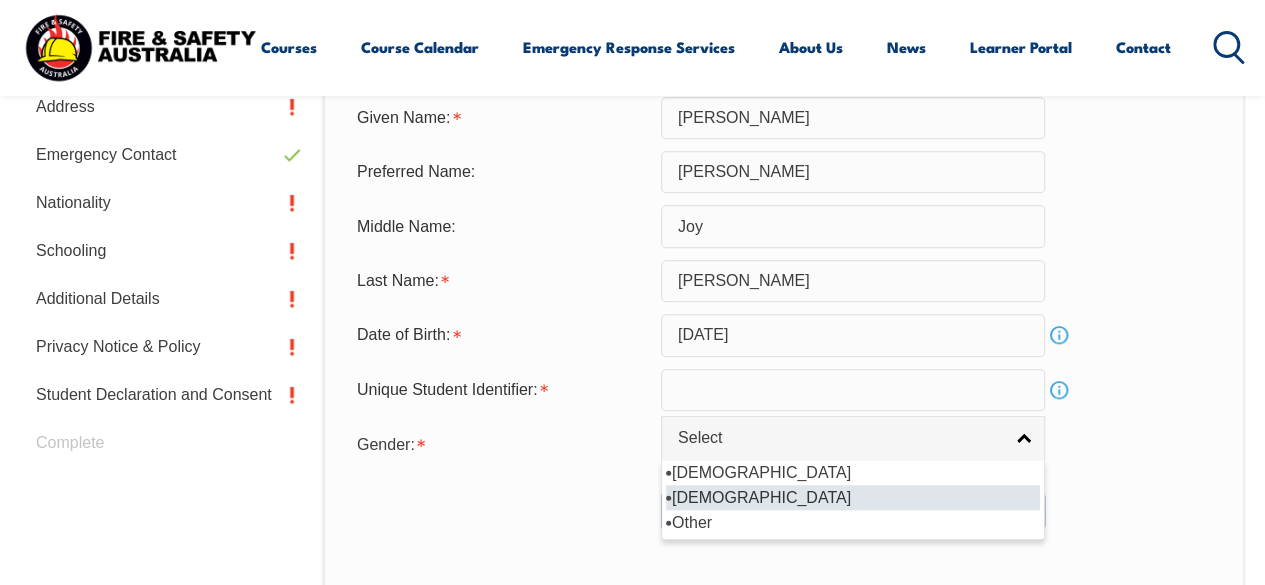 click on "[DEMOGRAPHIC_DATA]" at bounding box center (853, 497) 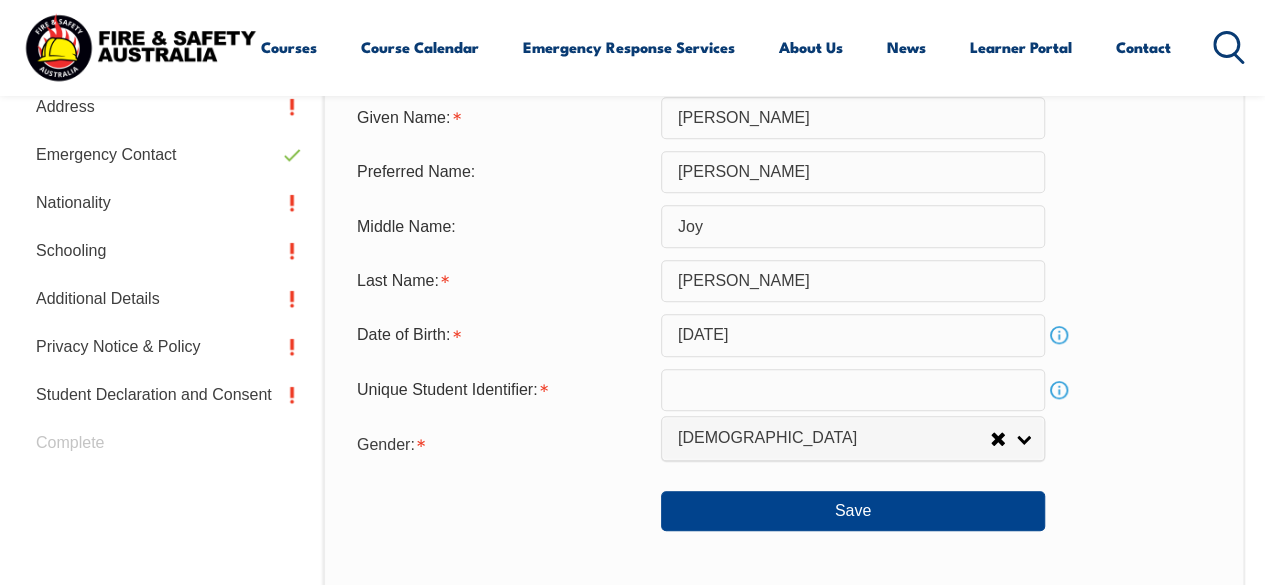 click at bounding box center [853, 390] 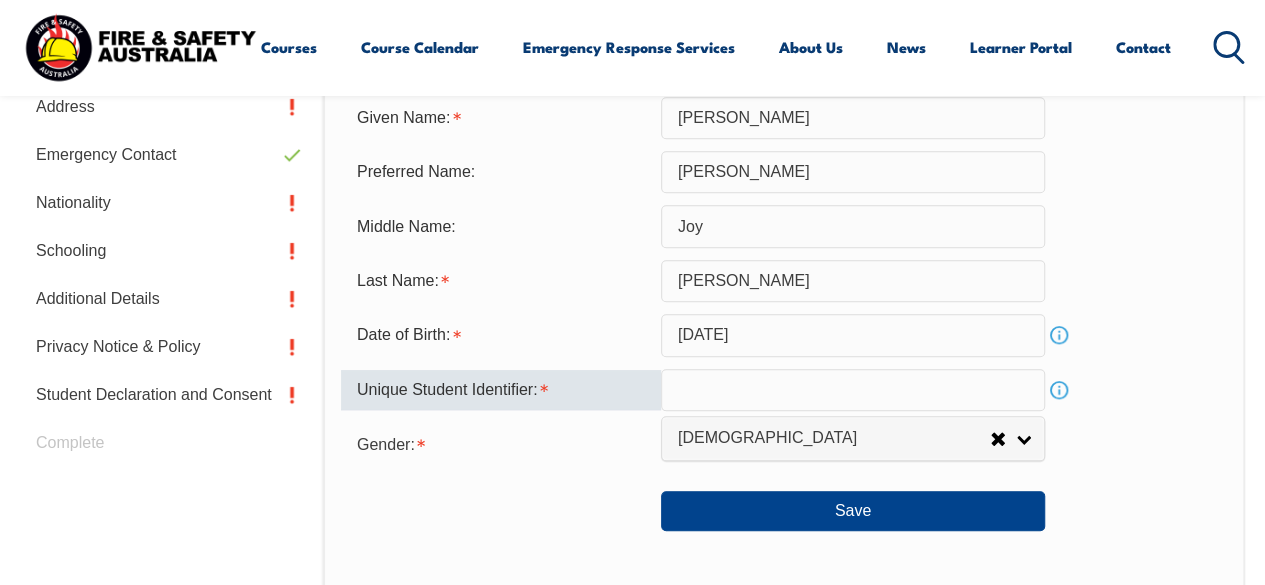 paste on "RT842GG6SD" 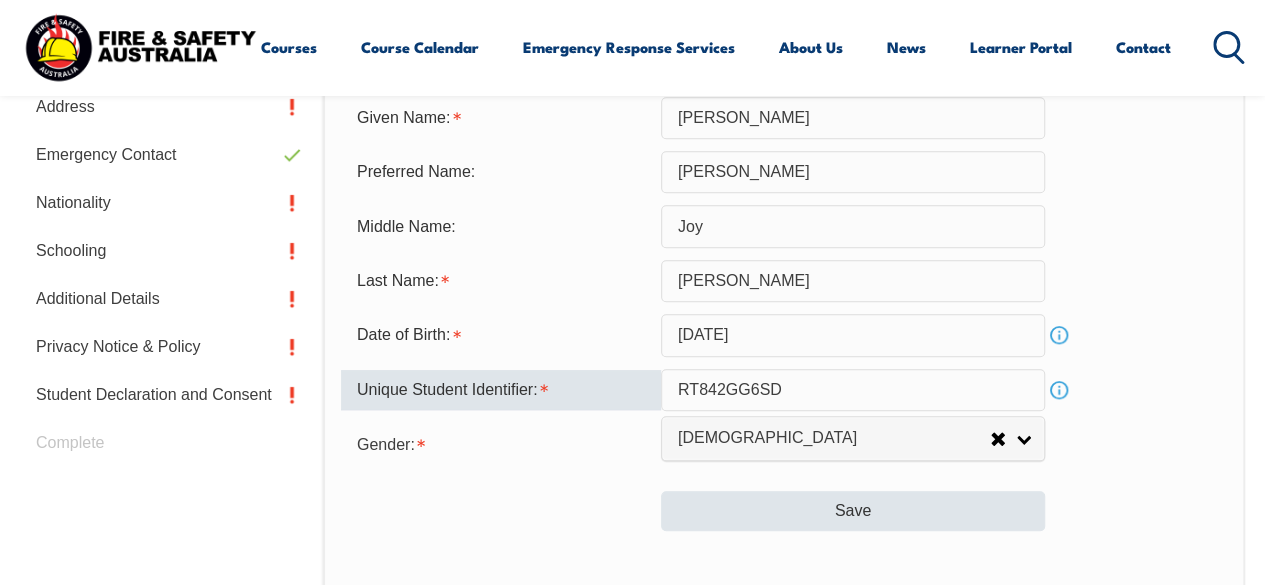 type on "RT842GG6SD" 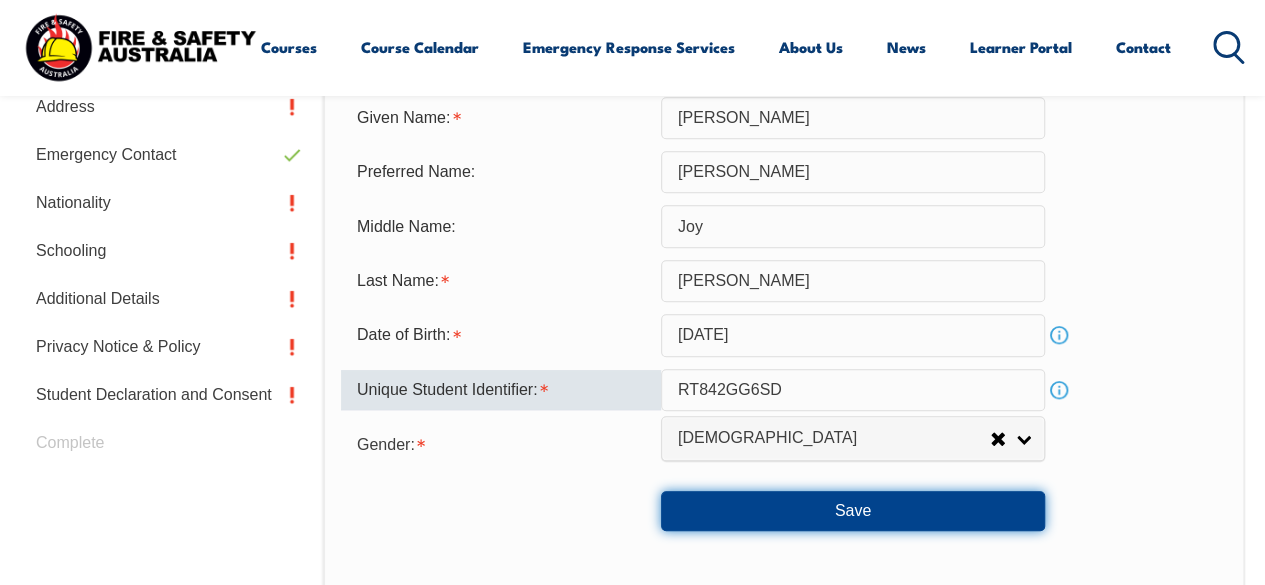 click on "Save" at bounding box center (853, 511) 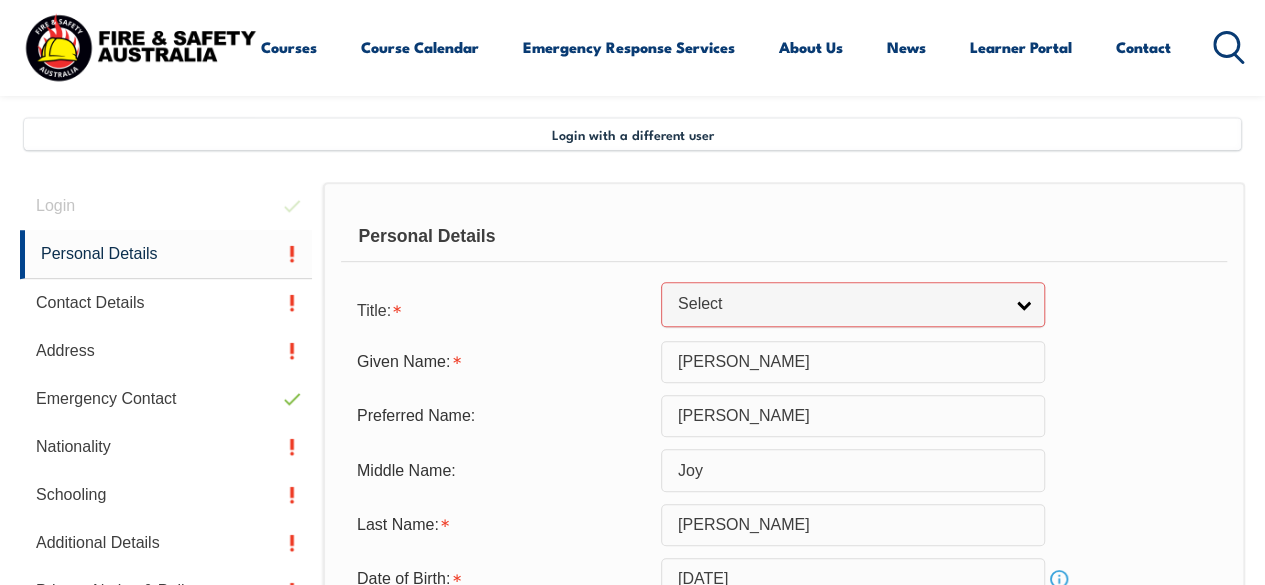 scroll, scrollTop: 464, scrollLeft: 0, axis: vertical 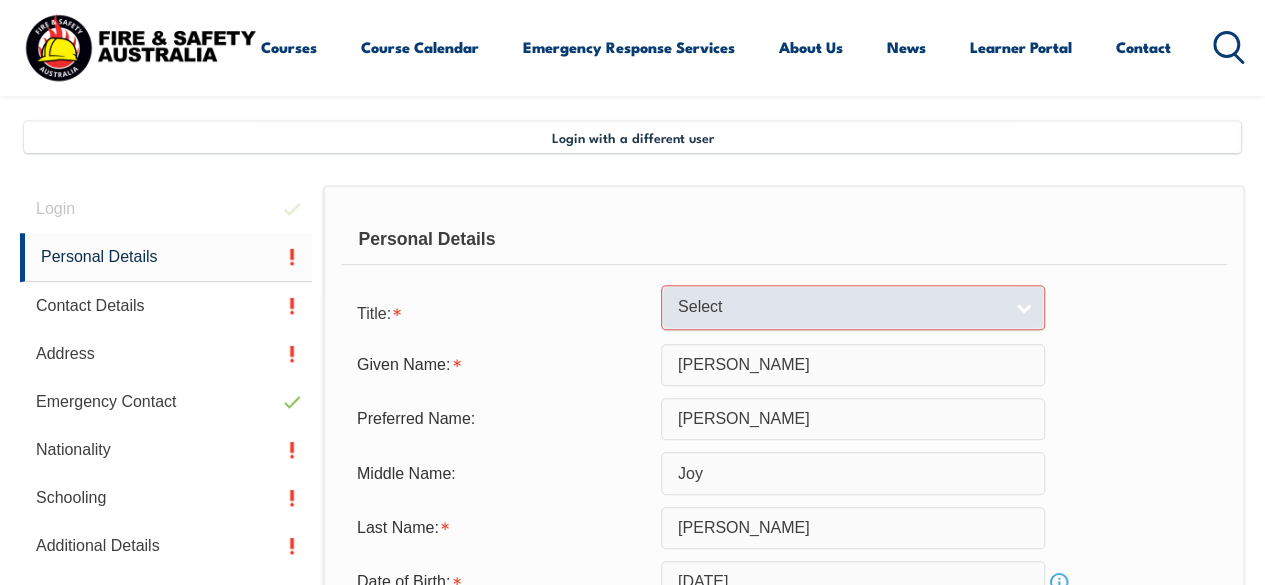 click on "Select" at bounding box center [853, 307] 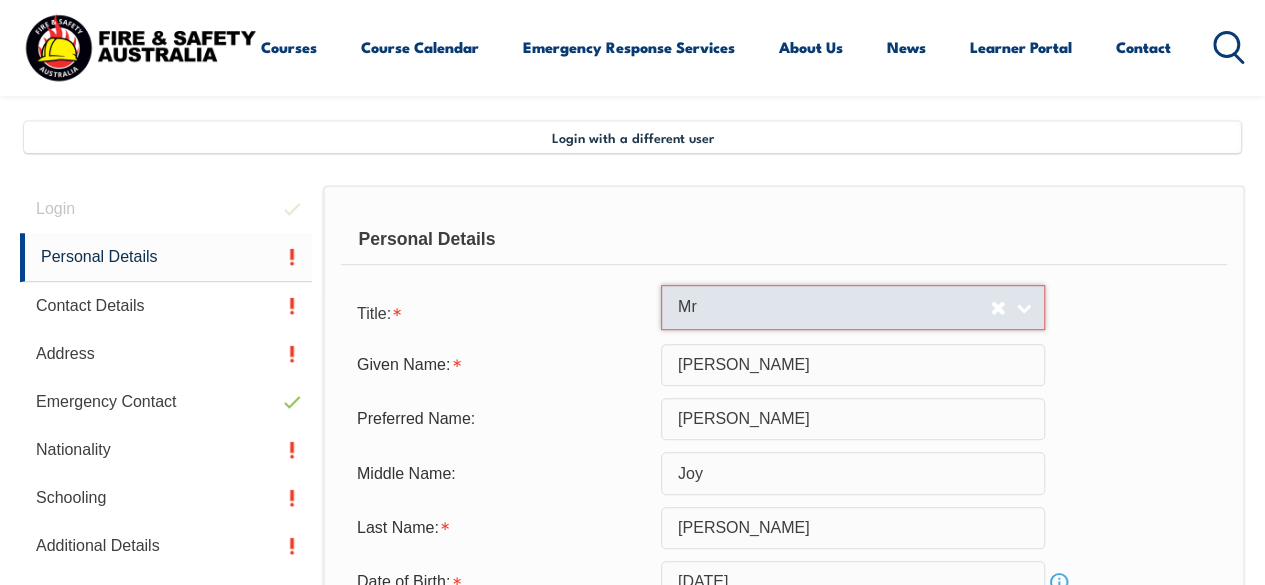 click on "Mr" at bounding box center [834, 307] 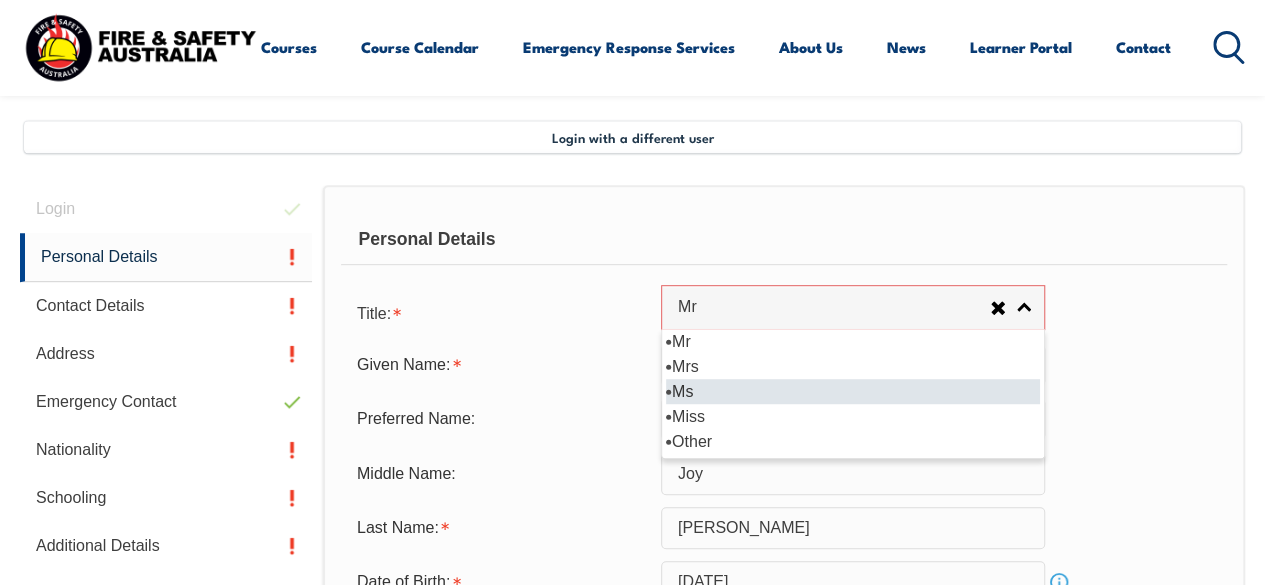 click on "Ms" at bounding box center [853, 391] 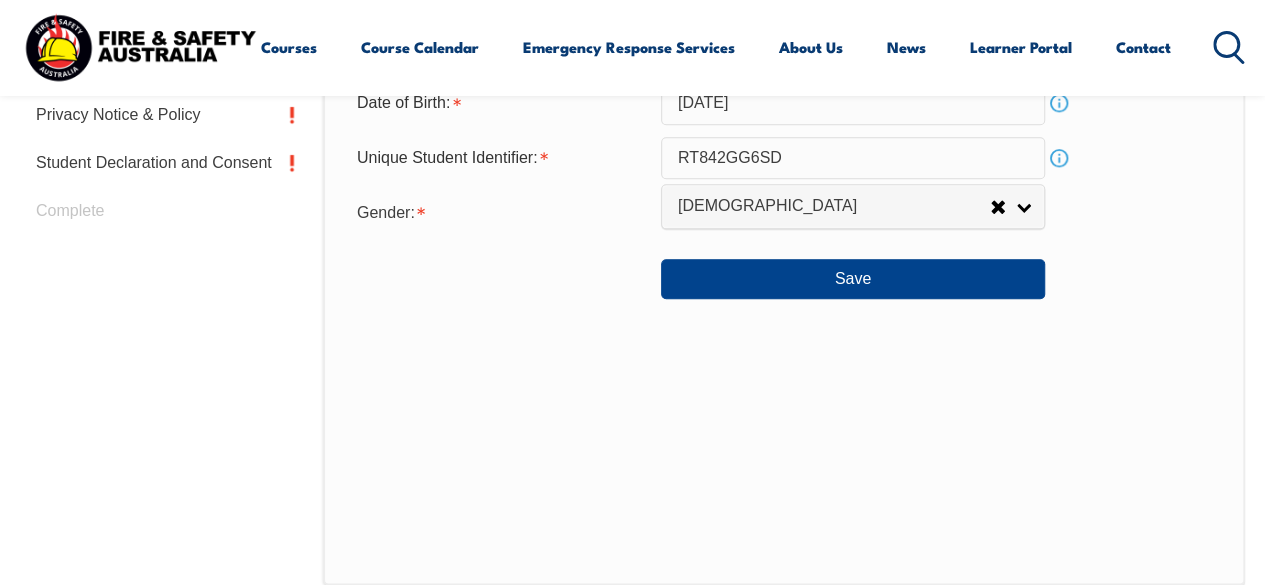 scroll, scrollTop: 947, scrollLeft: 0, axis: vertical 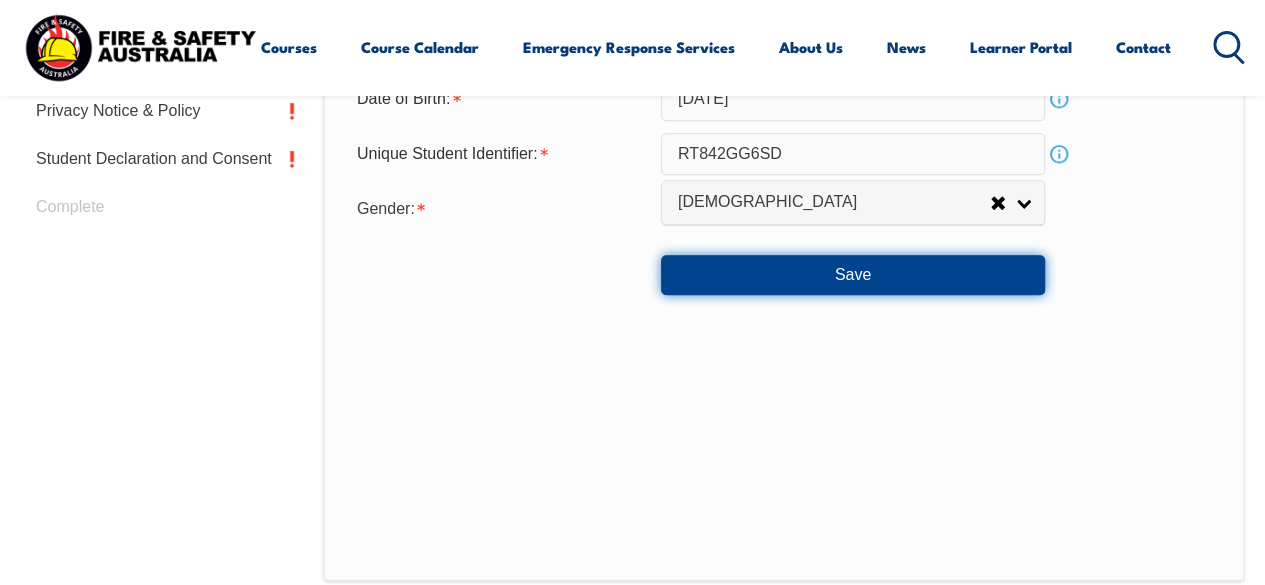 click on "Save" at bounding box center [853, 275] 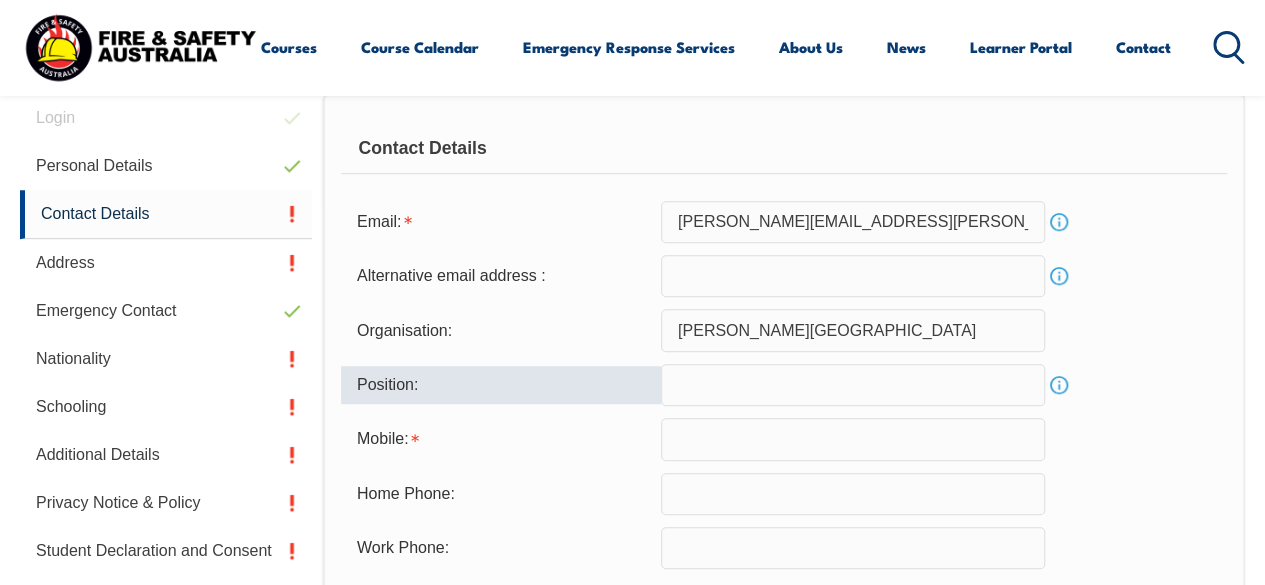 scroll, scrollTop: 569, scrollLeft: 0, axis: vertical 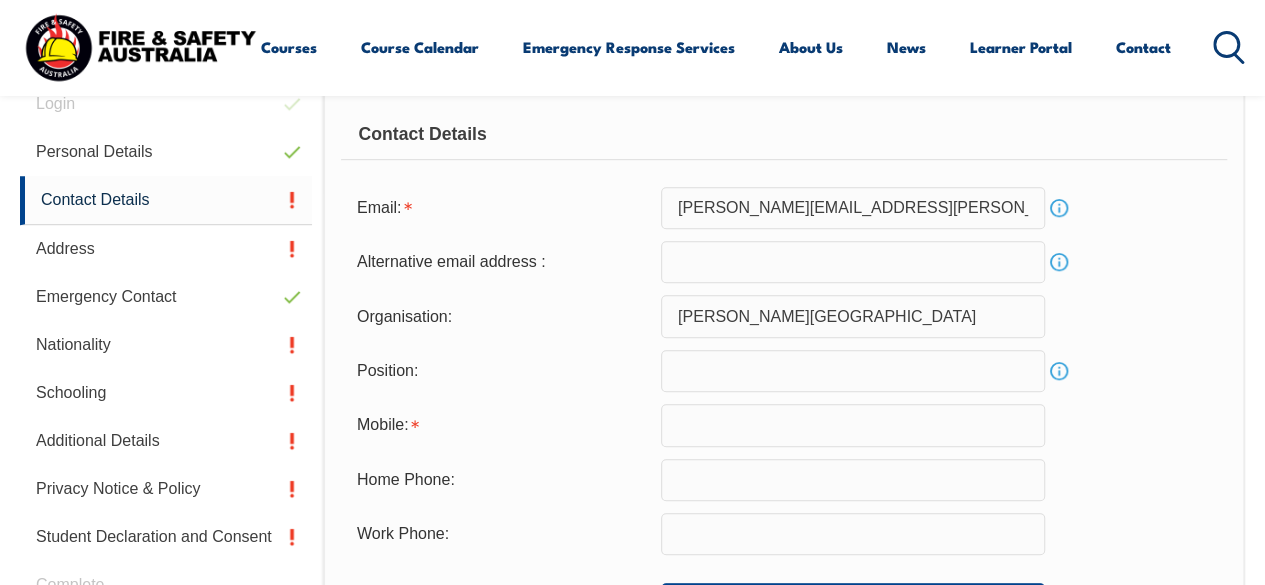 click at bounding box center (853, 425) 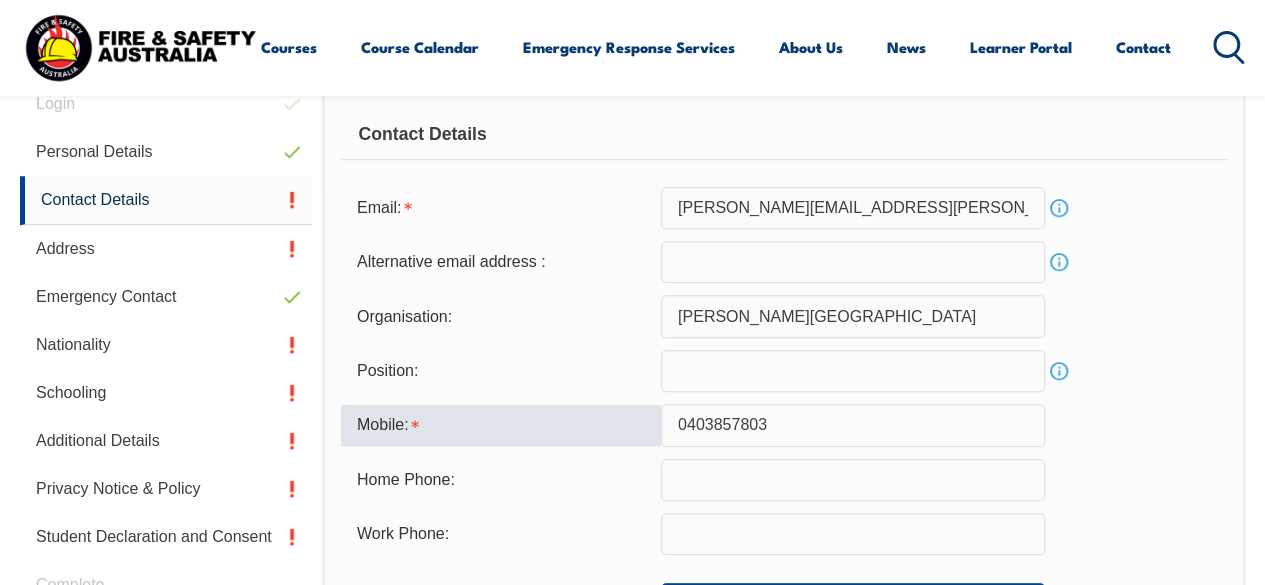 type on "0403857803" 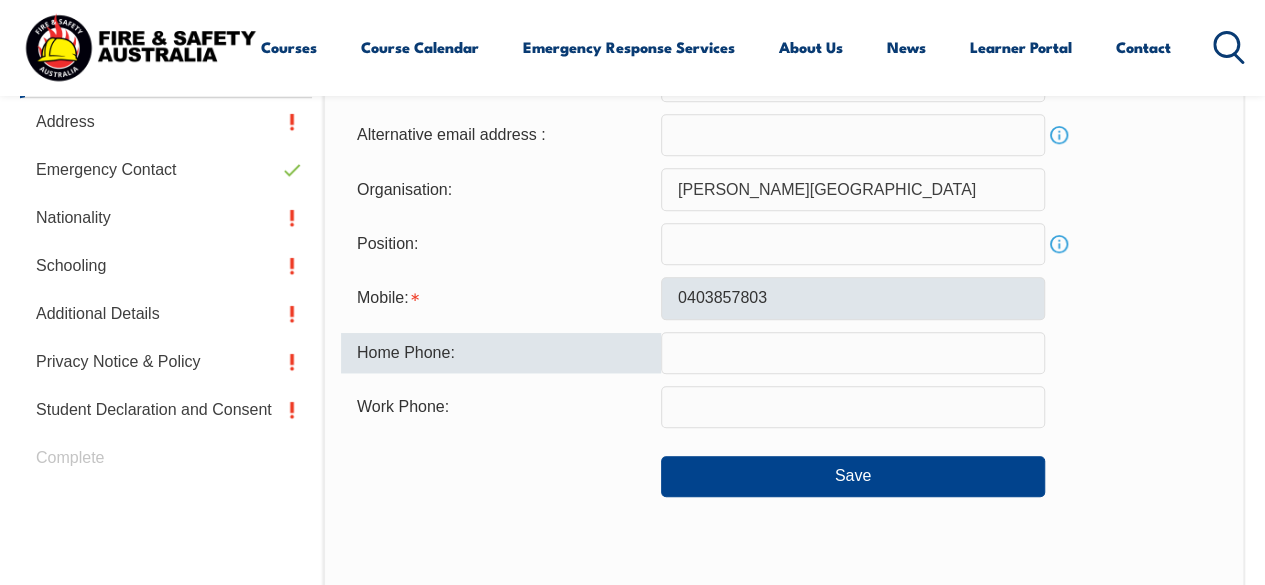 scroll, scrollTop: 702, scrollLeft: 0, axis: vertical 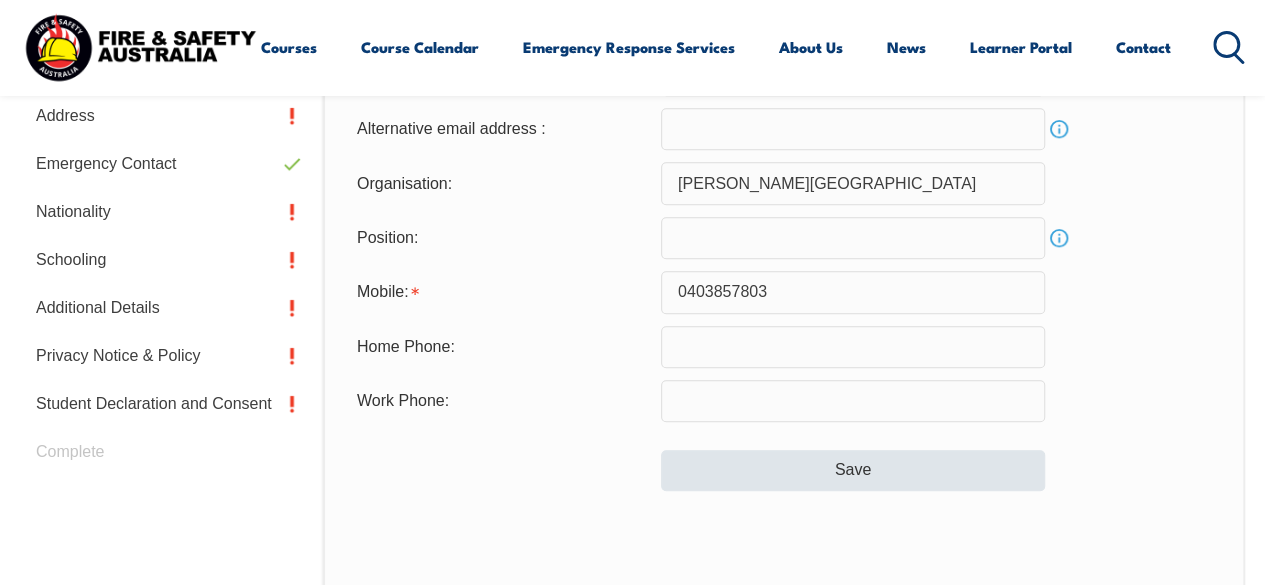 click on "Contact Details Email: [PERSON_NAME][EMAIL_ADDRESS][PERSON_NAME][DOMAIN_NAME] Info Alternative email address : Info Organisation: [PERSON_NAME][GEOGRAPHIC_DATA] Position: Info Mobile: [PHONE_NUMBER] Home Phone: Work Phone: Save" at bounding box center [784, 362] 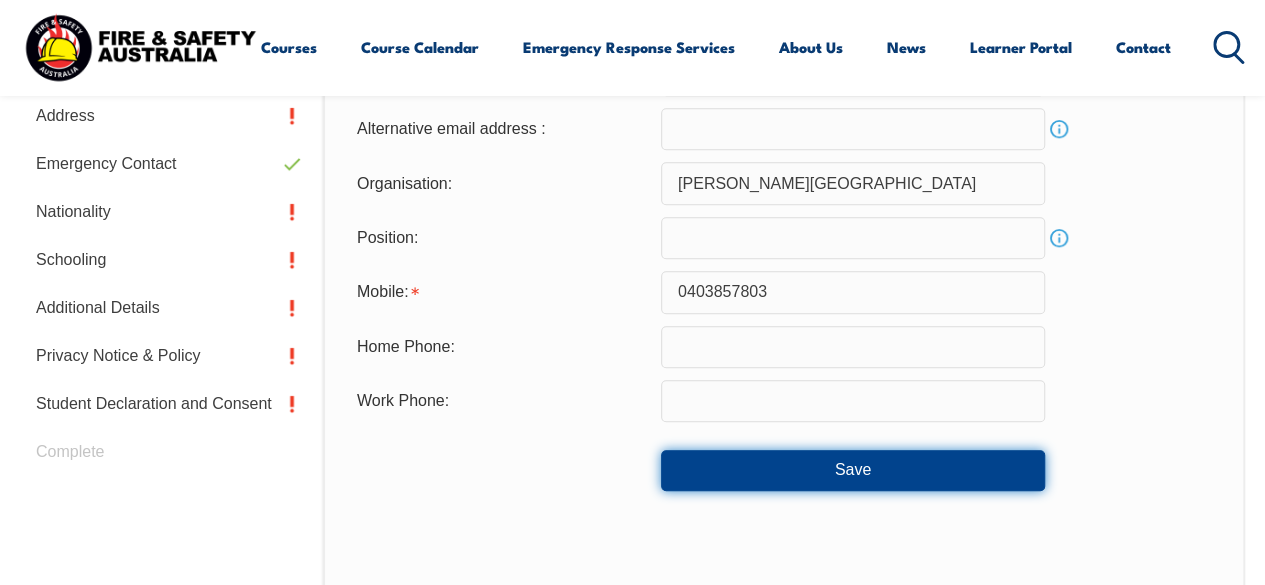 click on "Save" at bounding box center (853, 470) 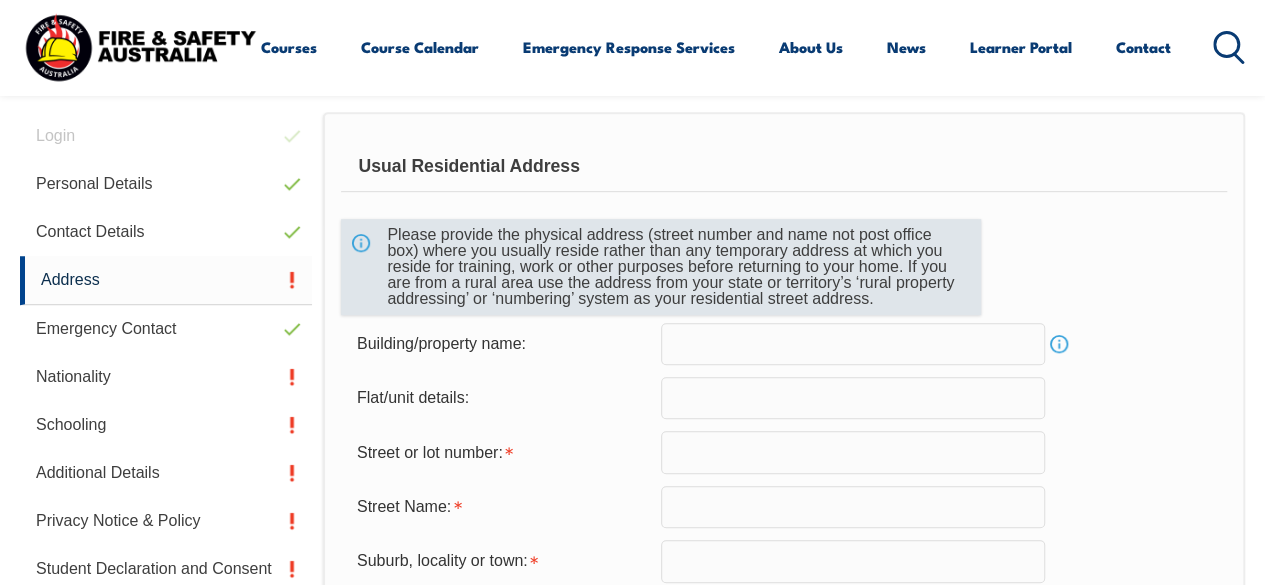 scroll, scrollTop: 540, scrollLeft: 0, axis: vertical 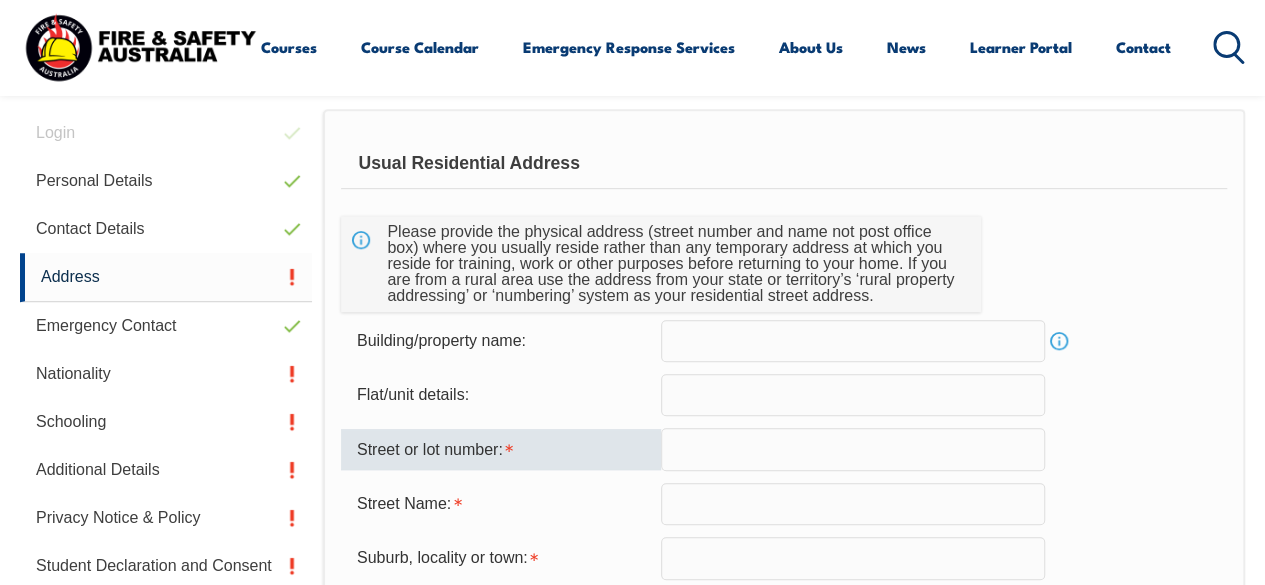 click at bounding box center [853, 449] 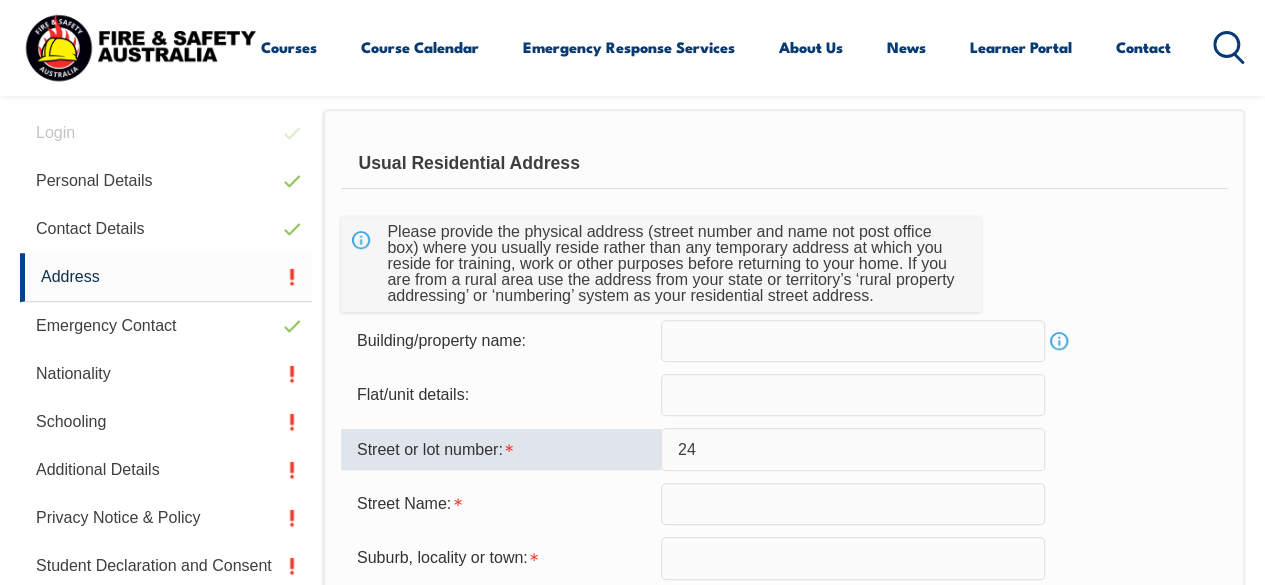 type on "24" 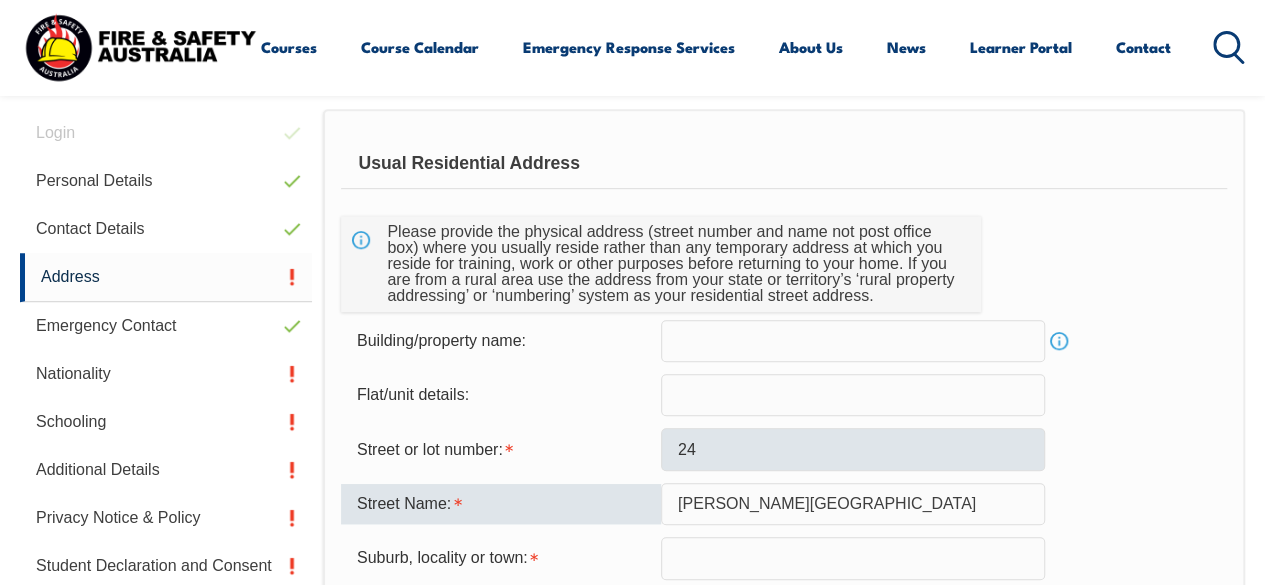 type on "[PERSON_NAME][GEOGRAPHIC_DATA]" 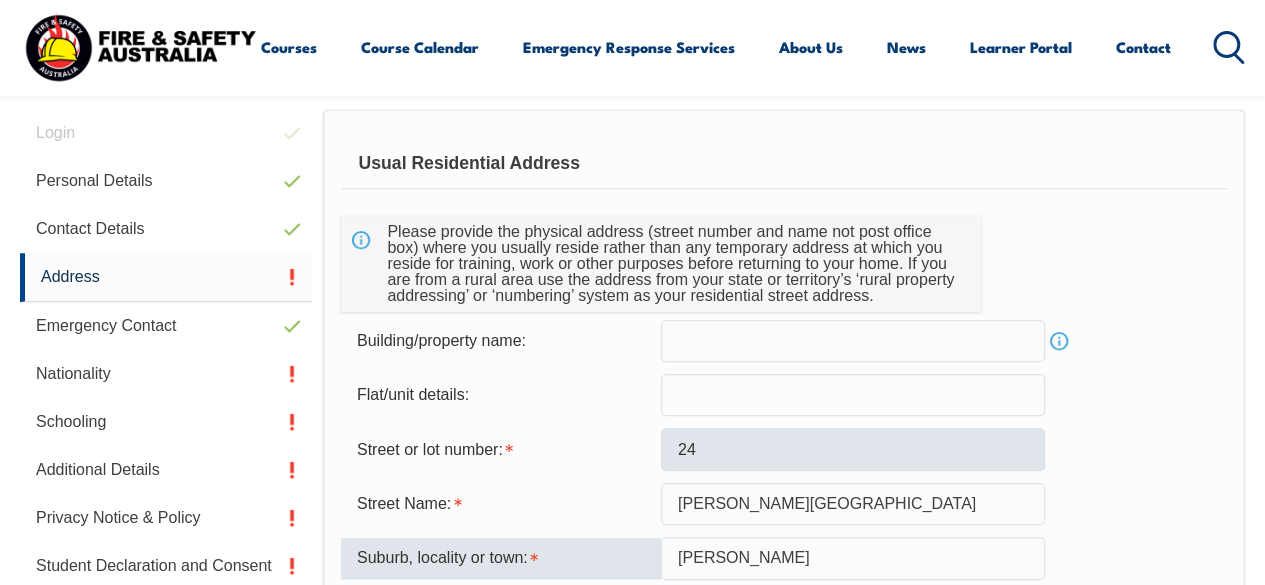 type on "[PERSON_NAME]" 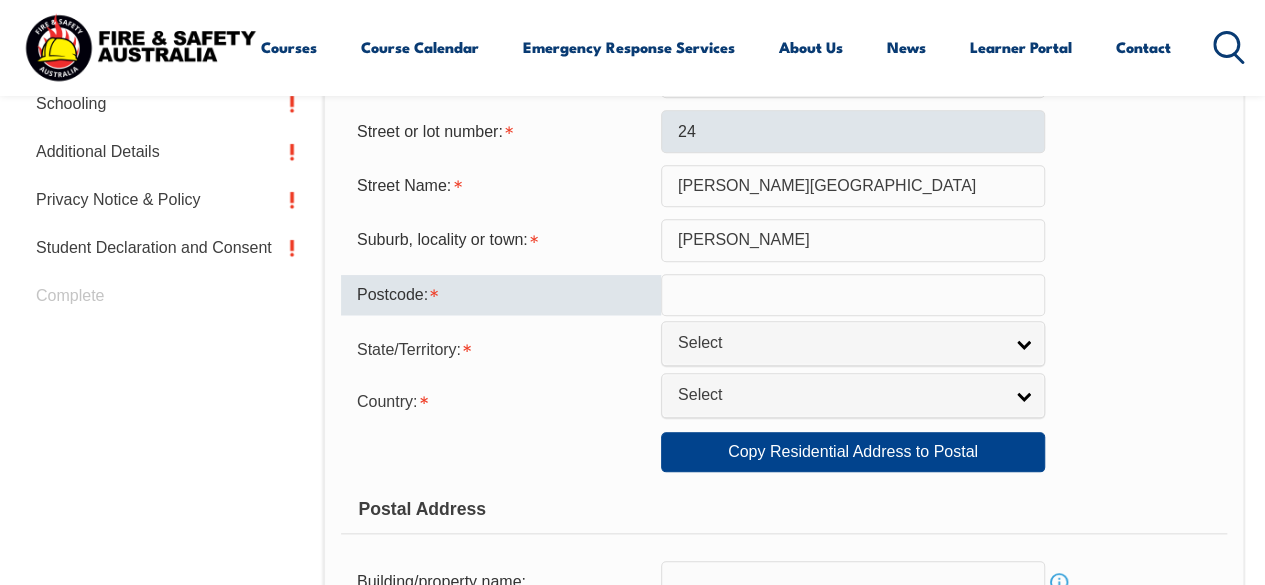 scroll, scrollTop: 860, scrollLeft: 0, axis: vertical 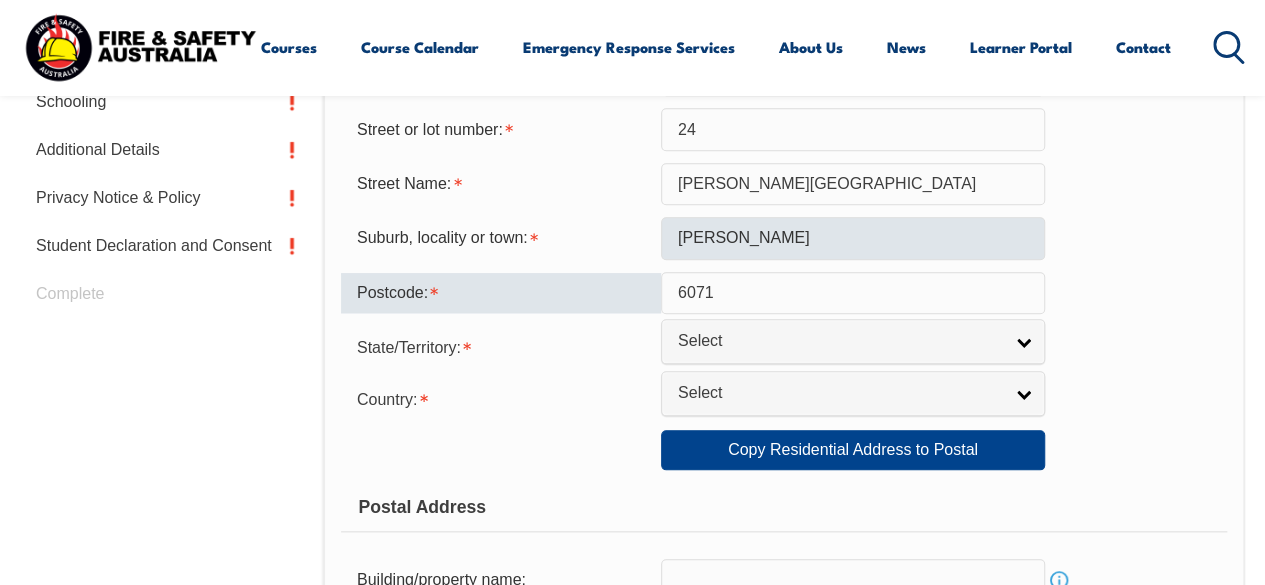 type on "6071" 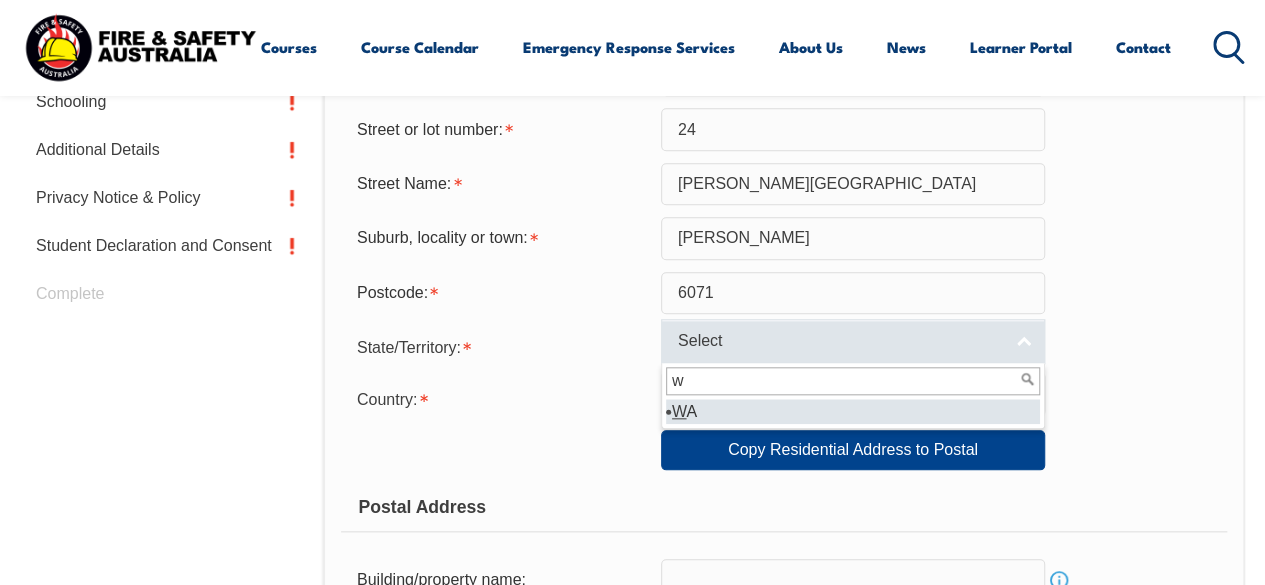 click on "Select" at bounding box center [853, 341] 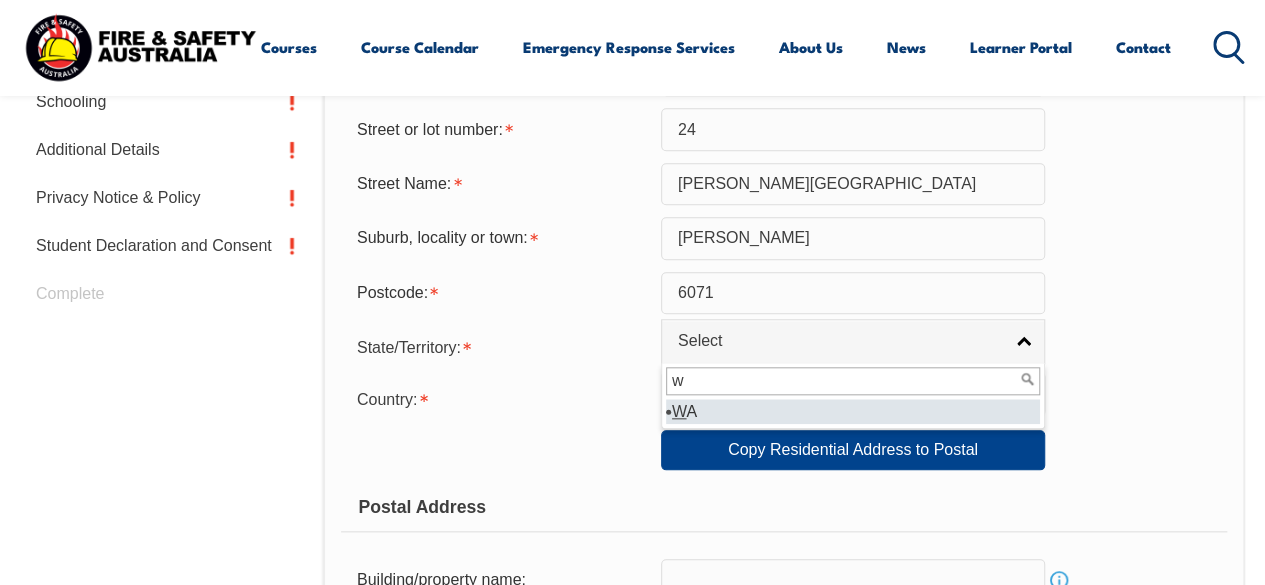 type on "w" 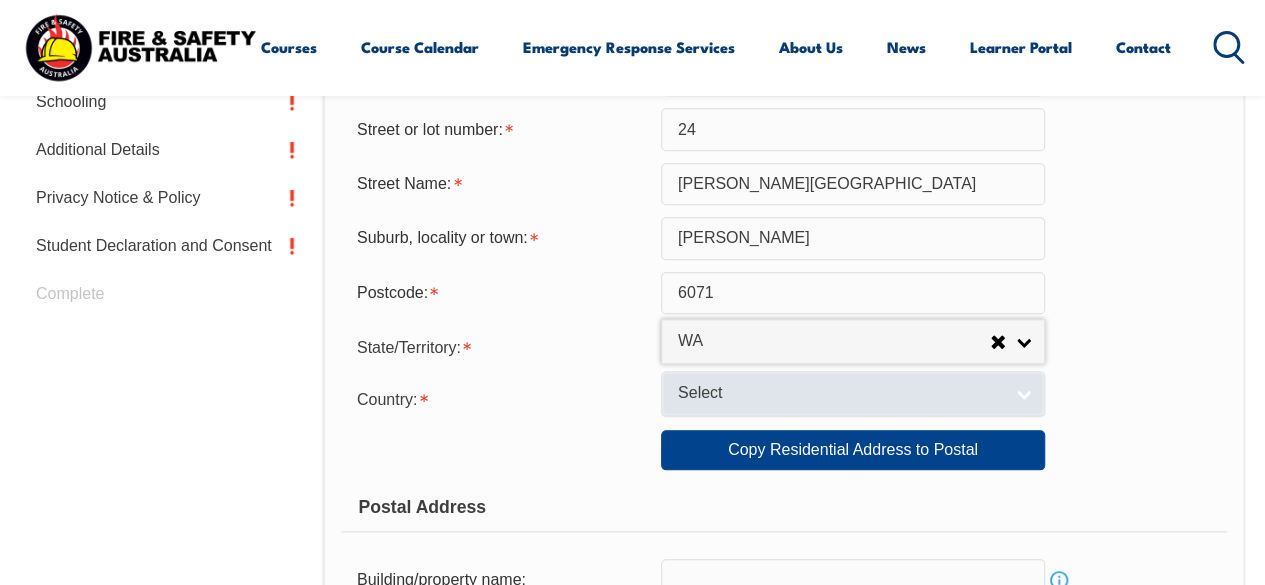 click on "Select" at bounding box center (840, 393) 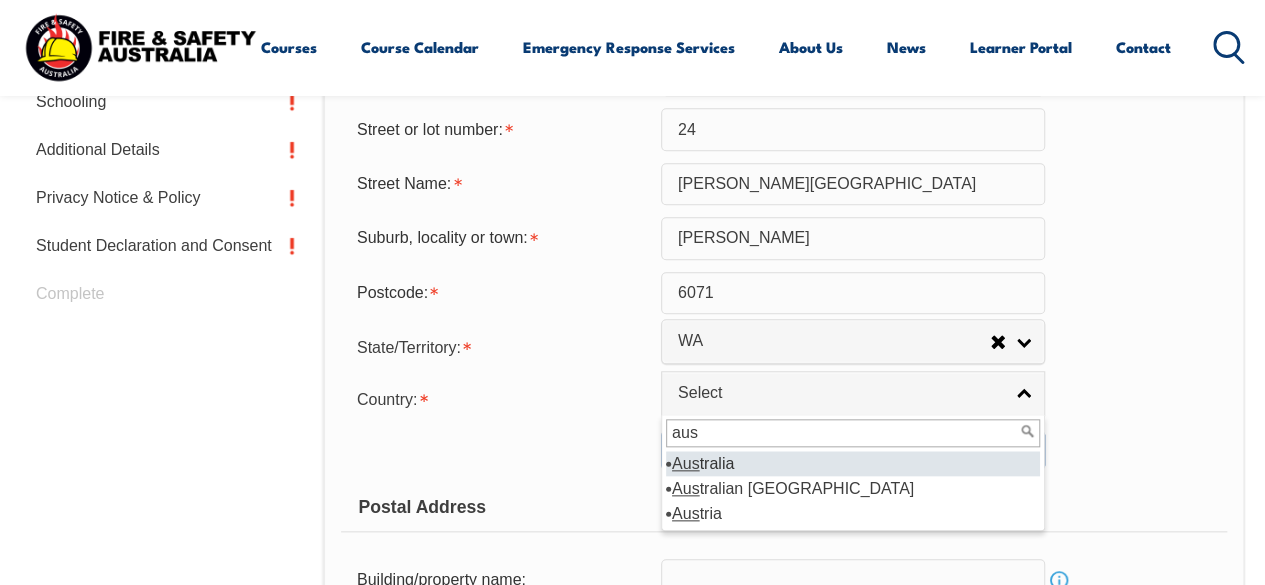 type on "aus" 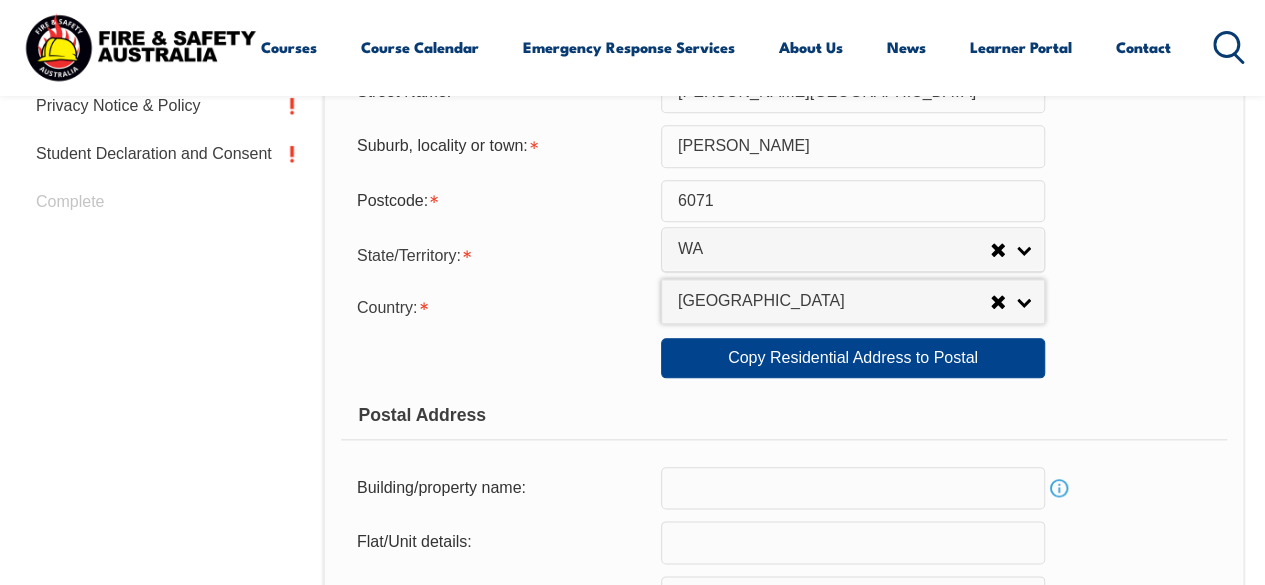 scroll, scrollTop: 954, scrollLeft: 0, axis: vertical 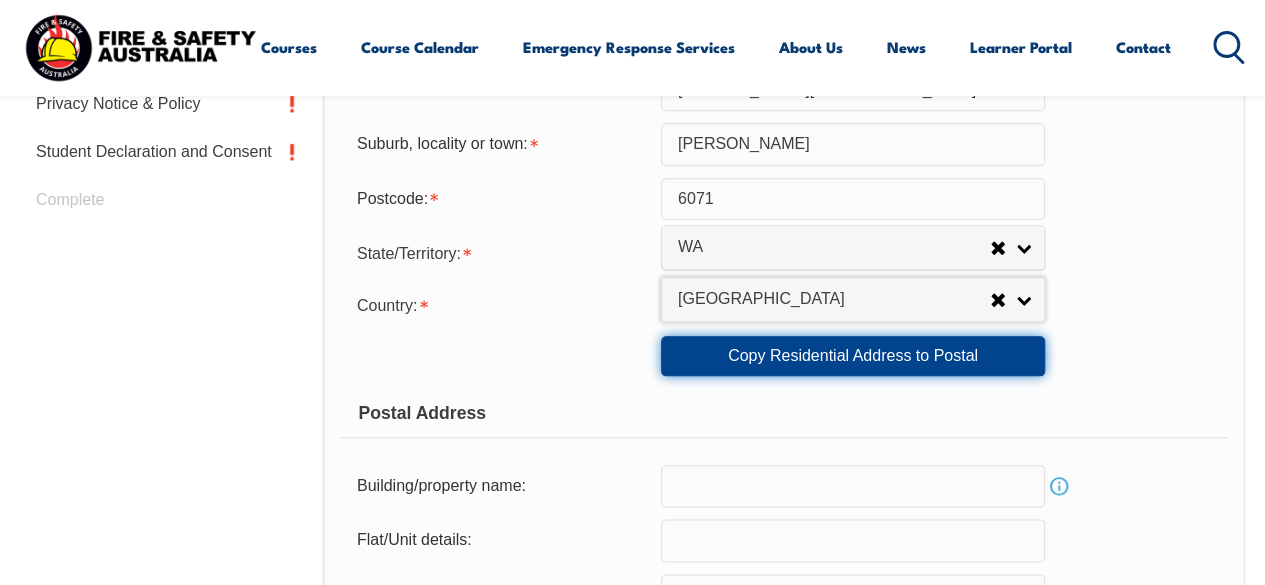 click on "Copy Residential Address to Postal" at bounding box center (853, 356) 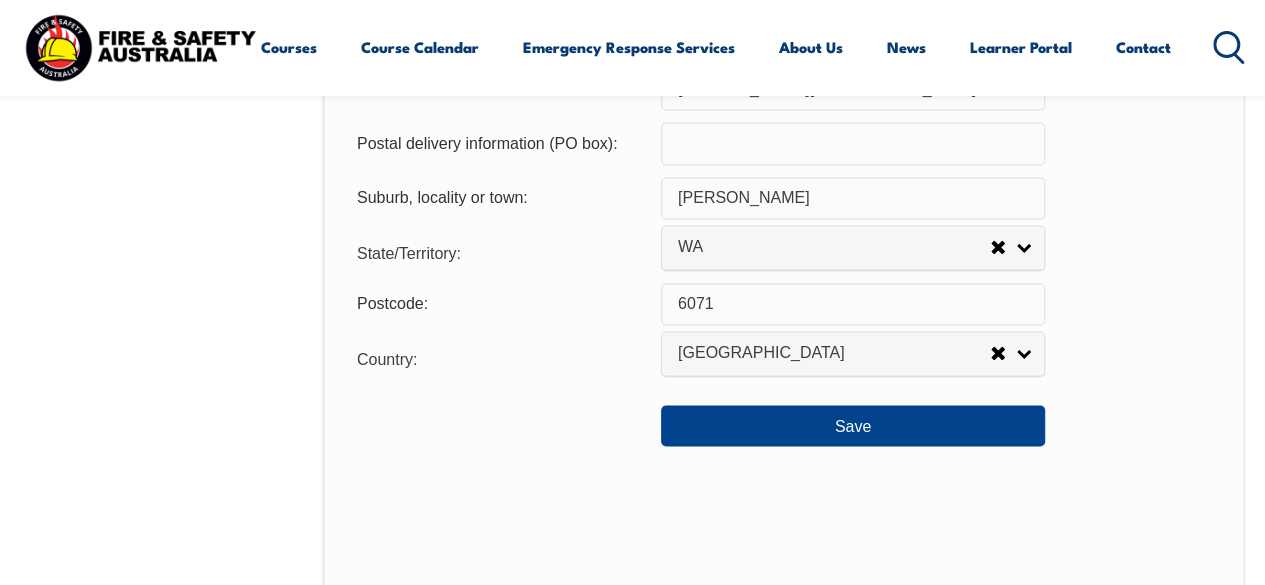 scroll, scrollTop: 1534, scrollLeft: 0, axis: vertical 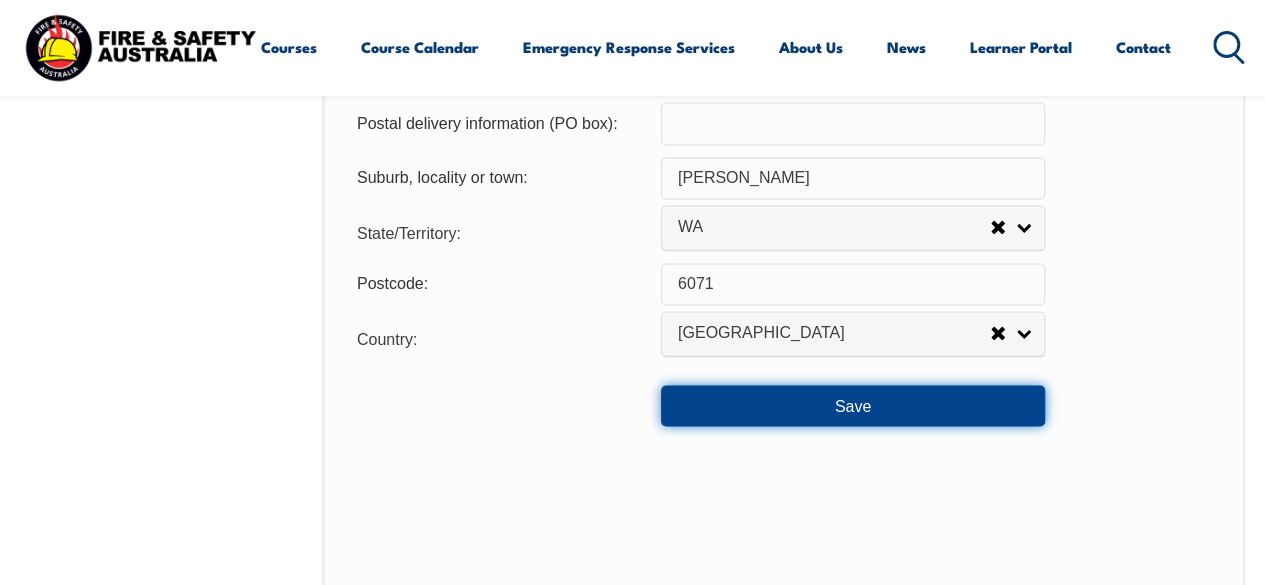 click on "Save" at bounding box center (853, 405) 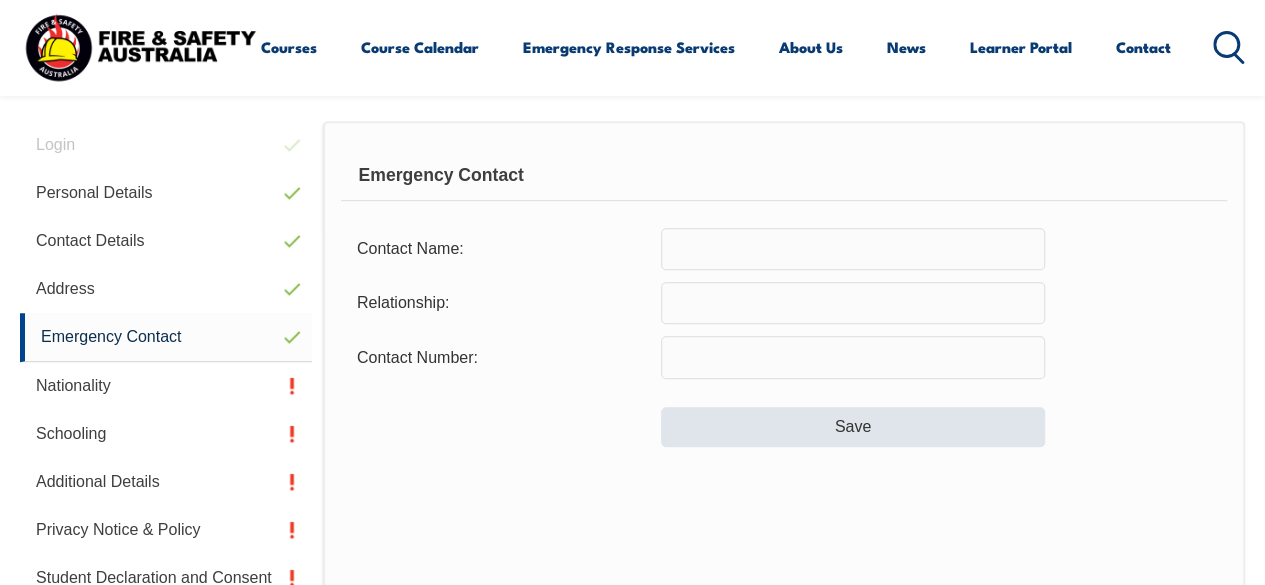 scroll, scrollTop: 485, scrollLeft: 0, axis: vertical 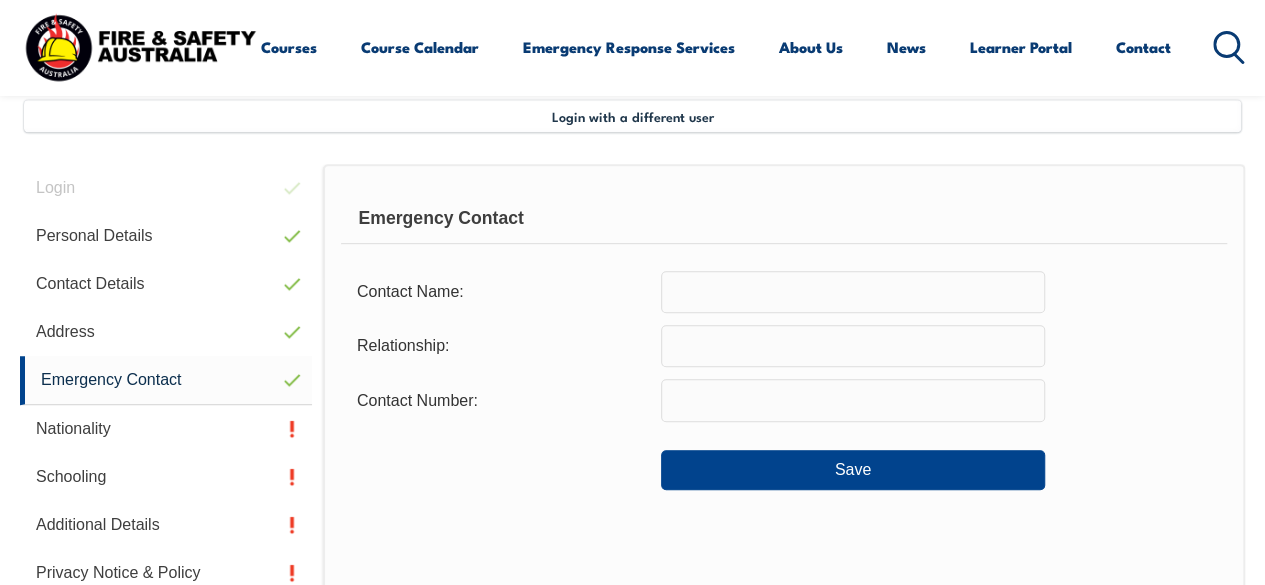 click at bounding box center [853, 292] 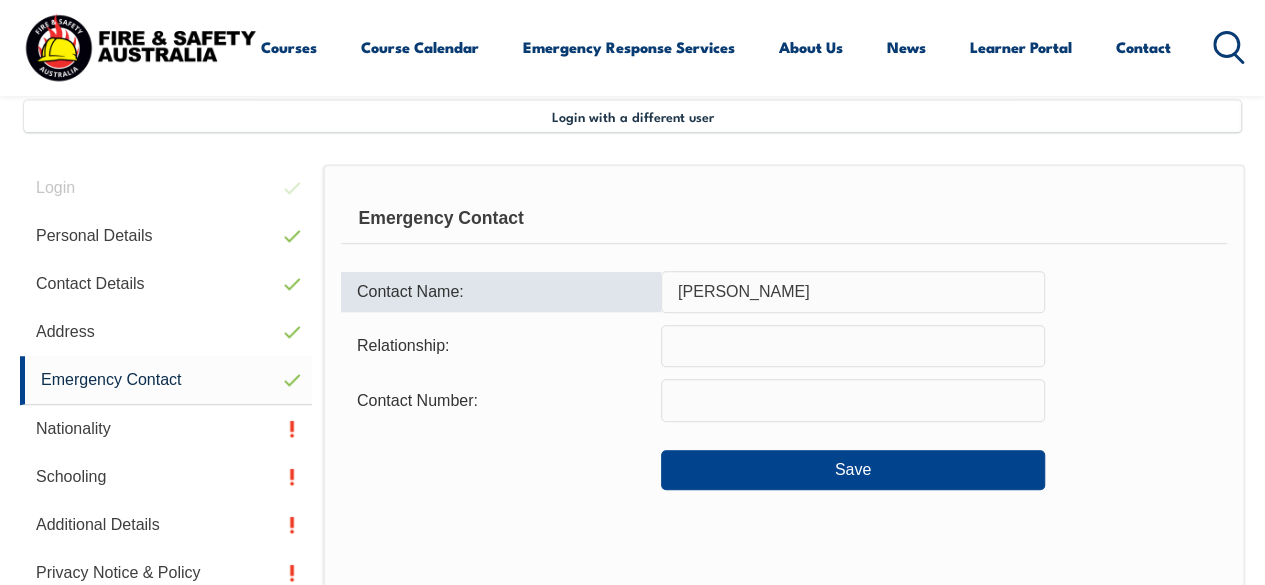 type on "[PERSON_NAME]" 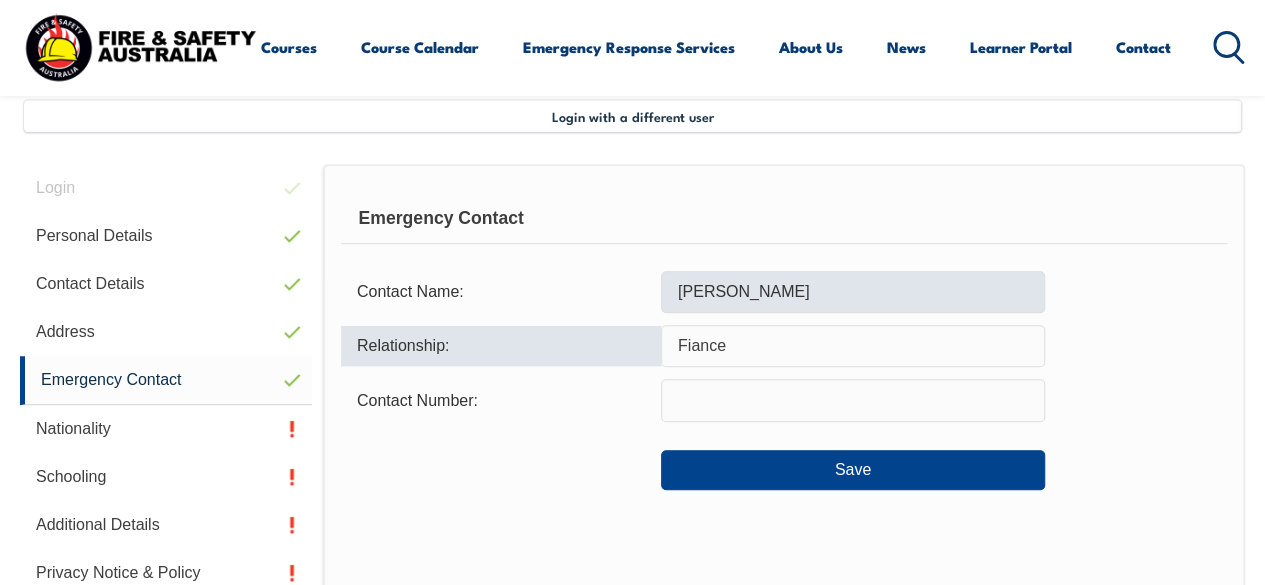 type on "Fiance" 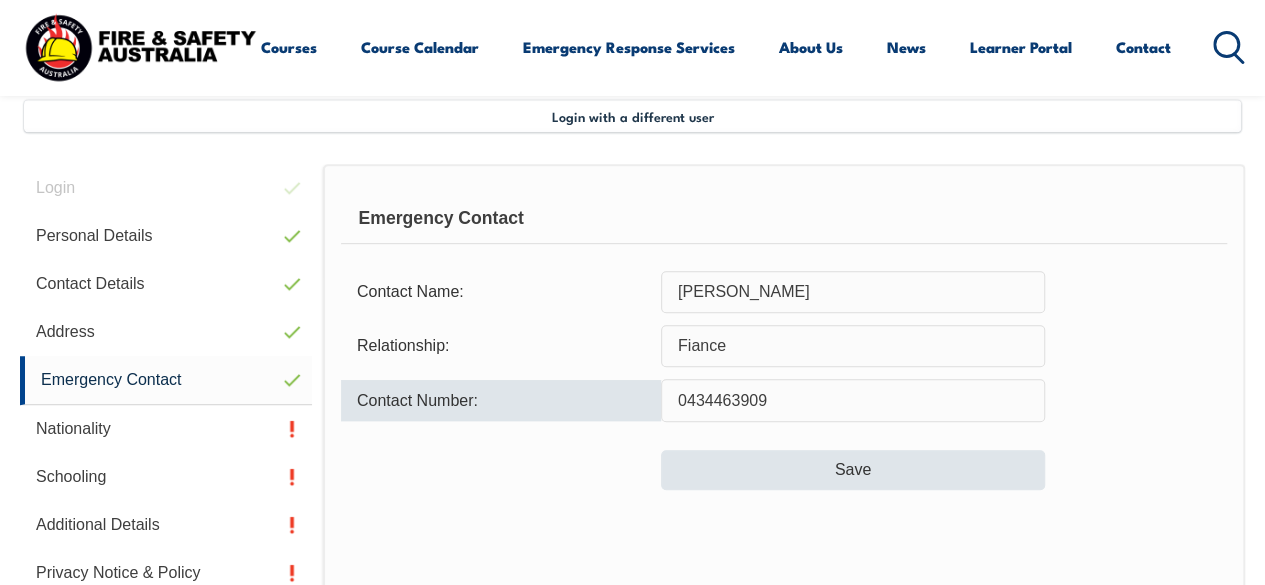 type on "0434463909" 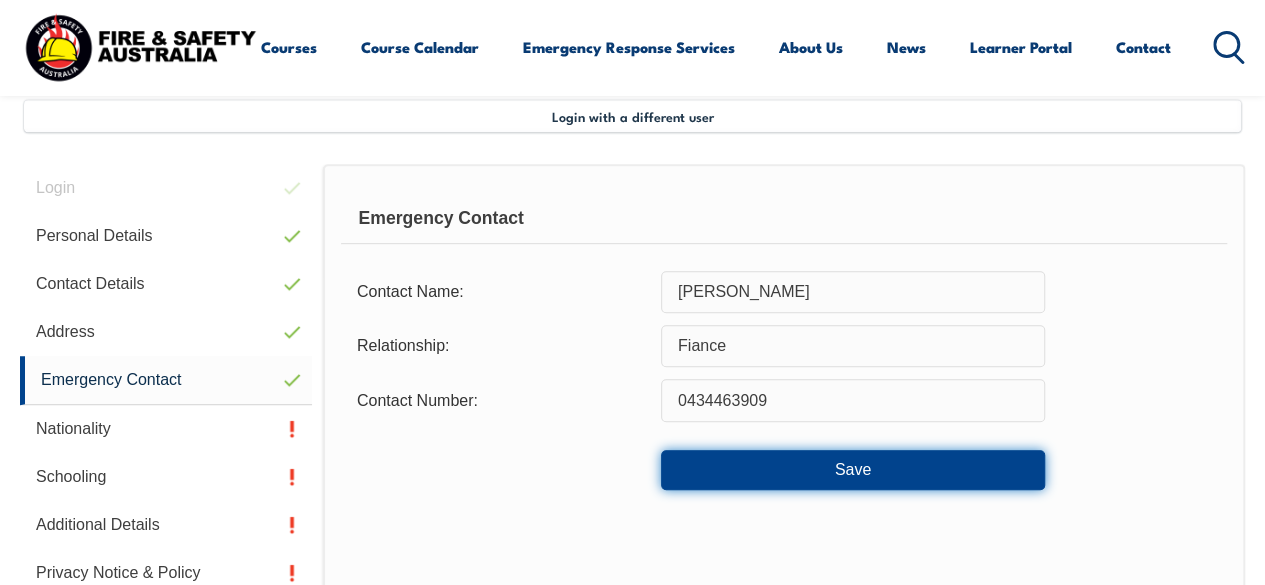 click on "Save" at bounding box center (853, 470) 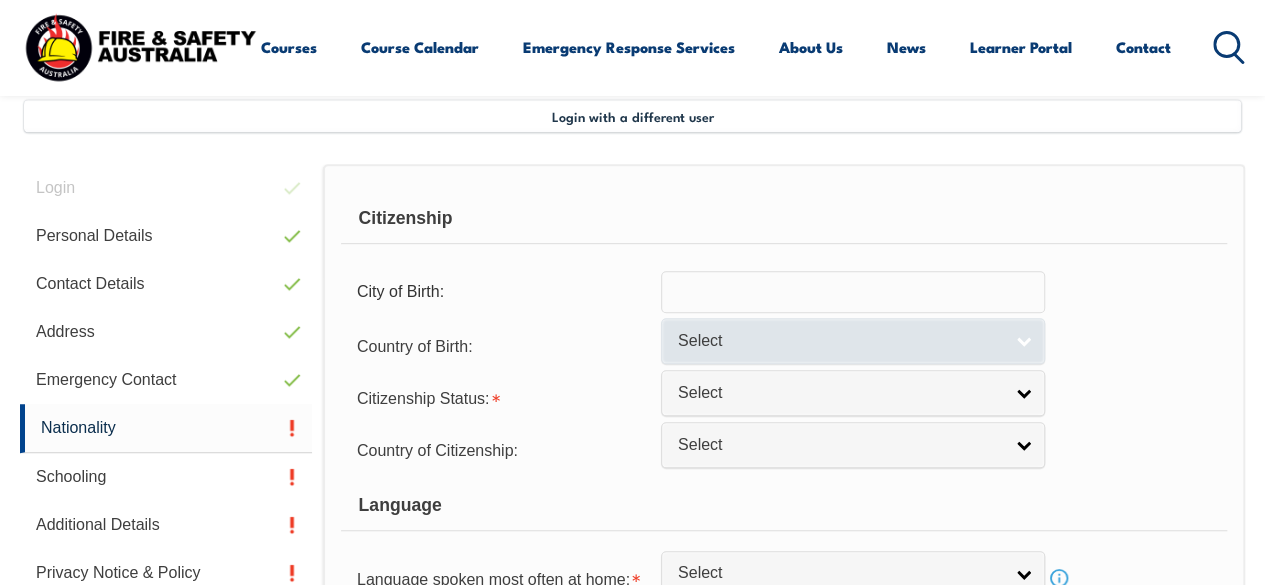 click on "Select" at bounding box center [840, 341] 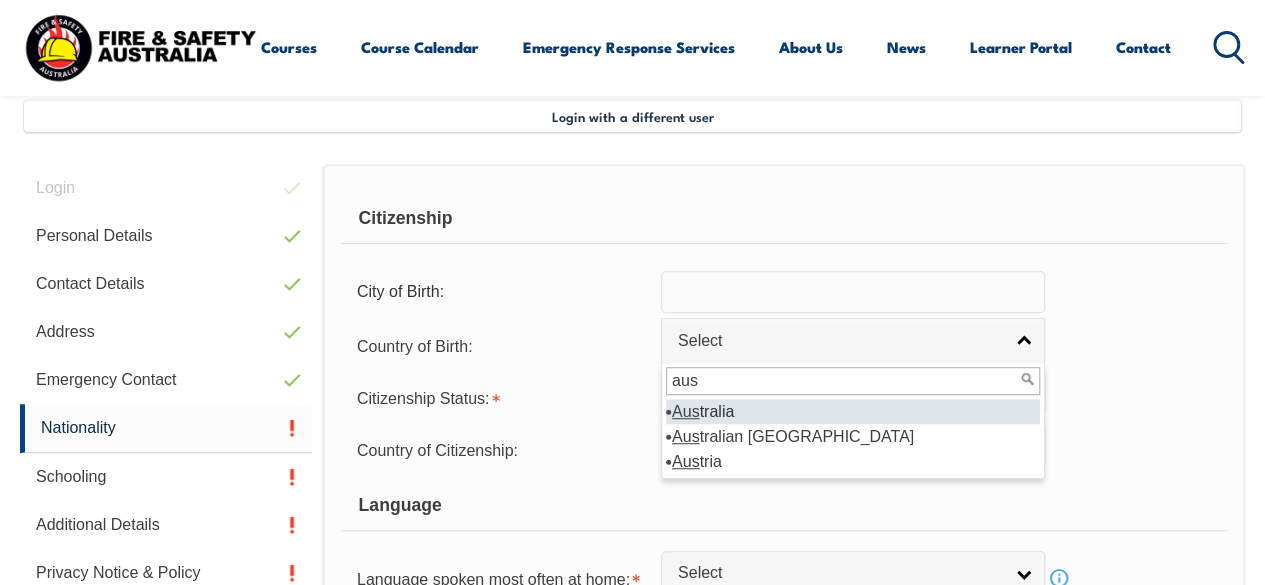 type on "aus" 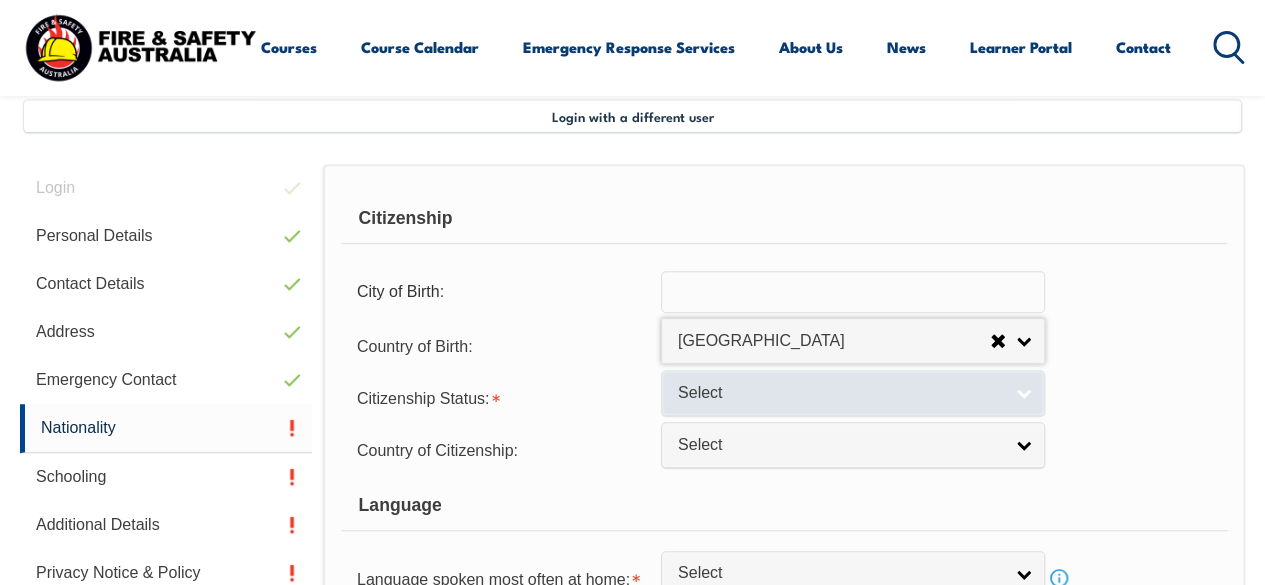 click on "Select" at bounding box center (840, 393) 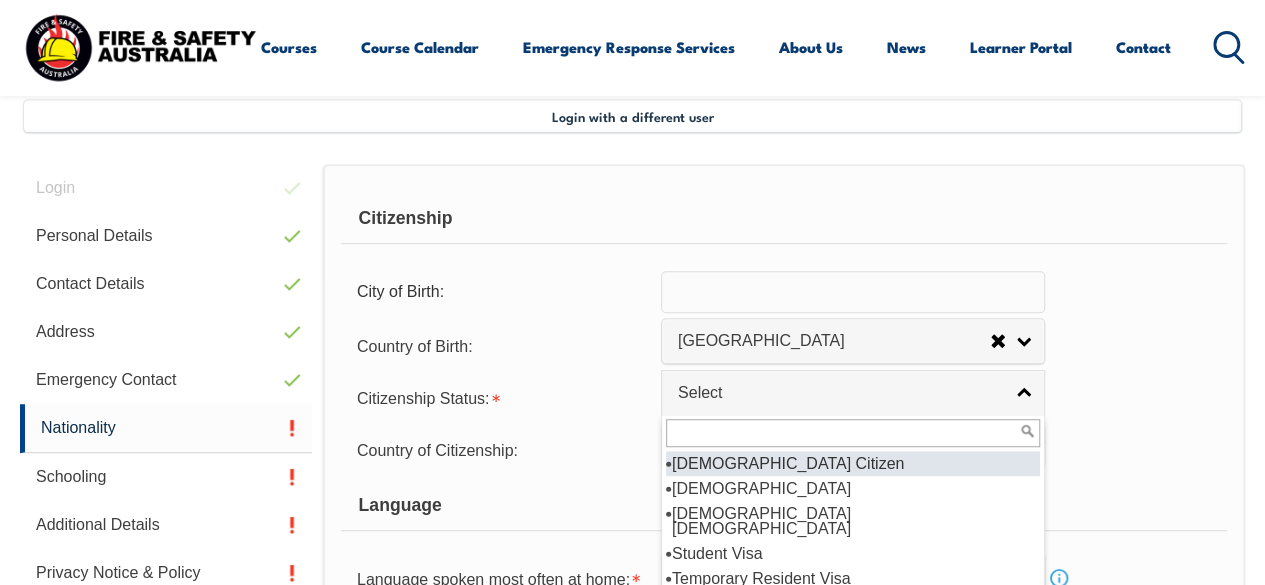 click on "[DEMOGRAPHIC_DATA] Citizen" at bounding box center [853, 463] 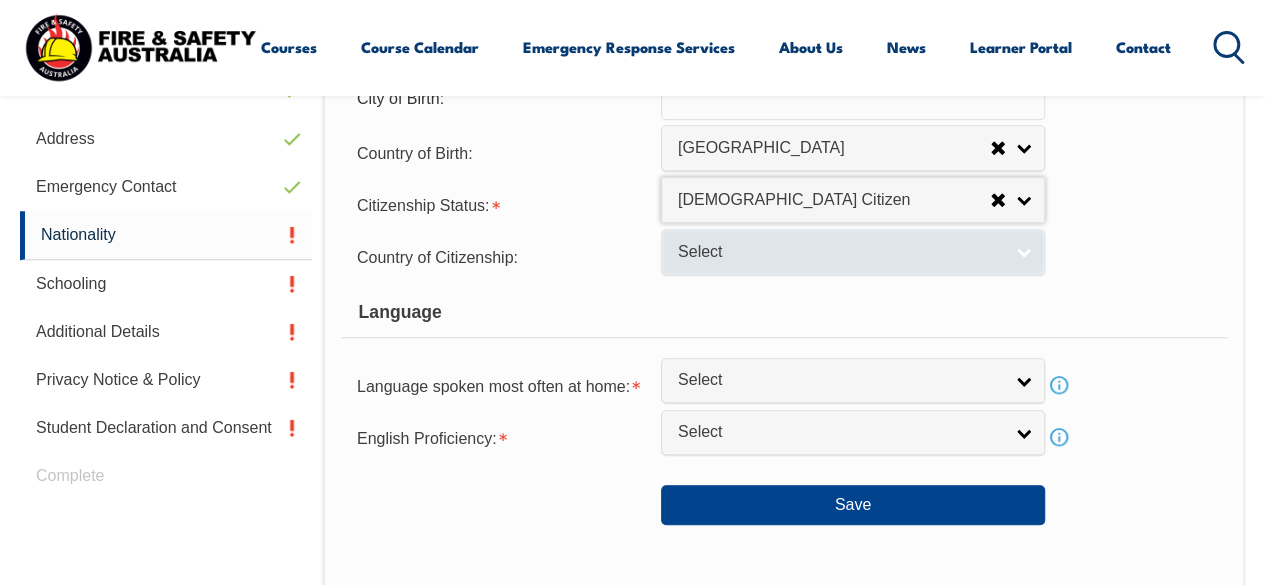 scroll, scrollTop: 679, scrollLeft: 0, axis: vertical 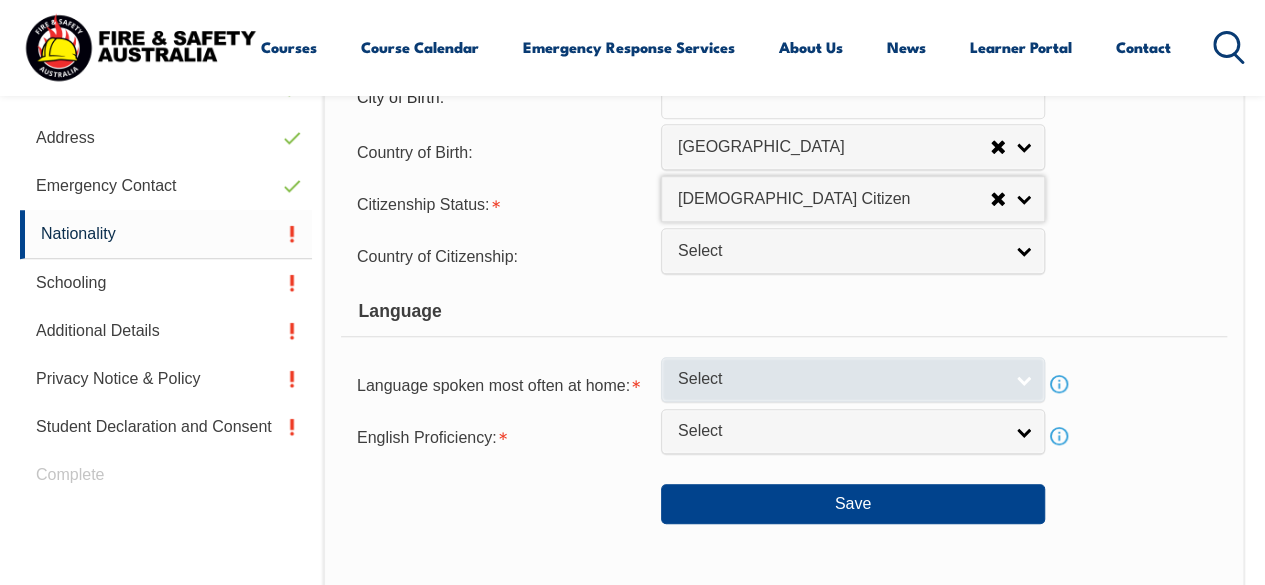 click on "Select" at bounding box center (840, 379) 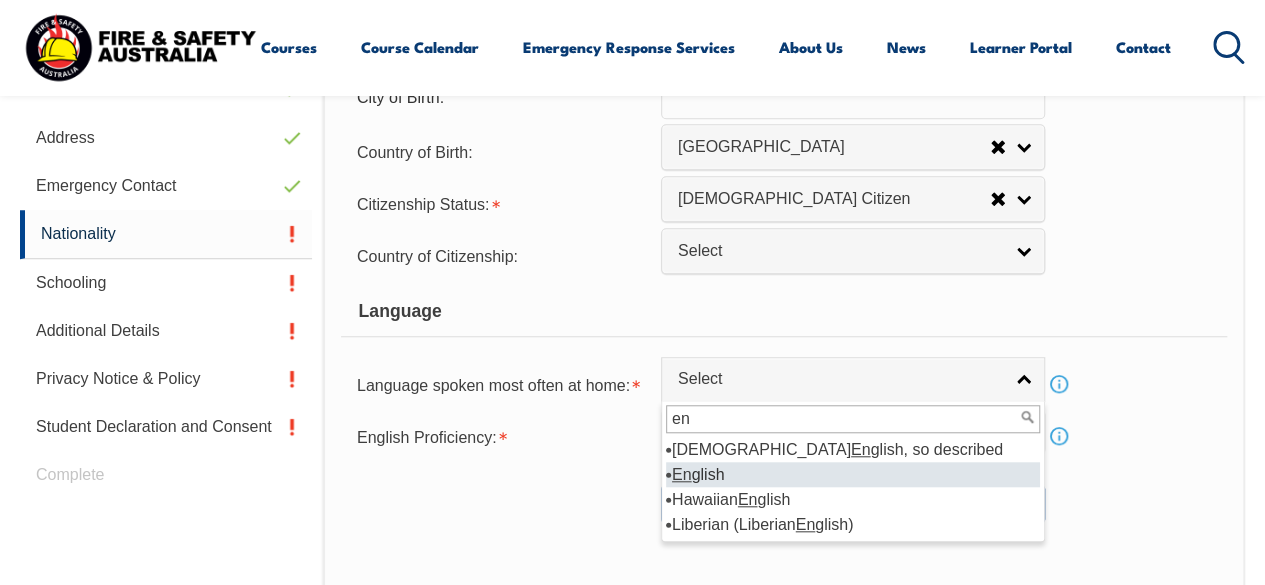 type on "en" 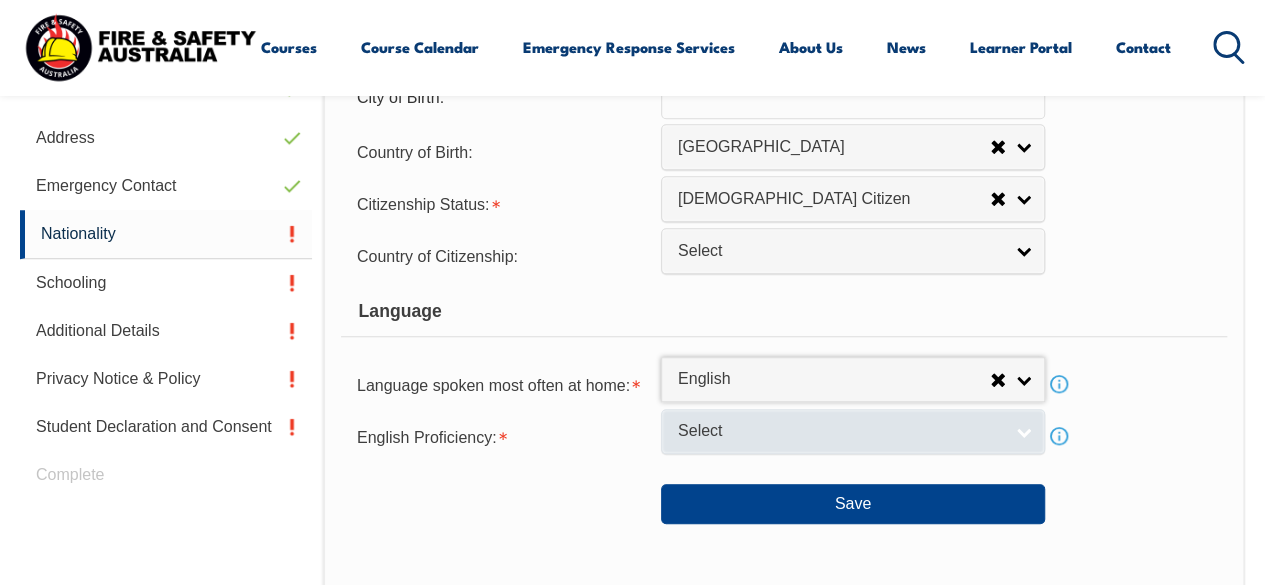 click on "Select" at bounding box center (840, 431) 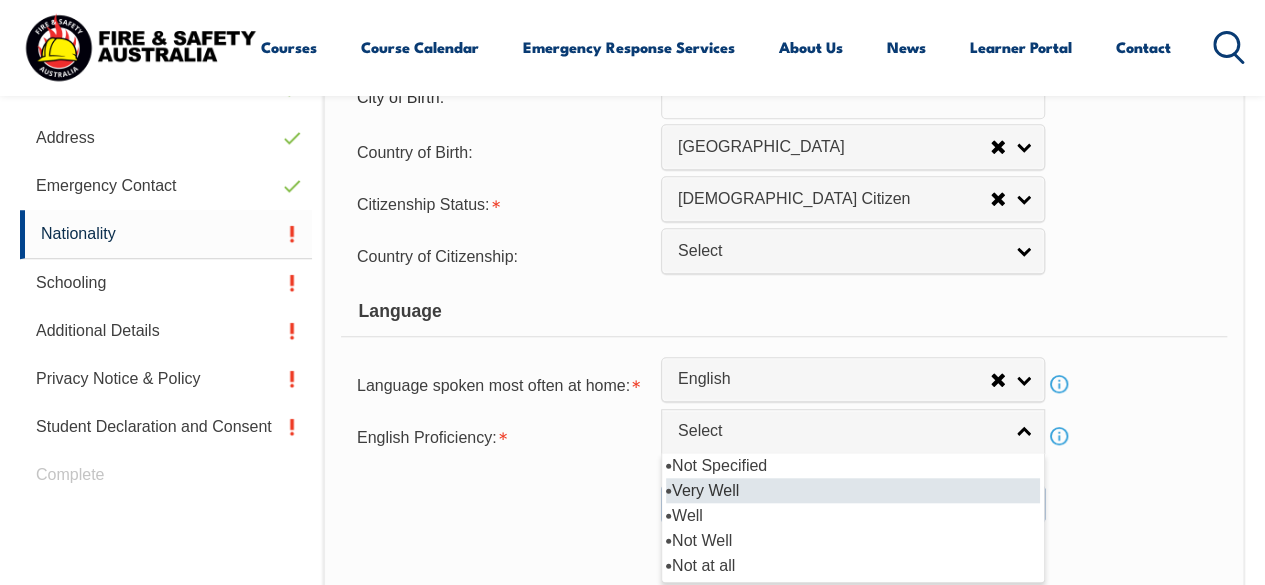 click on "Very Well" at bounding box center [853, 490] 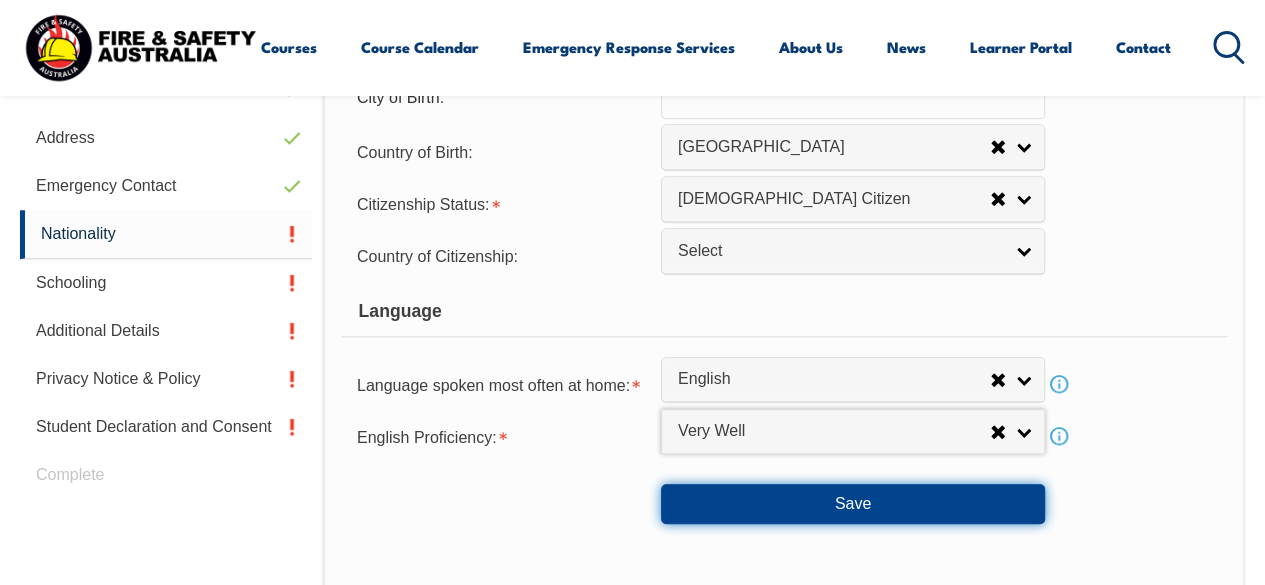 click on "Save" at bounding box center [853, 504] 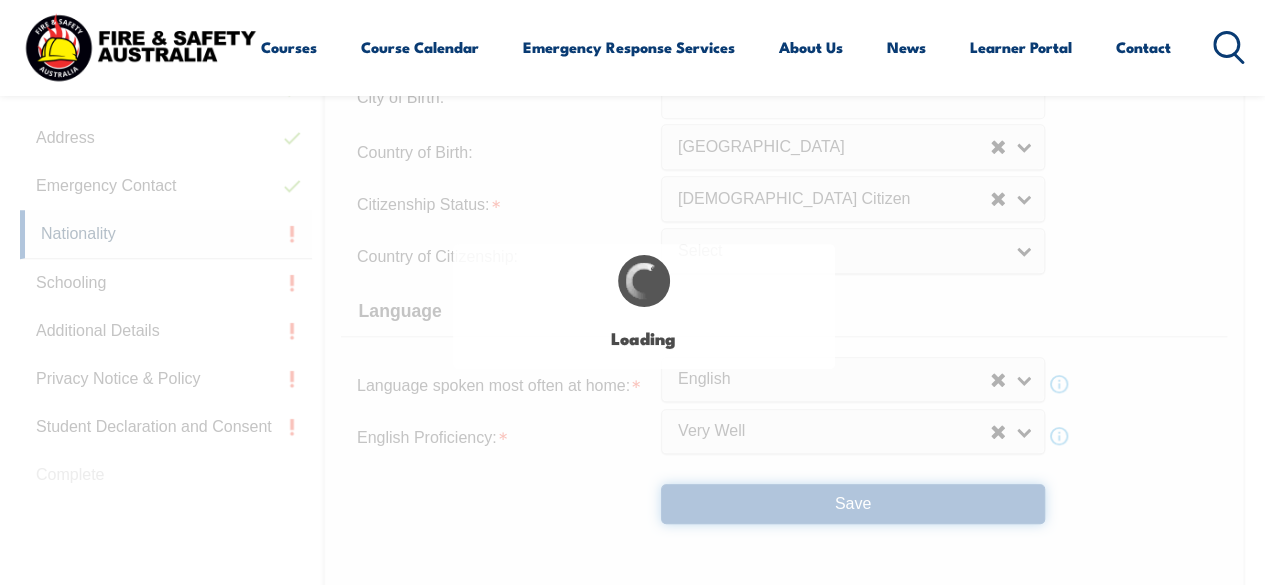 select on "false" 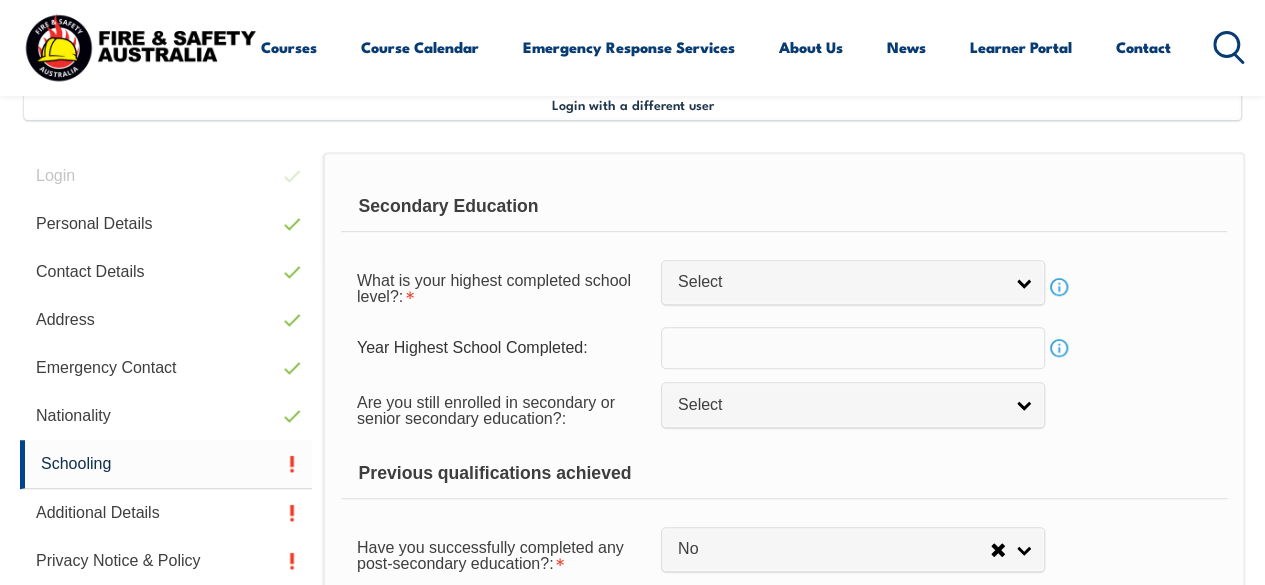 scroll, scrollTop: 484, scrollLeft: 0, axis: vertical 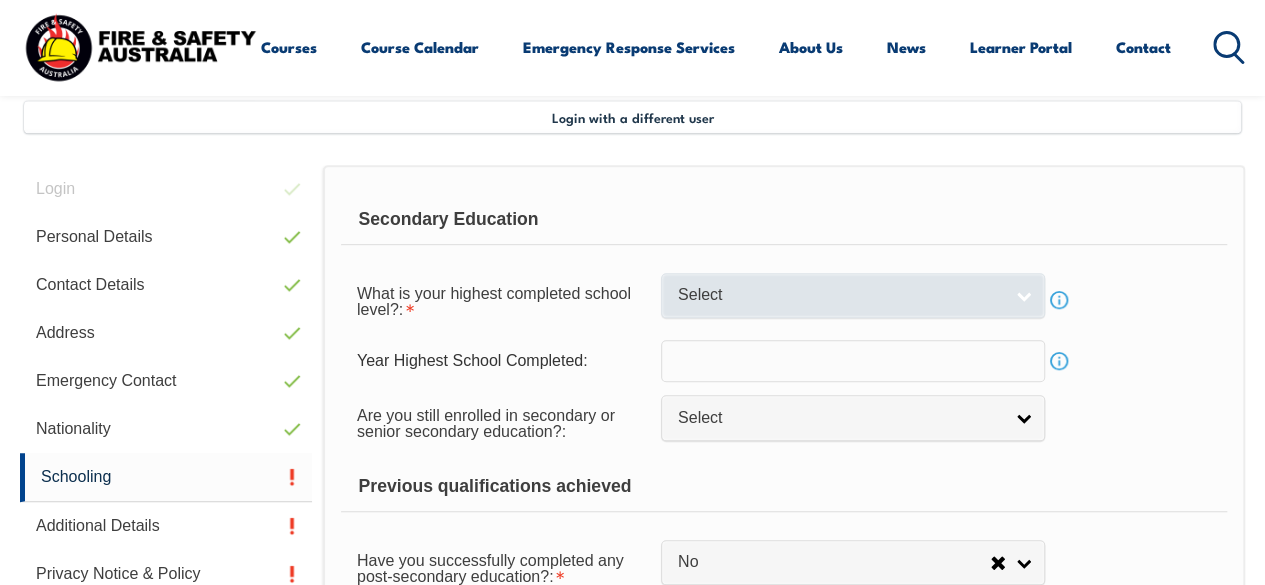 click on "Select" at bounding box center [840, 295] 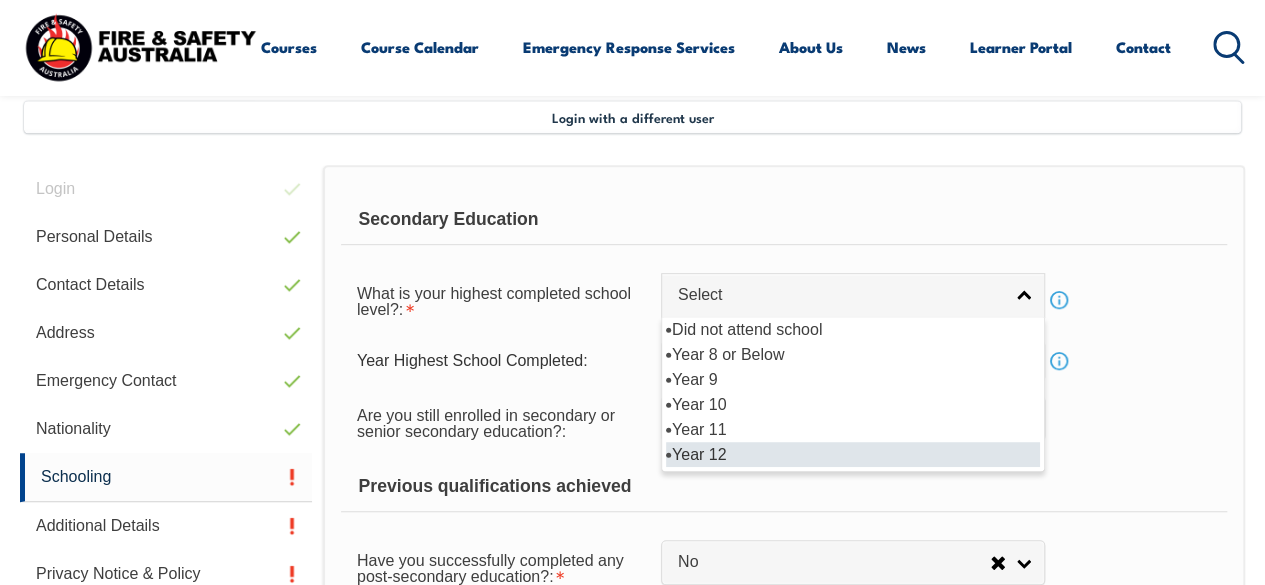 click on "Year 12" at bounding box center [853, 454] 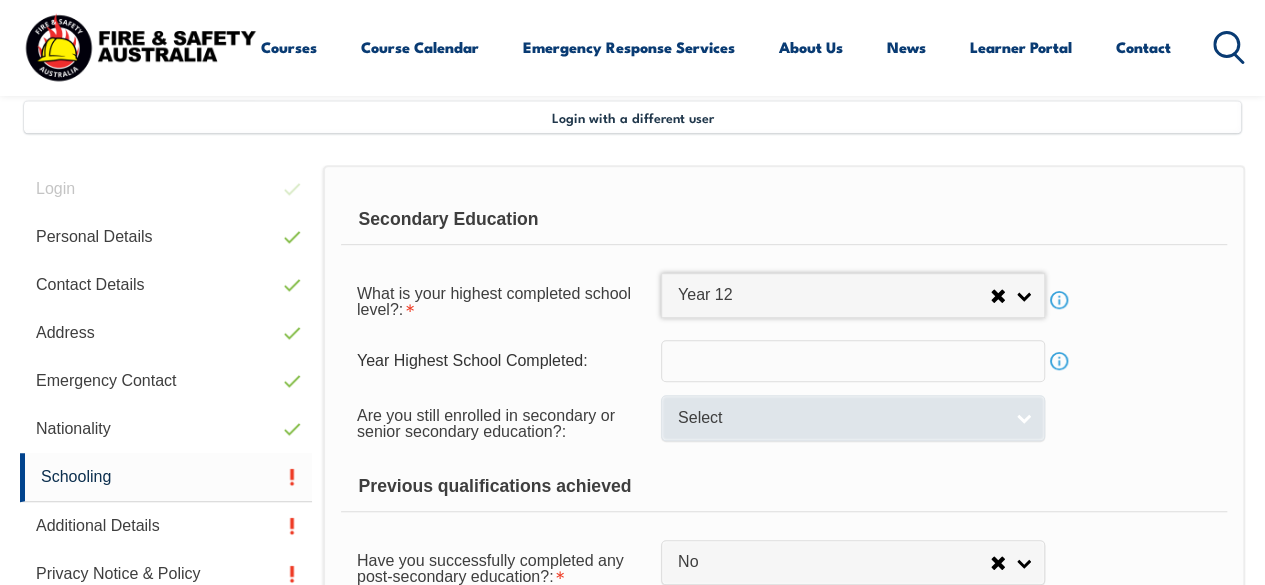 click on "Select" at bounding box center (840, 418) 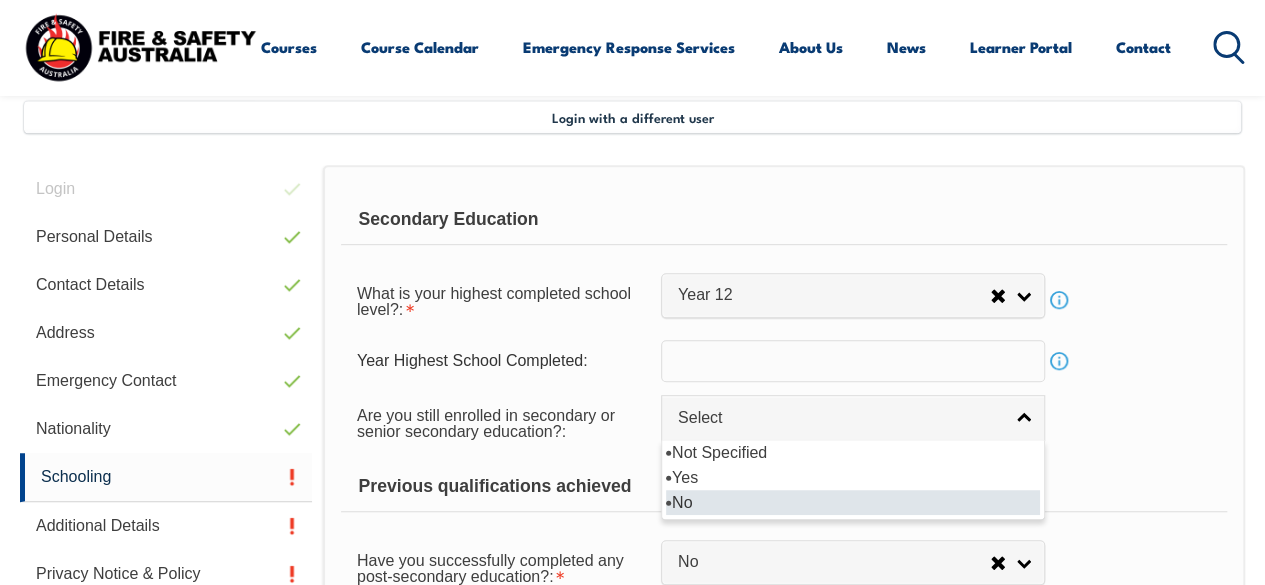 click on "No" at bounding box center [853, 502] 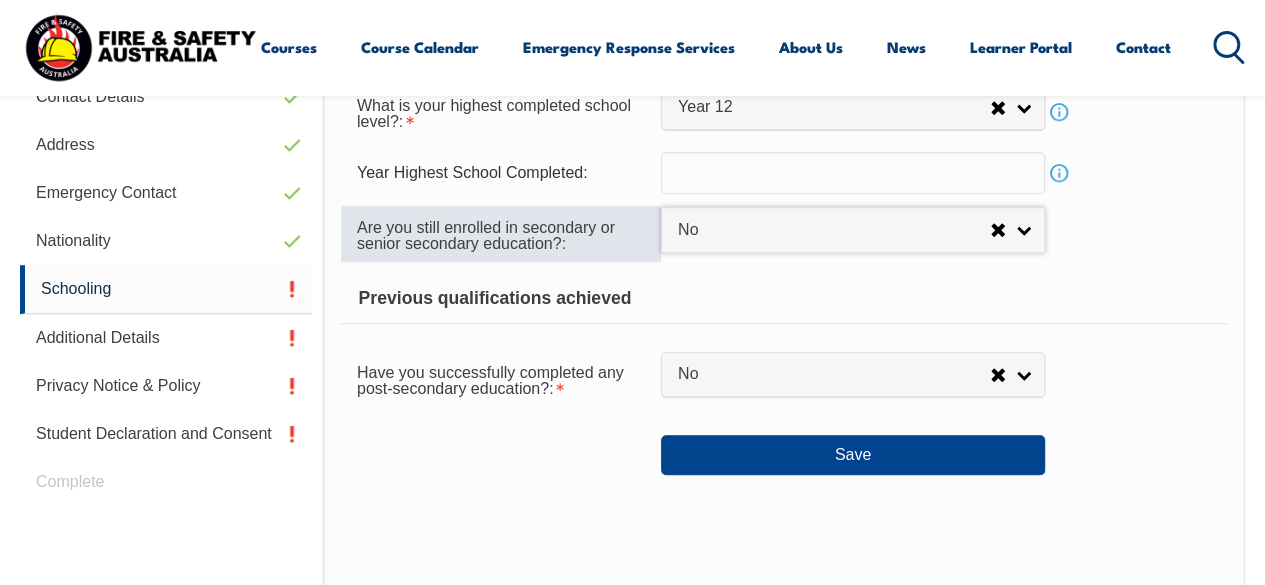 scroll, scrollTop: 678, scrollLeft: 0, axis: vertical 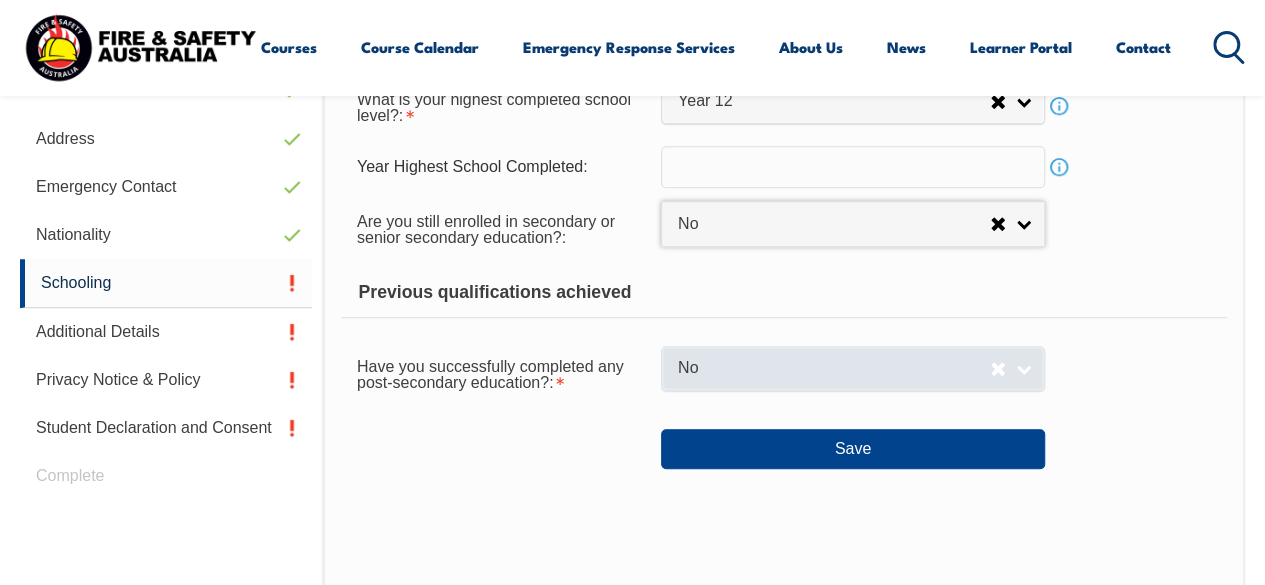click on "No" at bounding box center (834, 368) 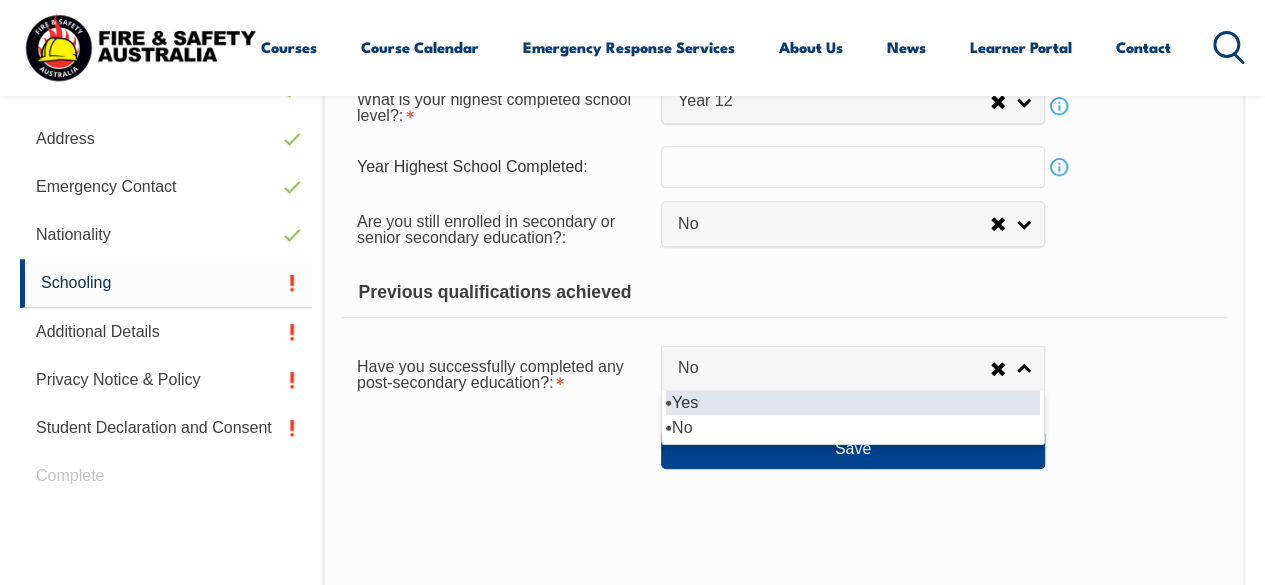 click on "Yes" at bounding box center (853, 402) 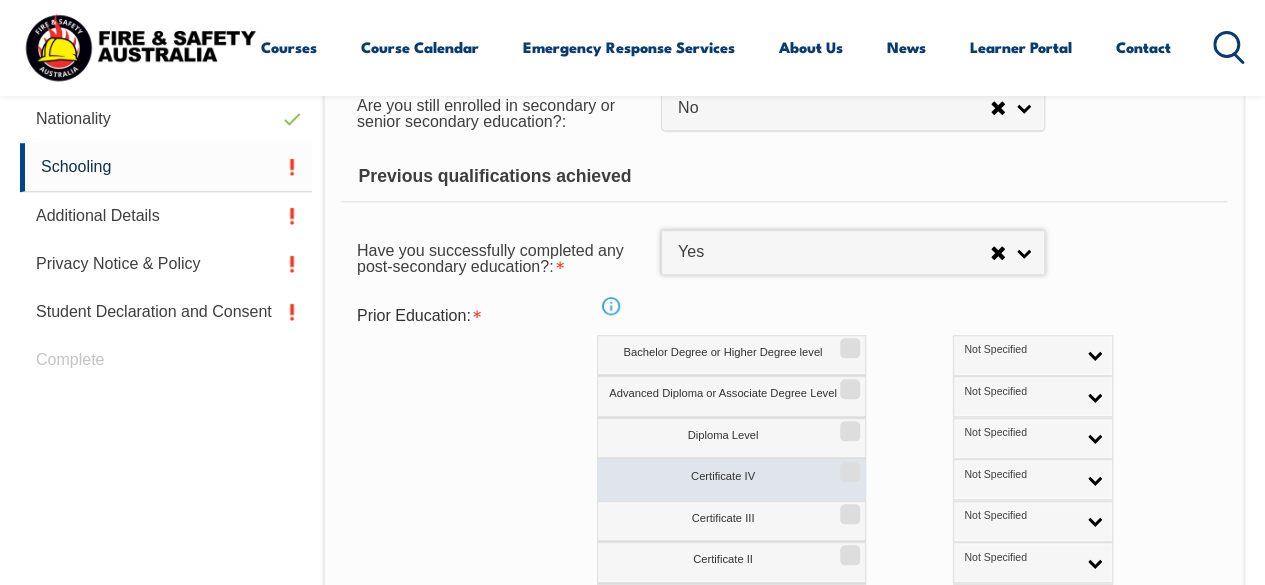 scroll, scrollTop: 802, scrollLeft: 0, axis: vertical 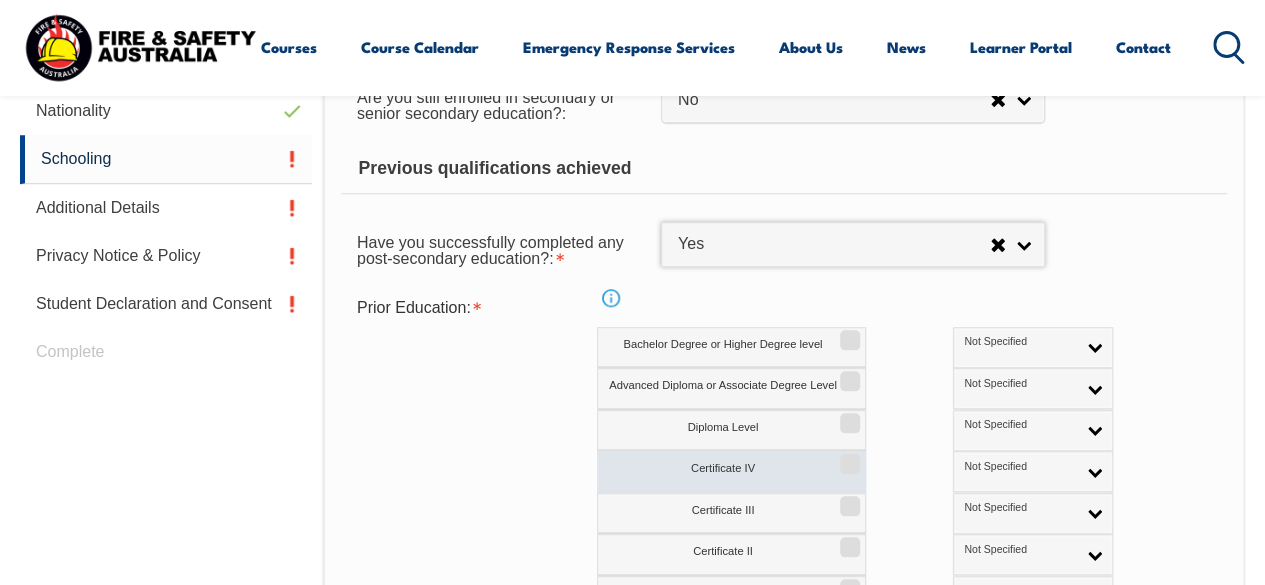 click on "Certificate IV" at bounding box center [731, 471] 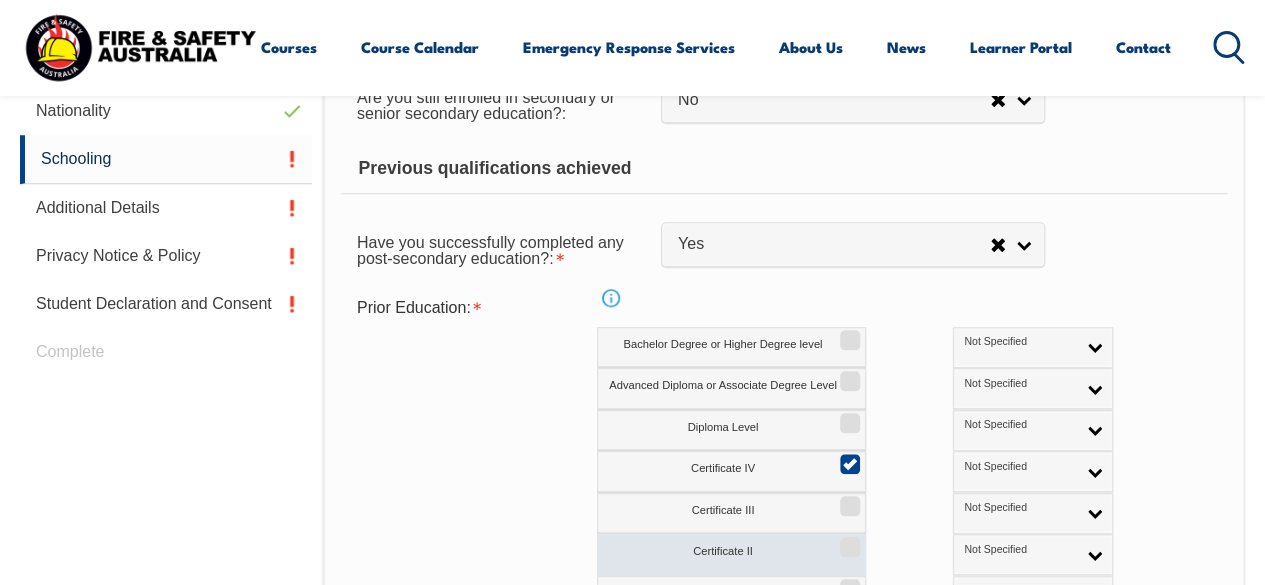 click on "Certificate II" at bounding box center (731, 554) 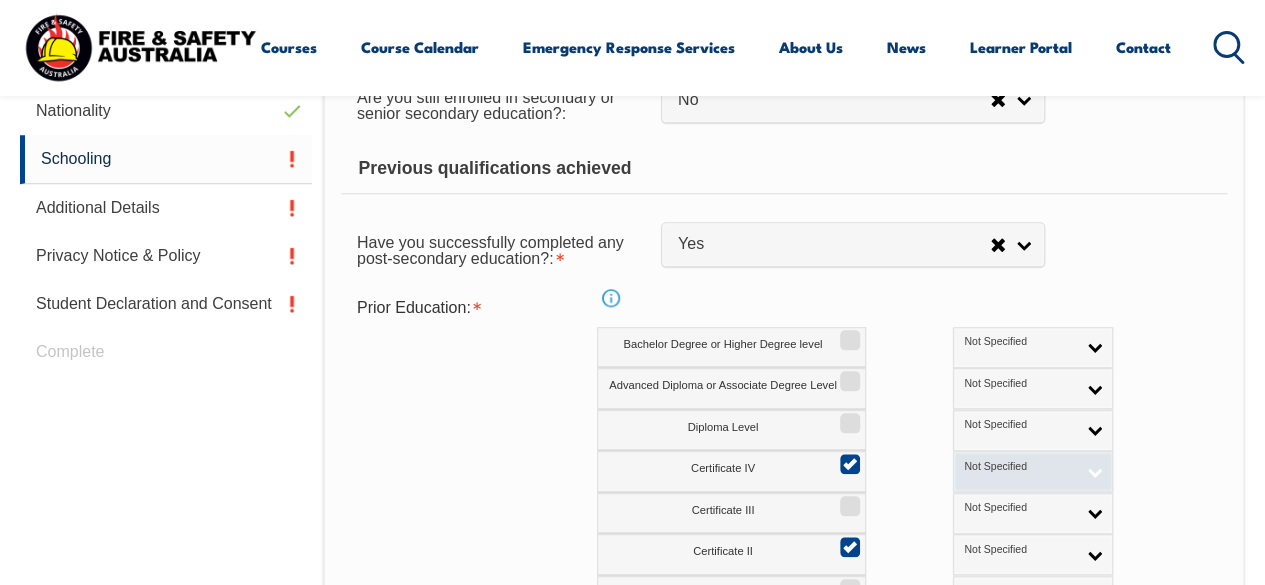 click on "Not Specified" at bounding box center (1033, 471) 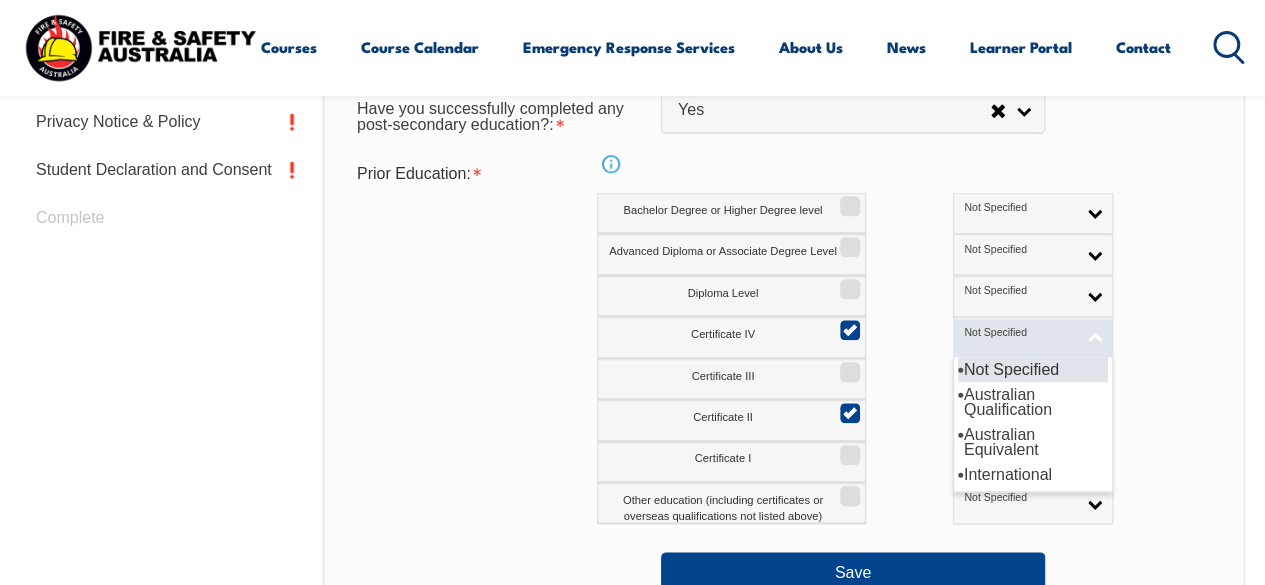 scroll, scrollTop: 938, scrollLeft: 0, axis: vertical 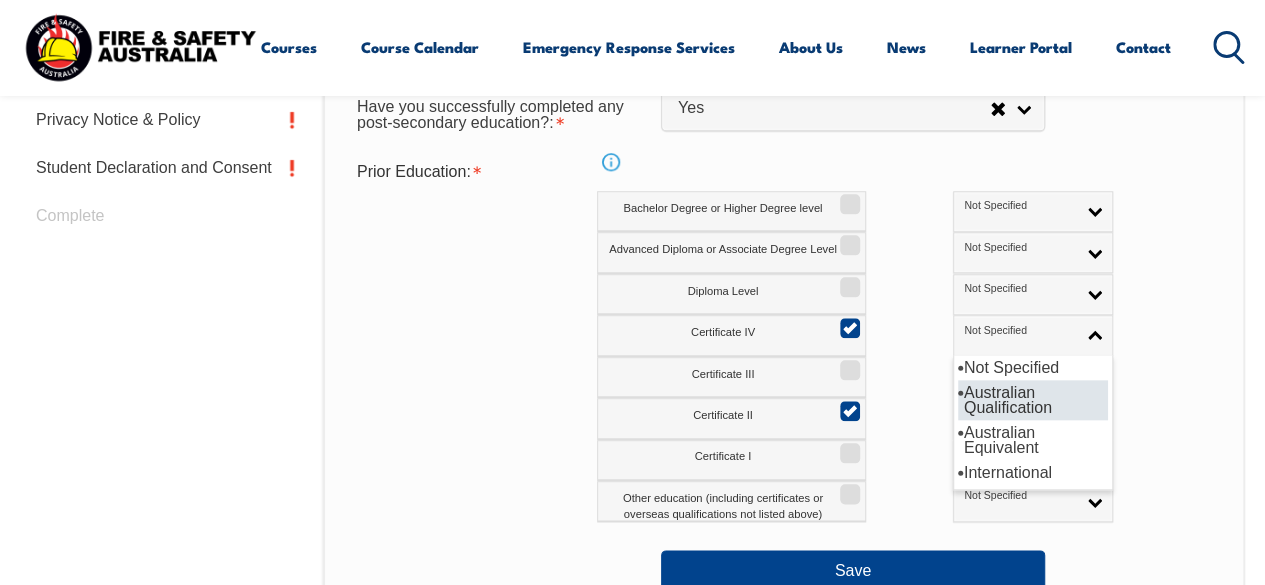 click on "Australian Qualification" at bounding box center (1033, 400) 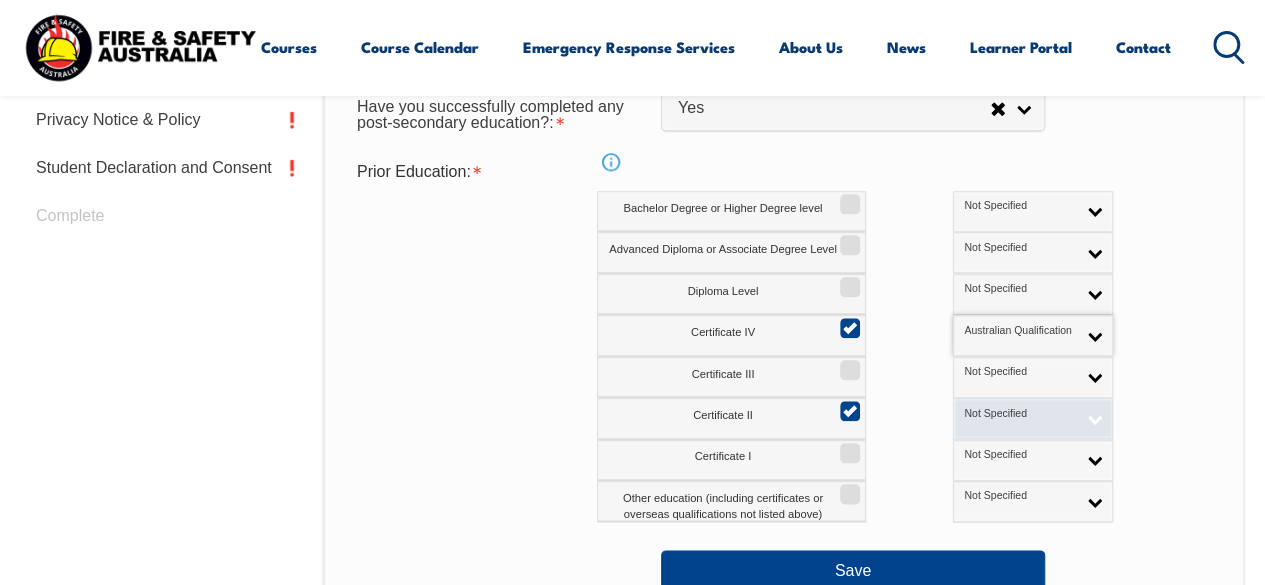 click on "Not Specified" at bounding box center (1019, 414) 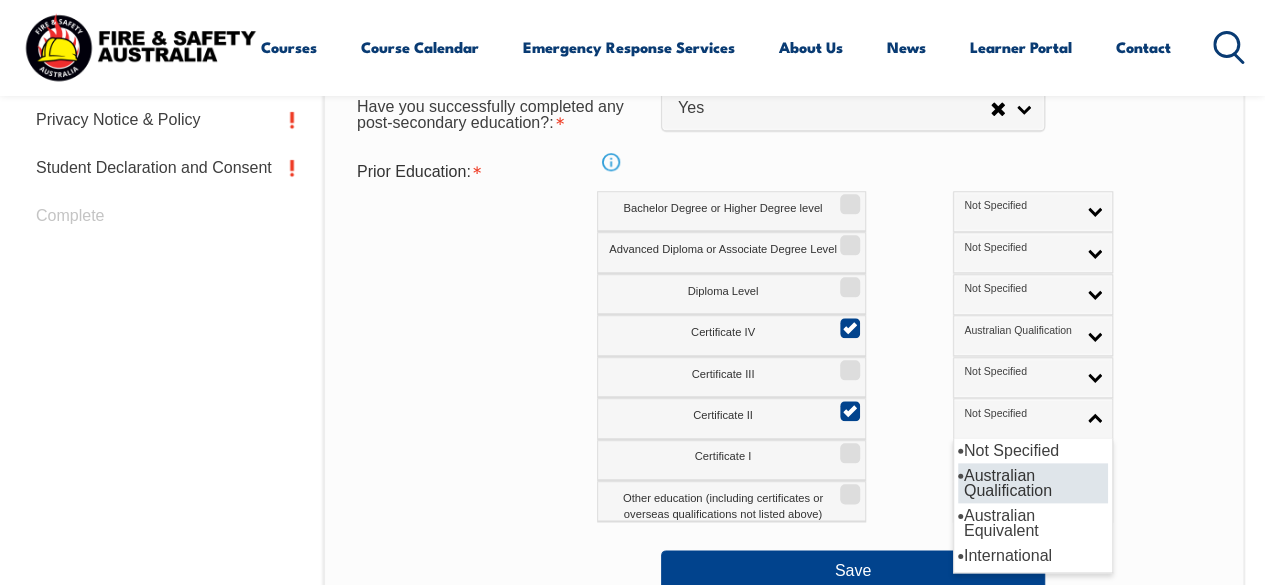 click on "Australian Qualification" at bounding box center (1033, 483) 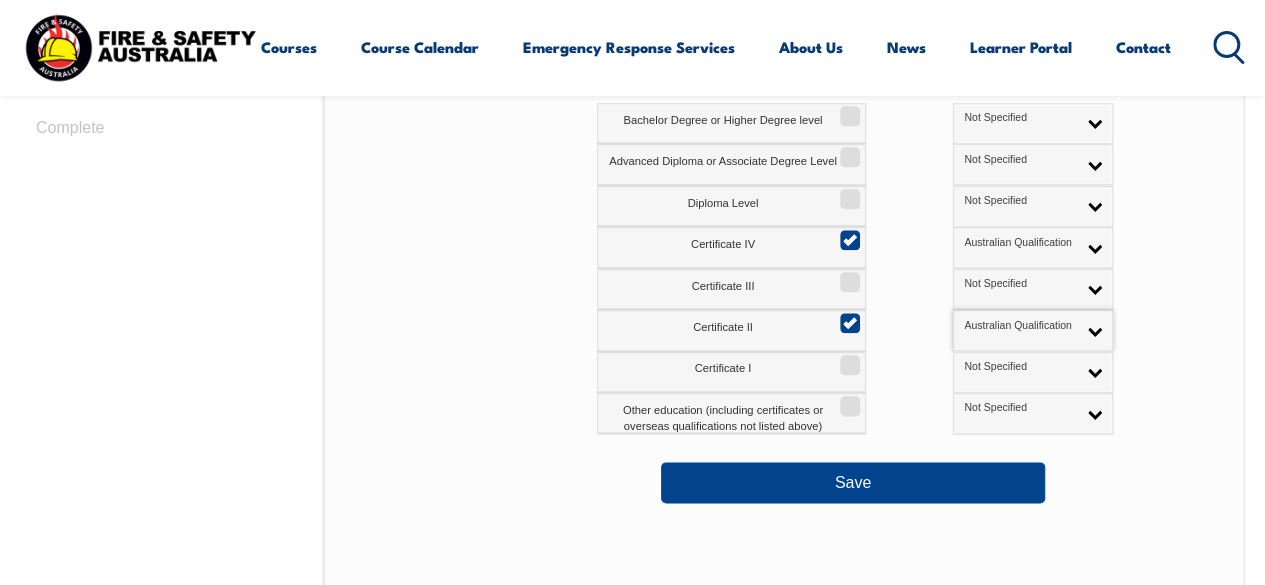scroll, scrollTop: 1026, scrollLeft: 0, axis: vertical 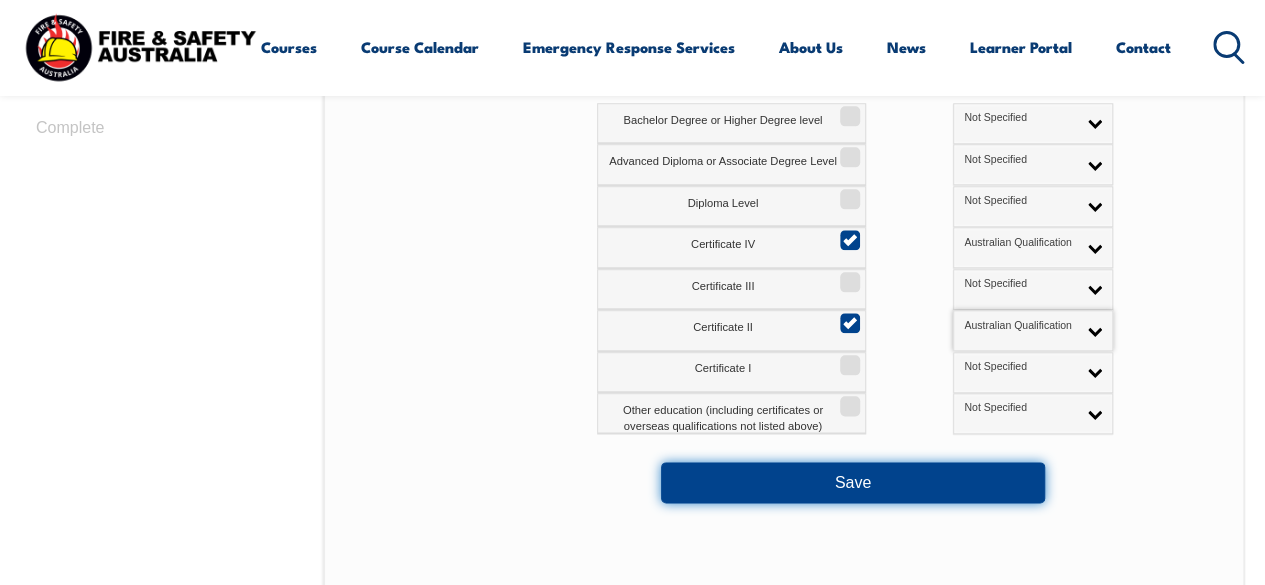 click on "Save" at bounding box center (853, 482) 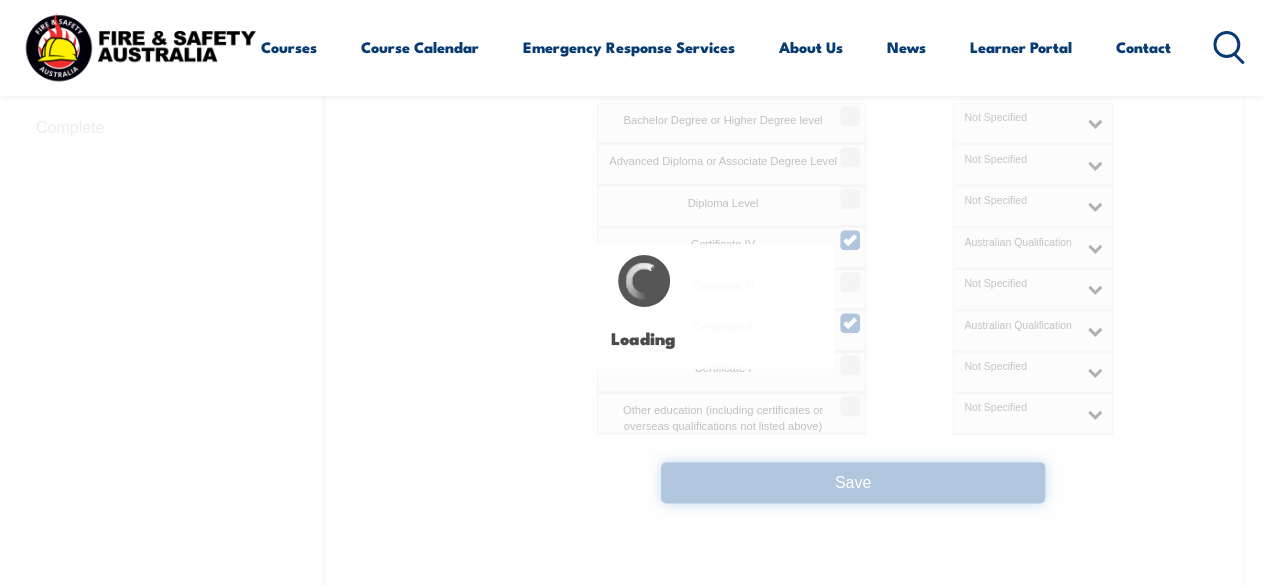 select on "false" 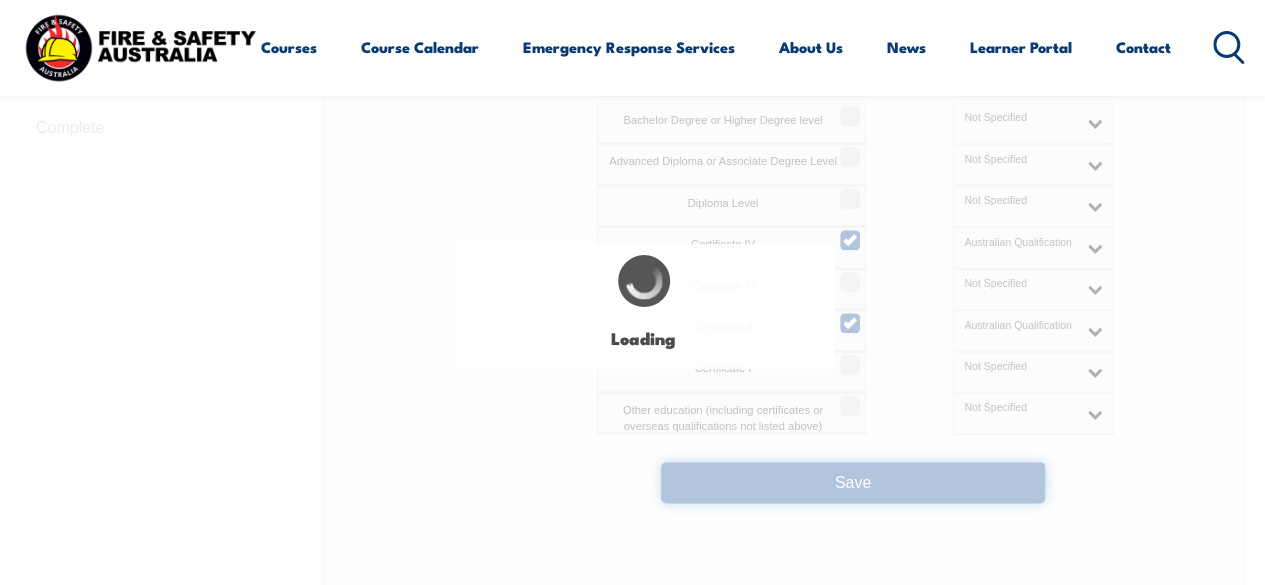 select on "true" 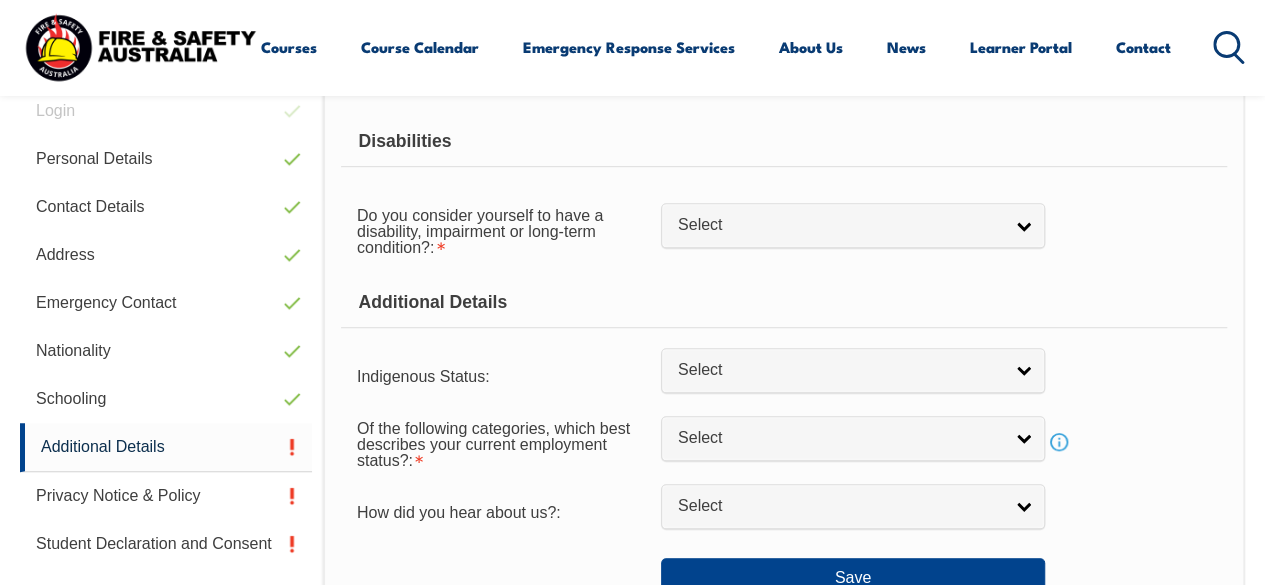 scroll, scrollTop: 485, scrollLeft: 0, axis: vertical 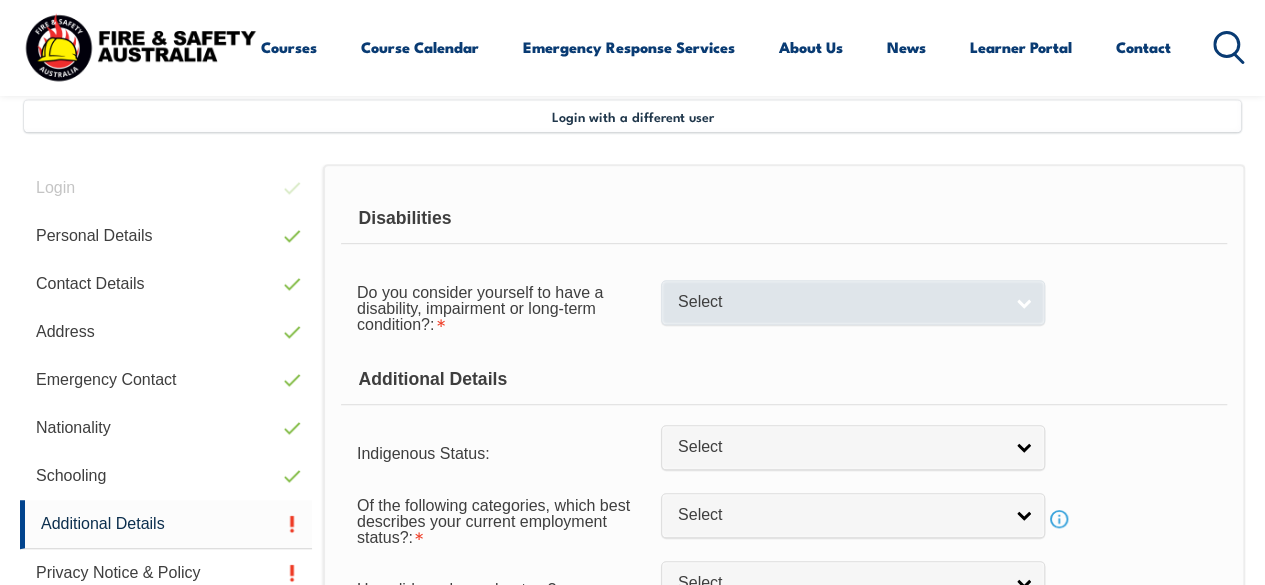 click on "Select" at bounding box center (853, 302) 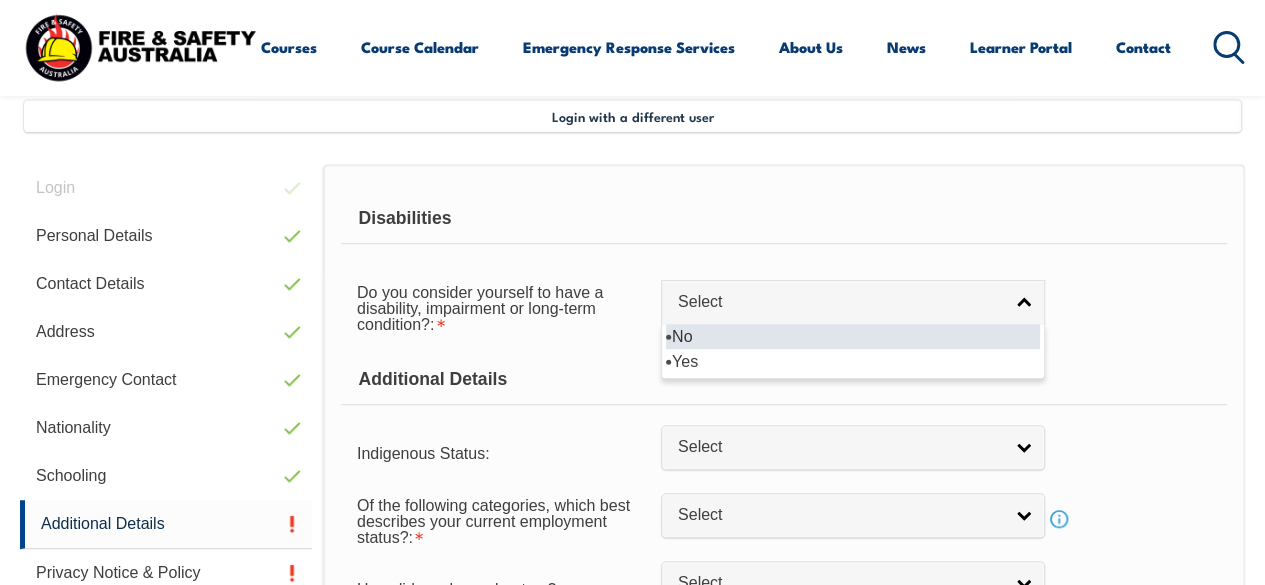 click on "No" at bounding box center (853, 336) 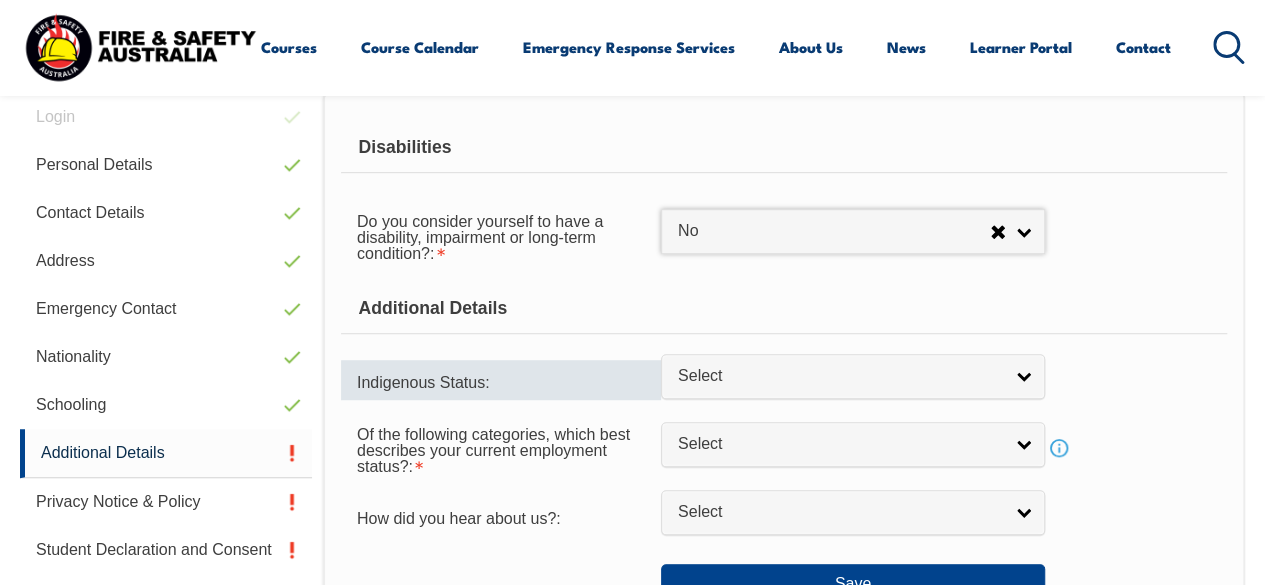scroll, scrollTop: 557, scrollLeft: 0, axis: vertical 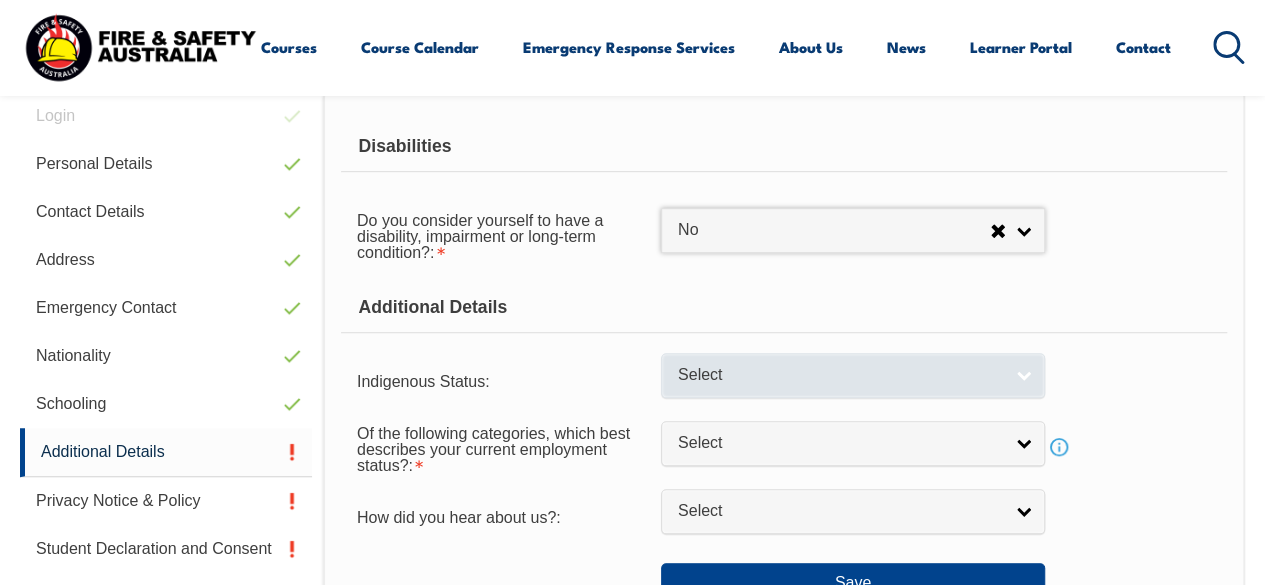 click on "Select" at bounding box center [840, 375] 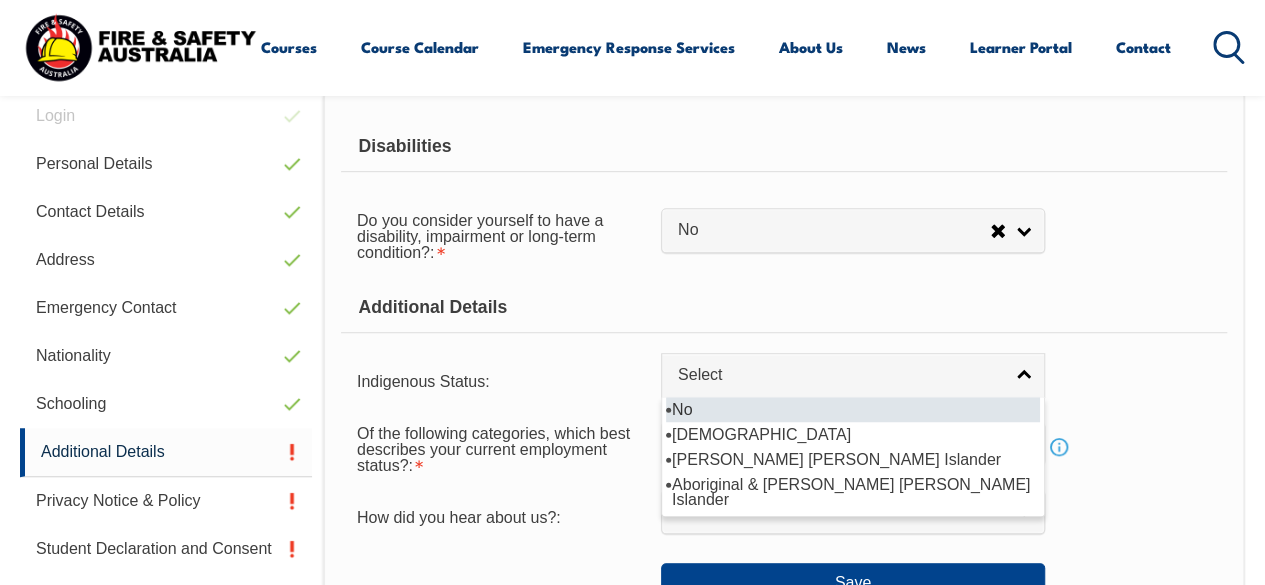 click on "No" at bounding box center (853, 409) 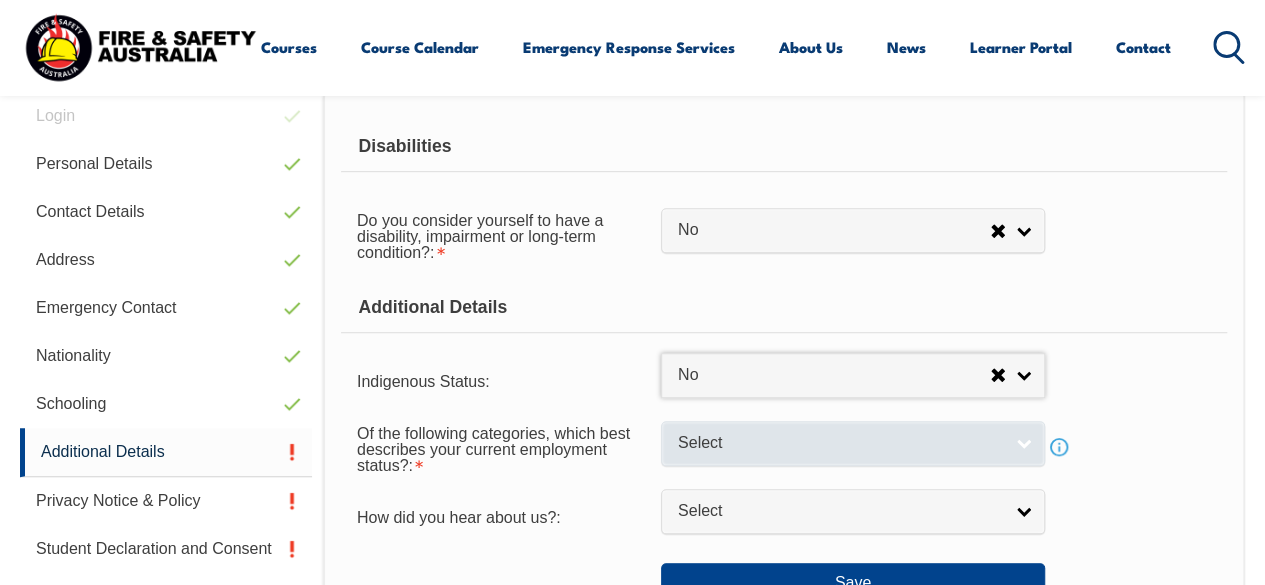 click on "Select" at bounding box center [853, 443] 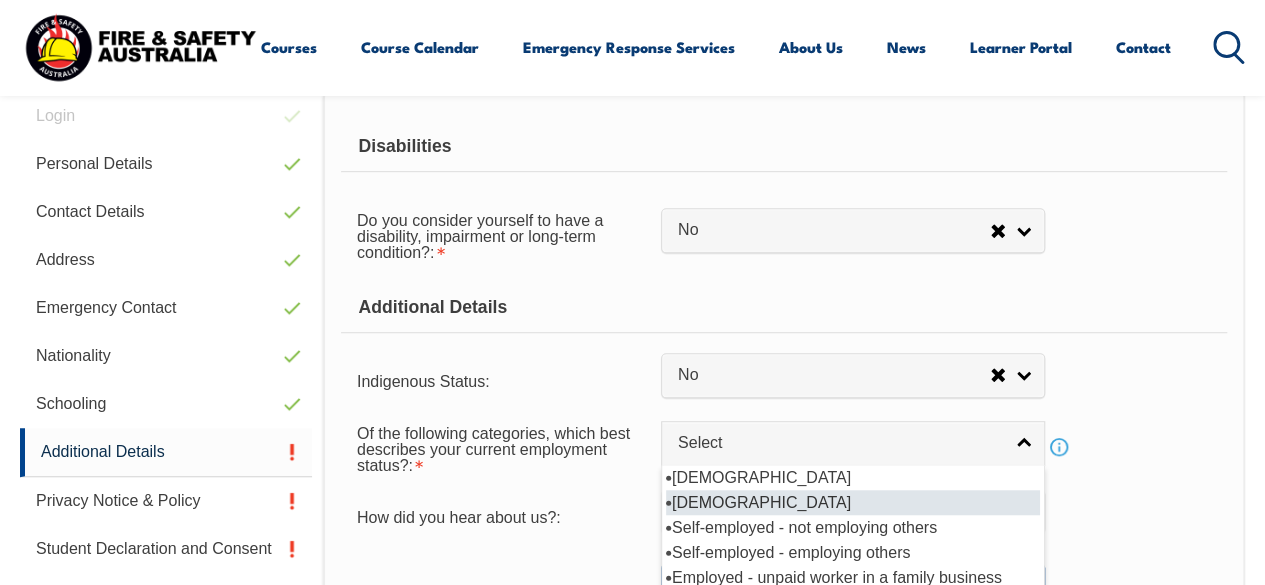 click on "[DEMOGRAPHIC_DATA]" at bounding box center (853, 502) 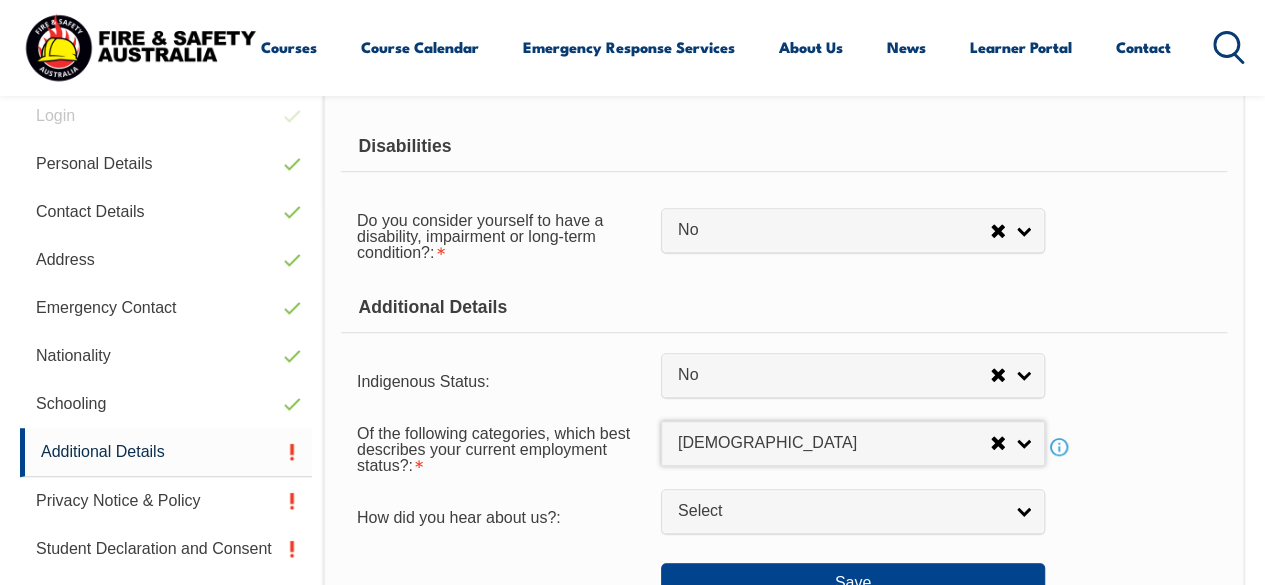 scroll, scrollTop: 622, scrollLeft: 0, axis: vertical 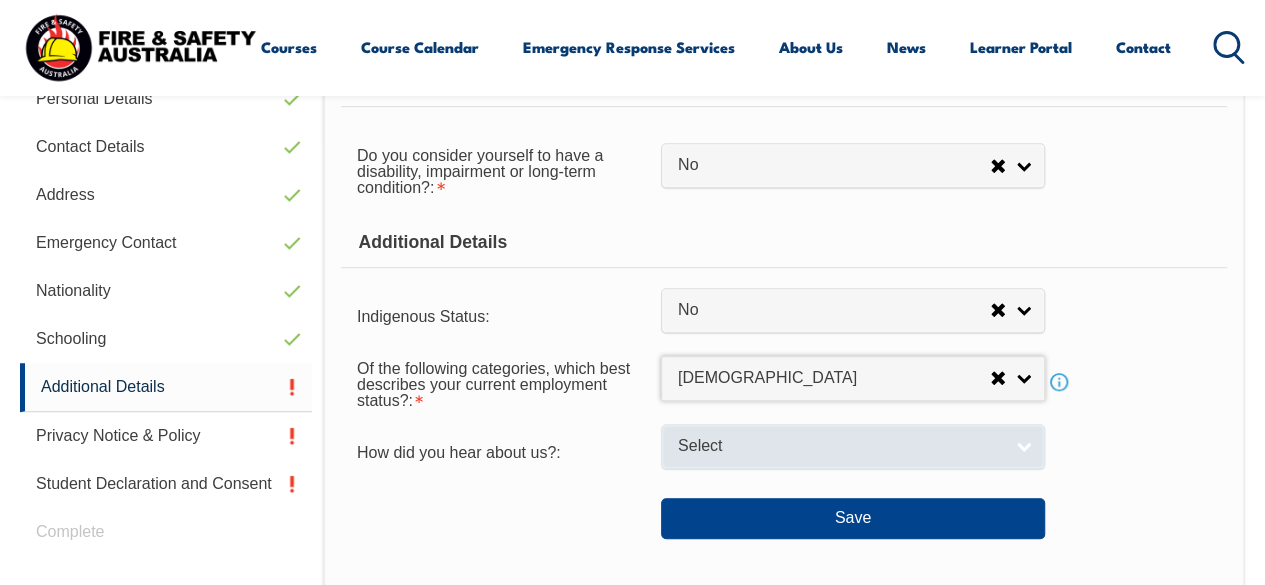 click on "Select" at bounding box center (840, 446) 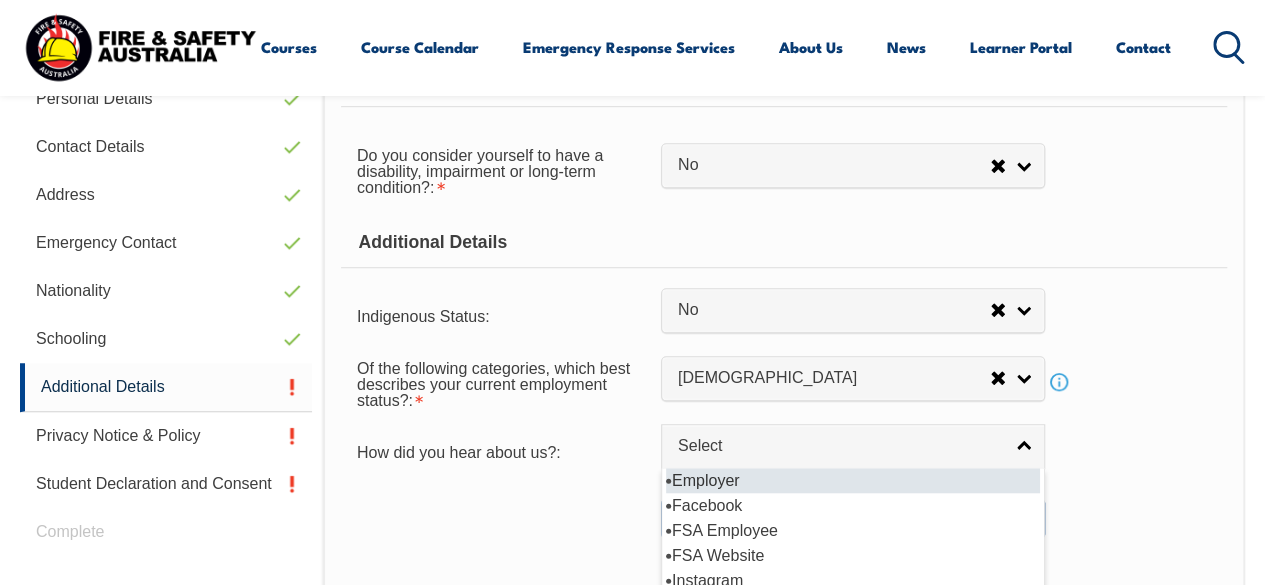 click on "Employer" at bounding box center (853, 480) 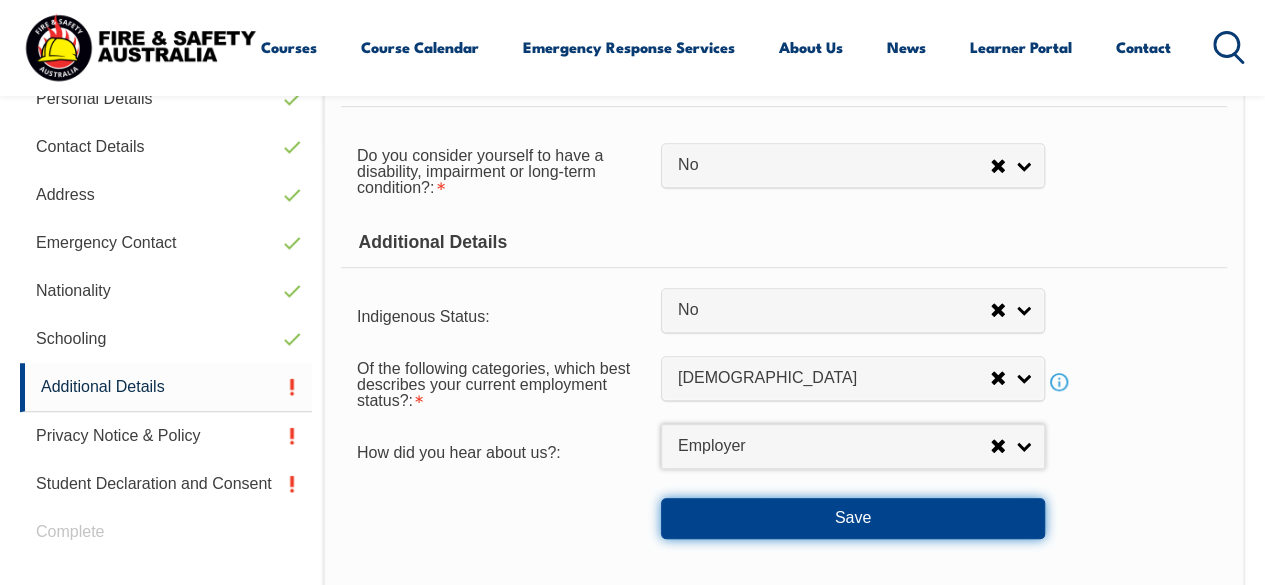 click on "Save" at bounding box center (853, 518) 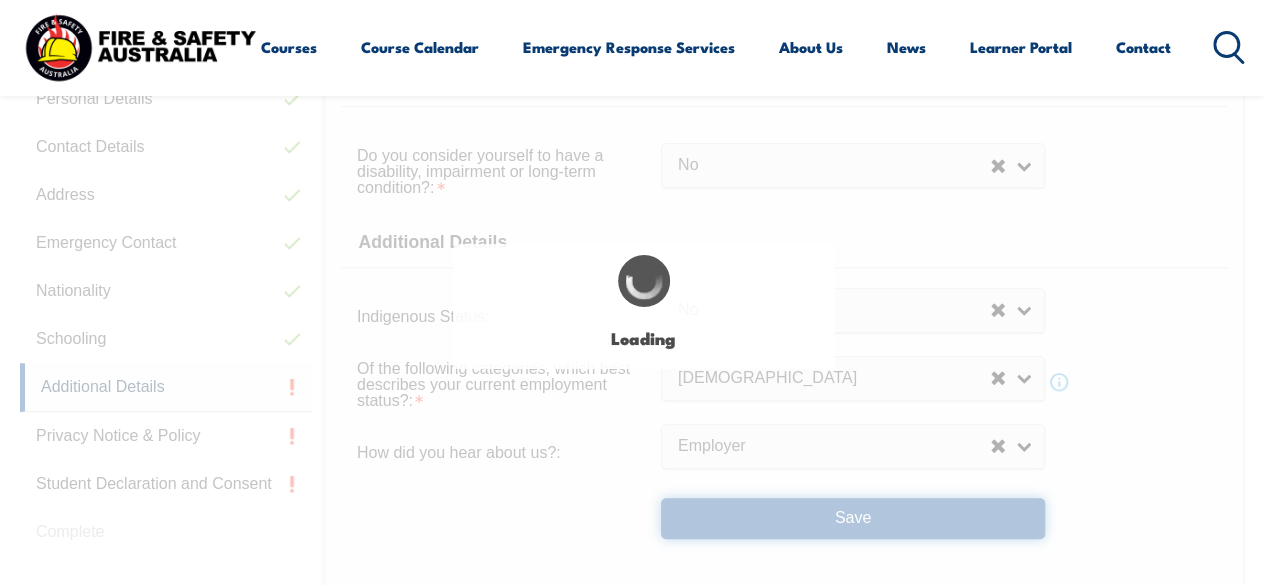 select on "false" 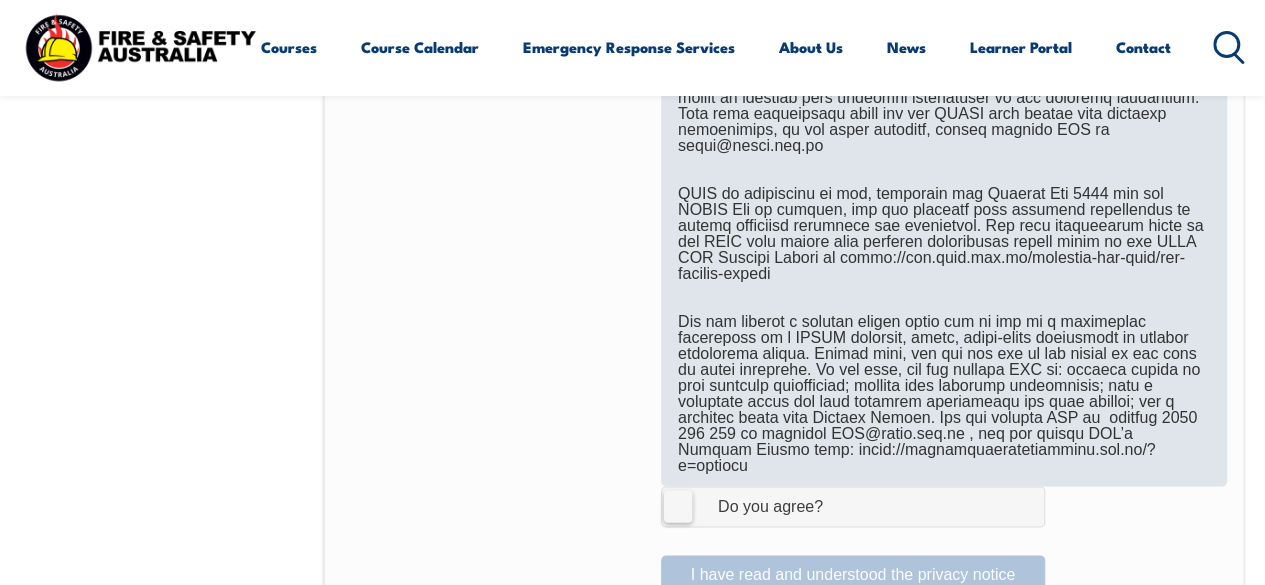 scroll, scrollTop: 1254, scrollLeft: 0, axis: vertical 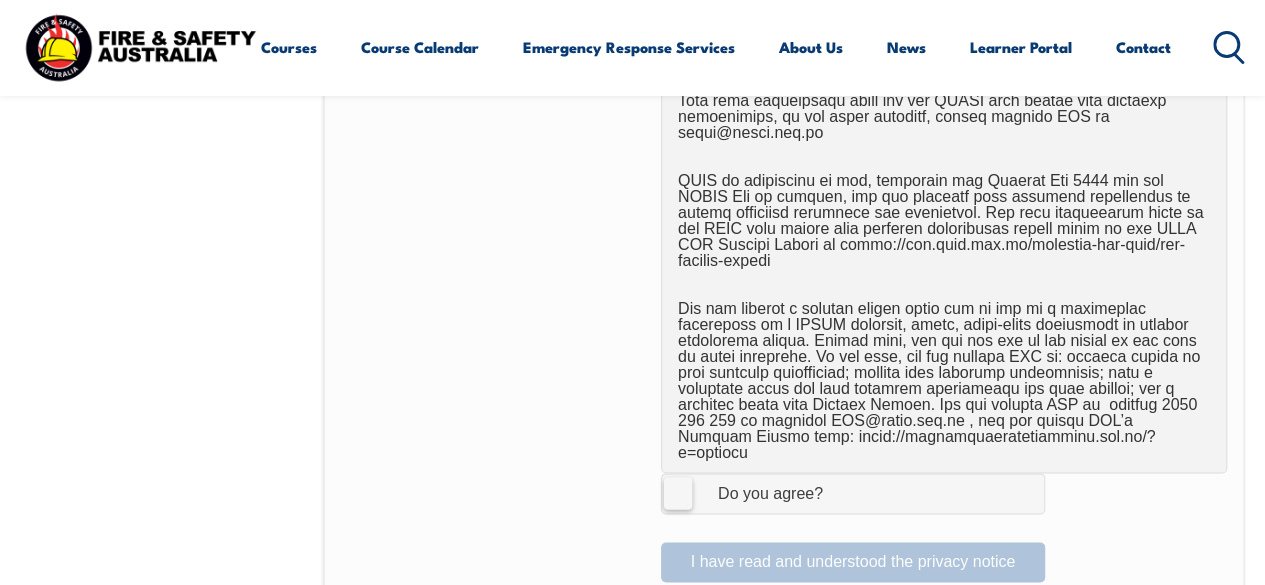 click on "I Agree Do you agree?" at bounding box center [853, 493] 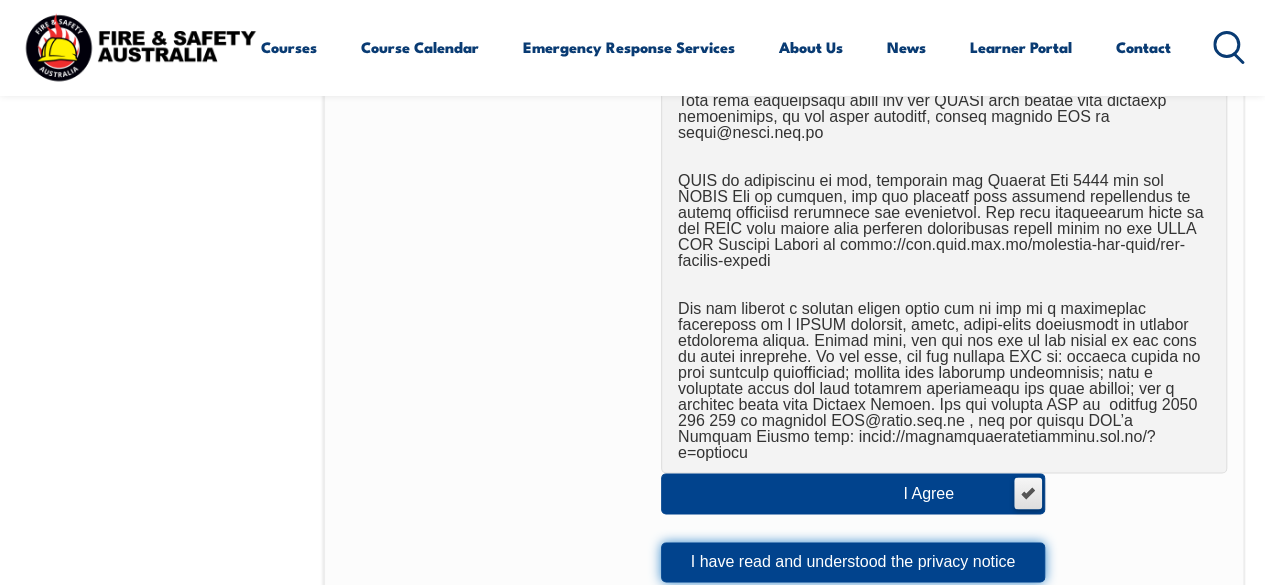 click on "I have read and understood the privacy notice" at bounding box center [853, 562] 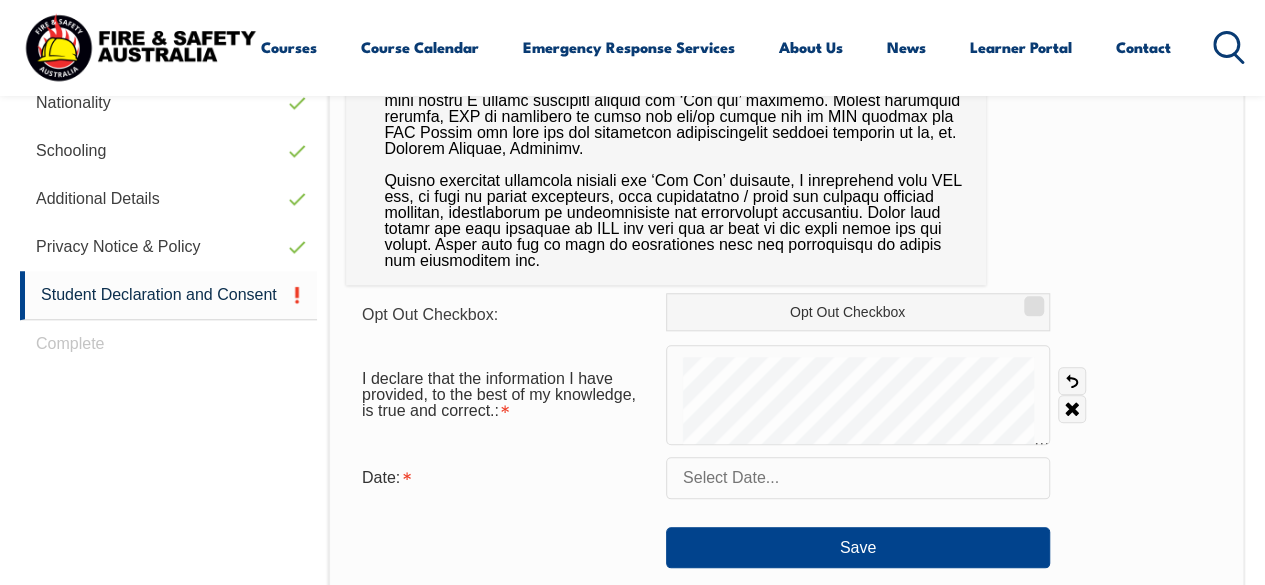 scroll, scrollTop: 812, scrollLeft: 0, axis: vertical 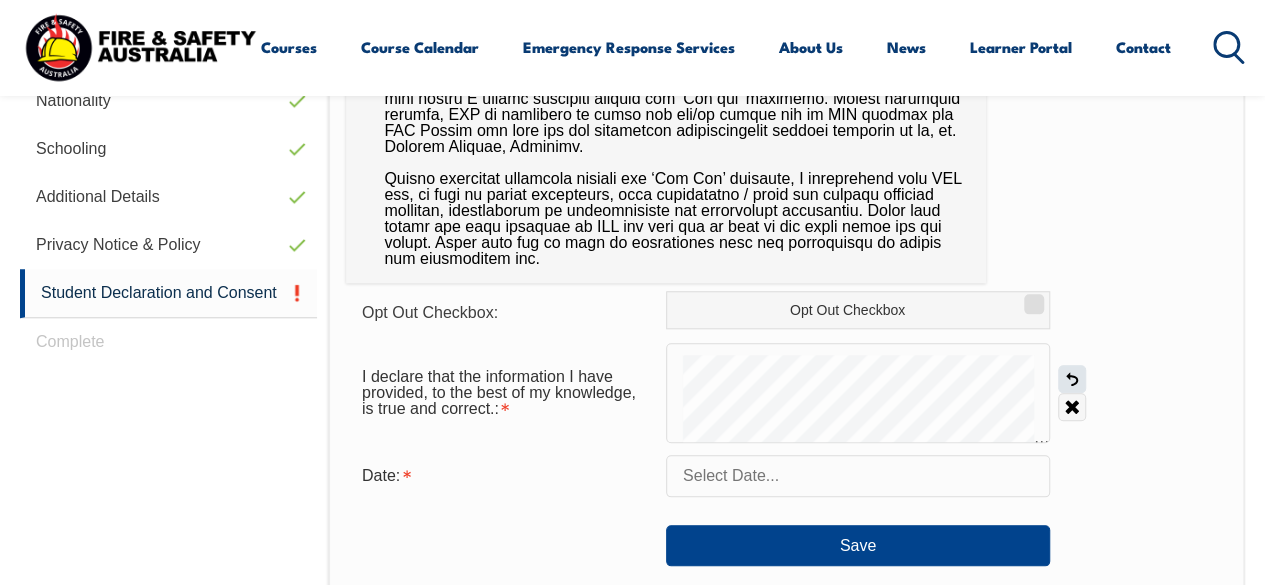 click on "Undo" at bounding box center [1072, 379] 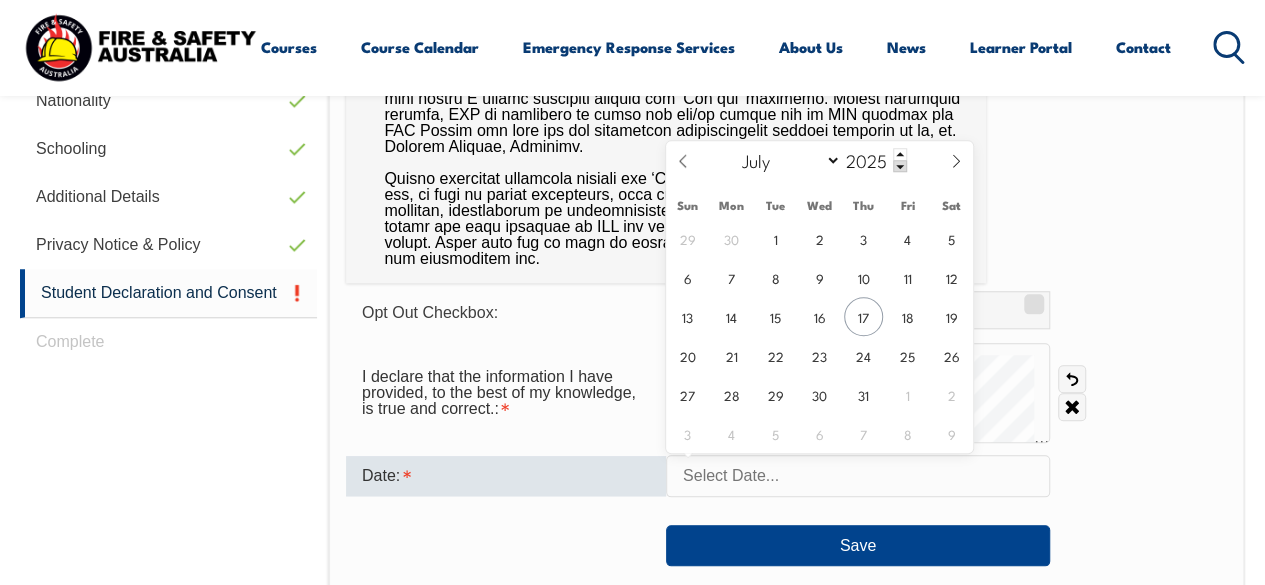 click at bounding box center (858, 476) 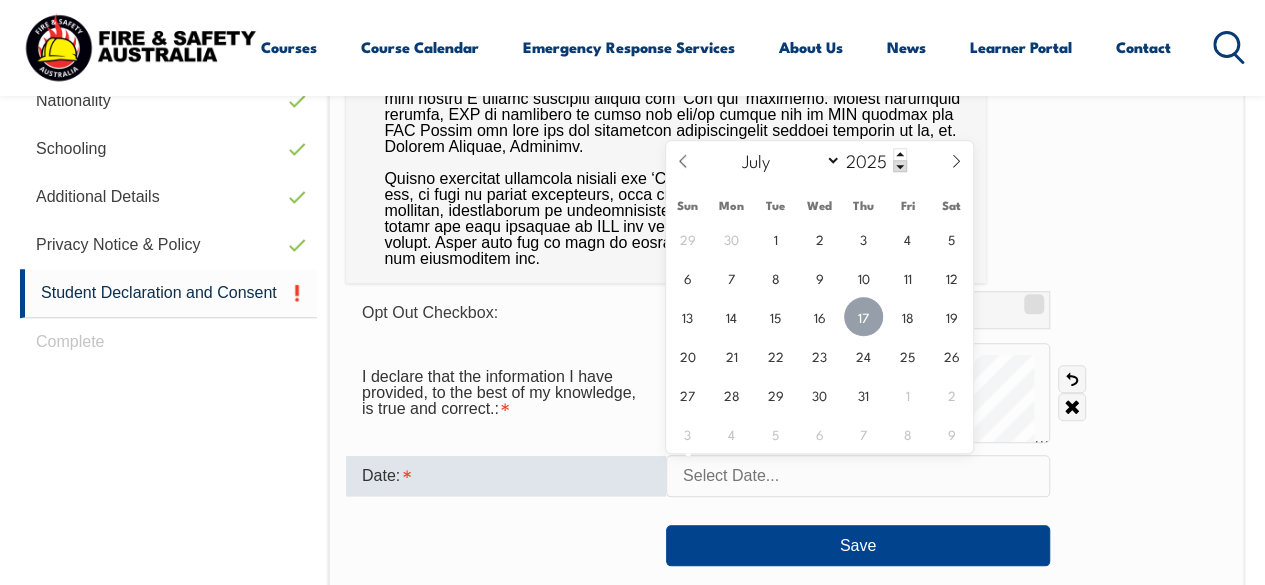 click on "17" at bounding box center [863, 316] 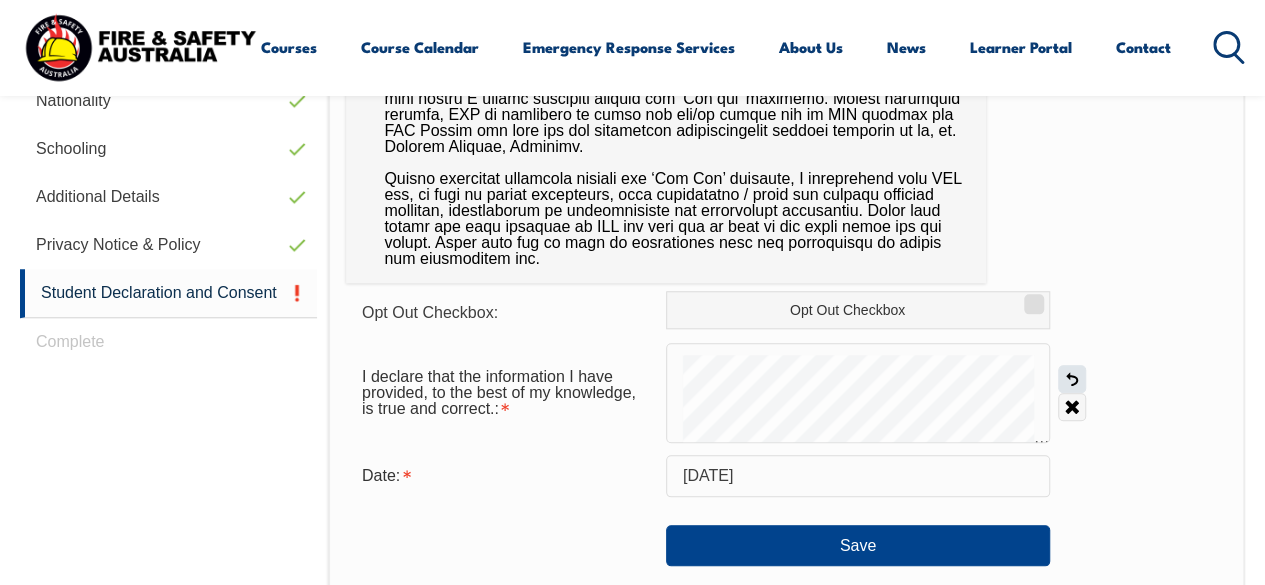 click on "Undo" at bounding box center [1072, 379] 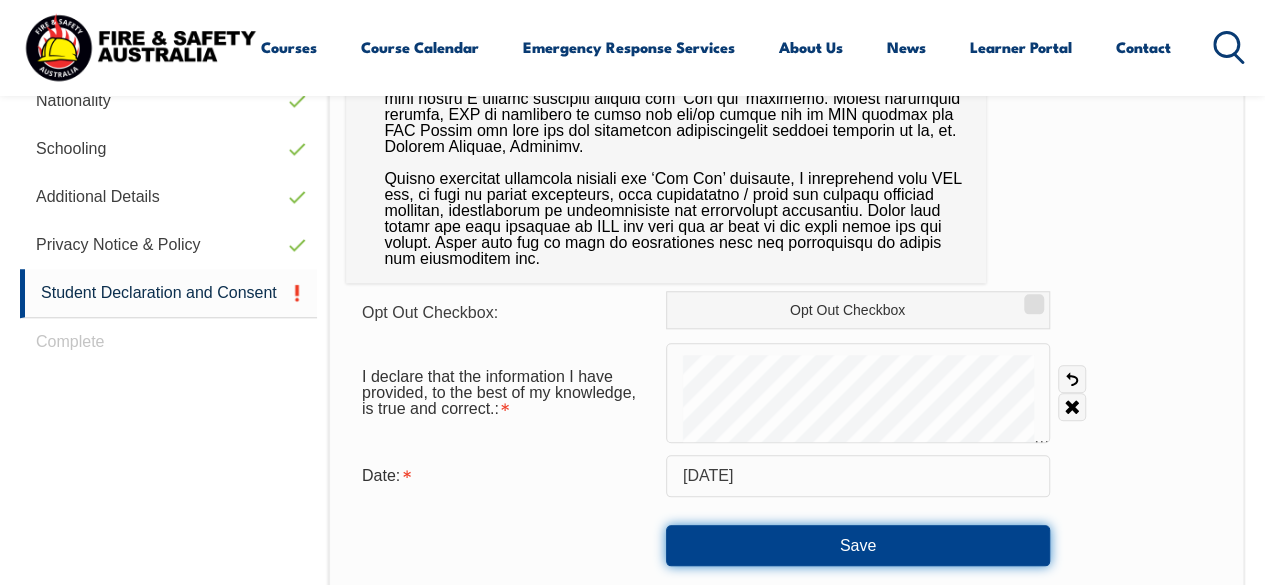 click on "Save" at bounding box center (858, 545) 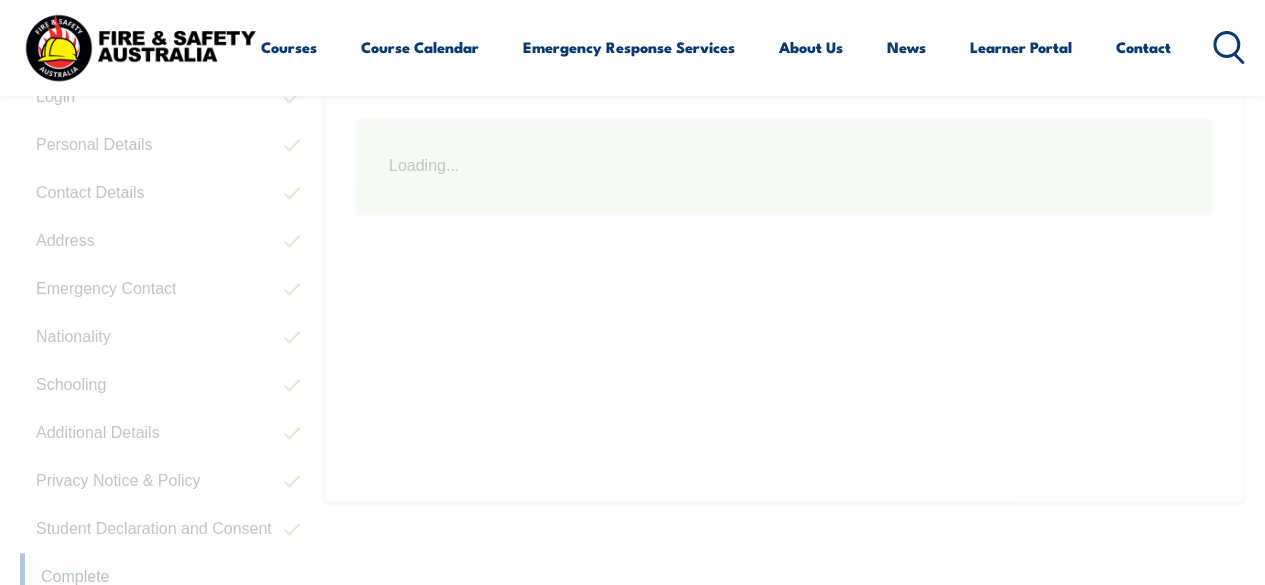 scroll, scrollTop: 485, scrollLeft: 0, axis: vertical 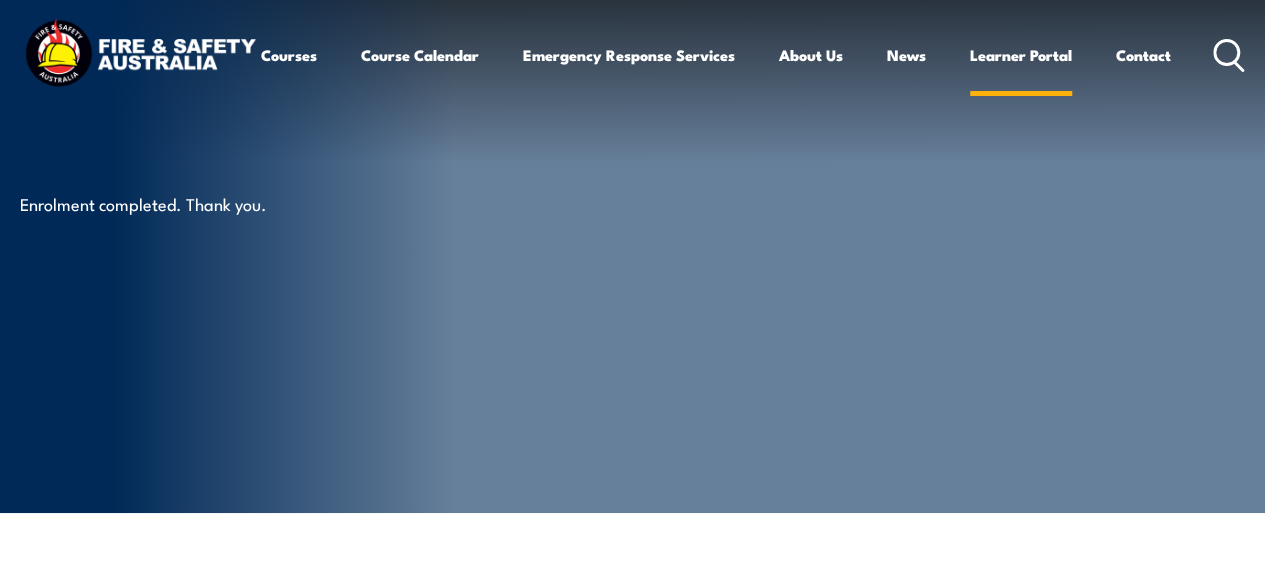 click on "Learner Portal" at bounding box center [1021, 55] 